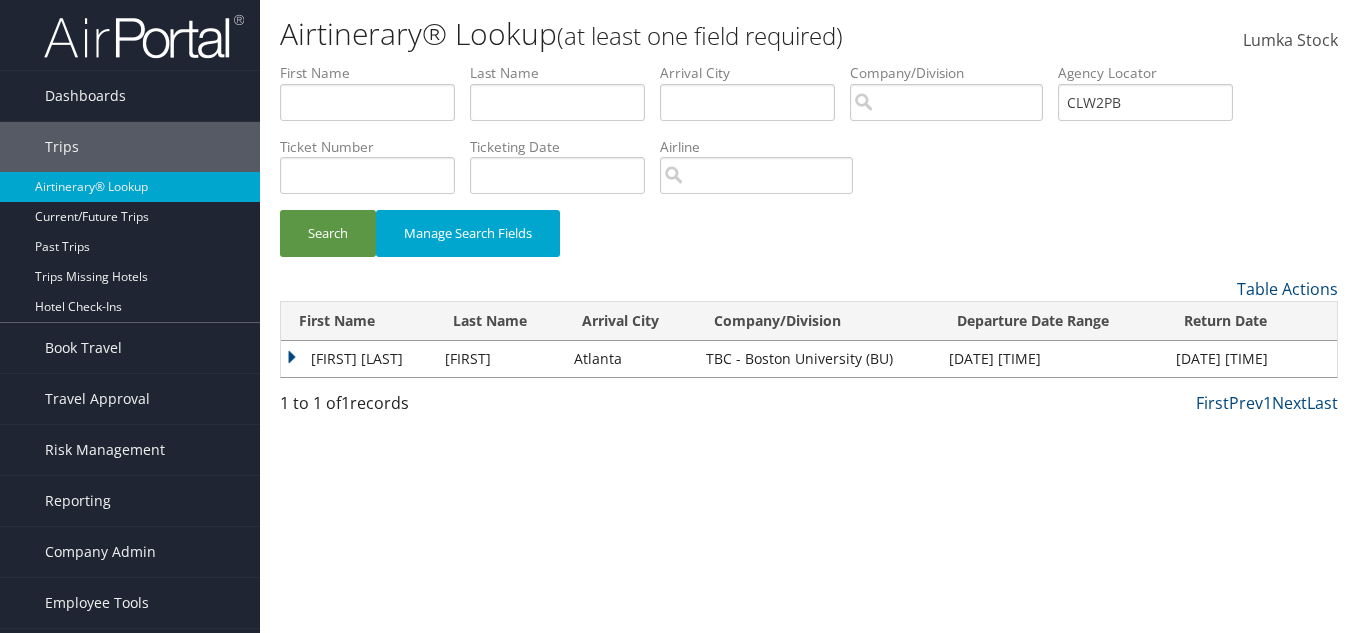 scroll, scrollTop: 0, scrollLeft: 0, axis: both 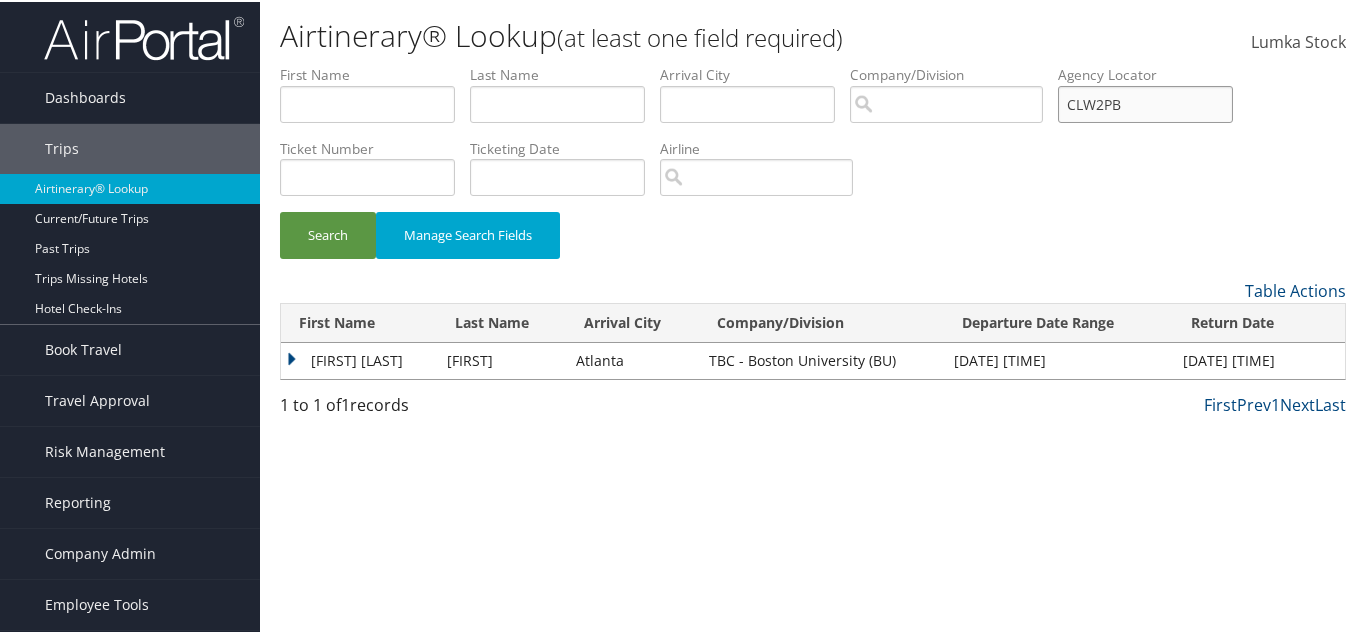 drag, startPoint x: 1154, startPoint y: 103, endPoint x: 693, endPoint y: 96, distance: 461.05313 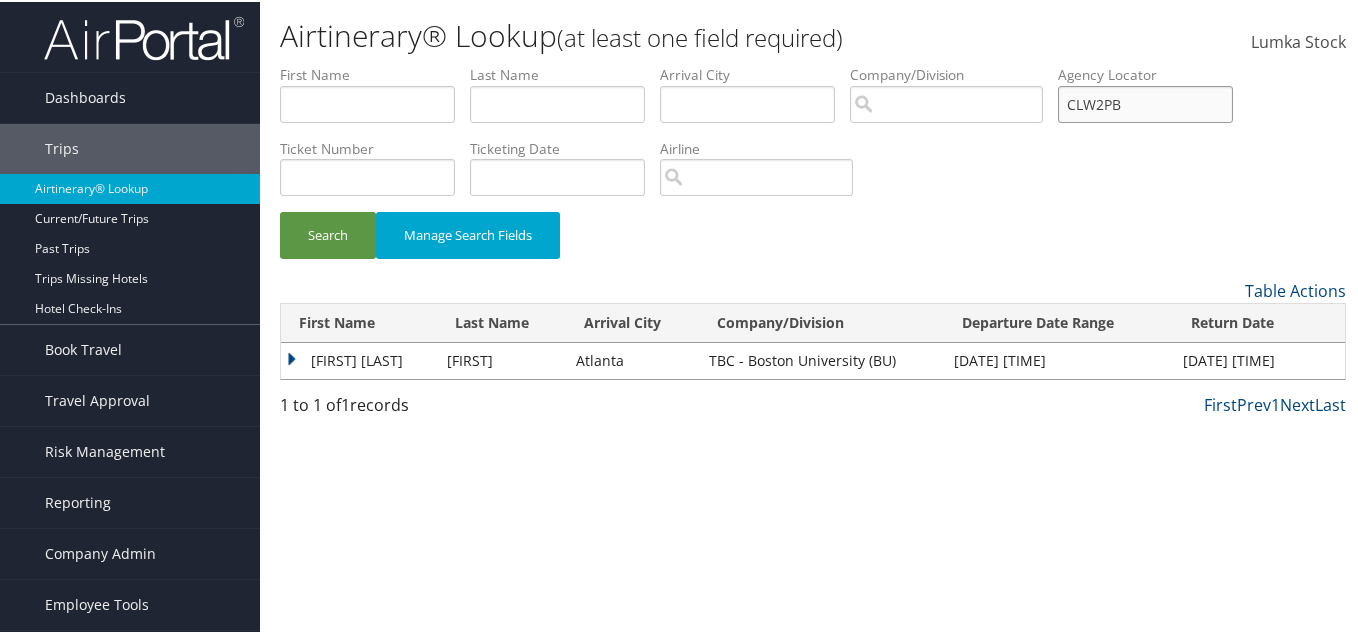 click on "First Name Last Name Departure City Arrival City Company/Division Airport/City Code Departure Date Range Agency Locator CLW2PB Ticket Number Ticketing Date Invoice Number Flight Number Agent Name Air Confirmation Hotel Confirmation Credit Card - Last 4 Digits Airline Car Rental Chain Hotel Chain Rail Vendor Authorization Billable Client Code Cost Center Department Explanation Manager ID Project Purpose Region Traveler ID" at bounding box center (813, 63) 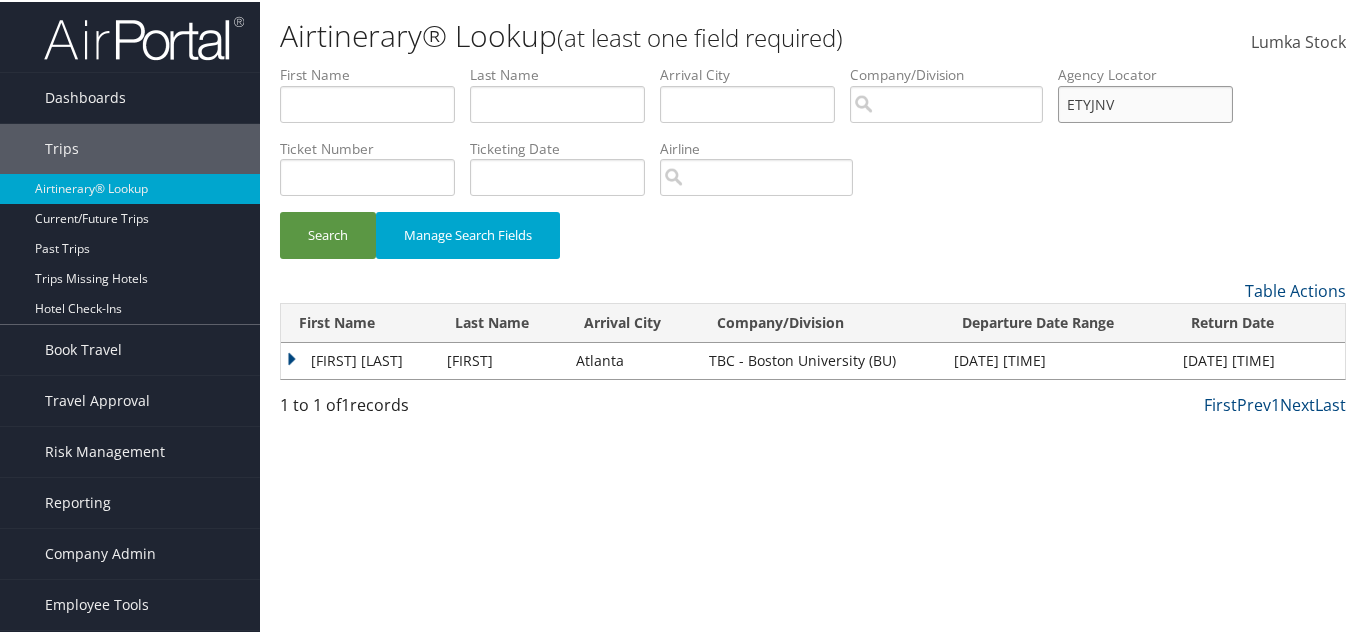 type on "ETYJNV" 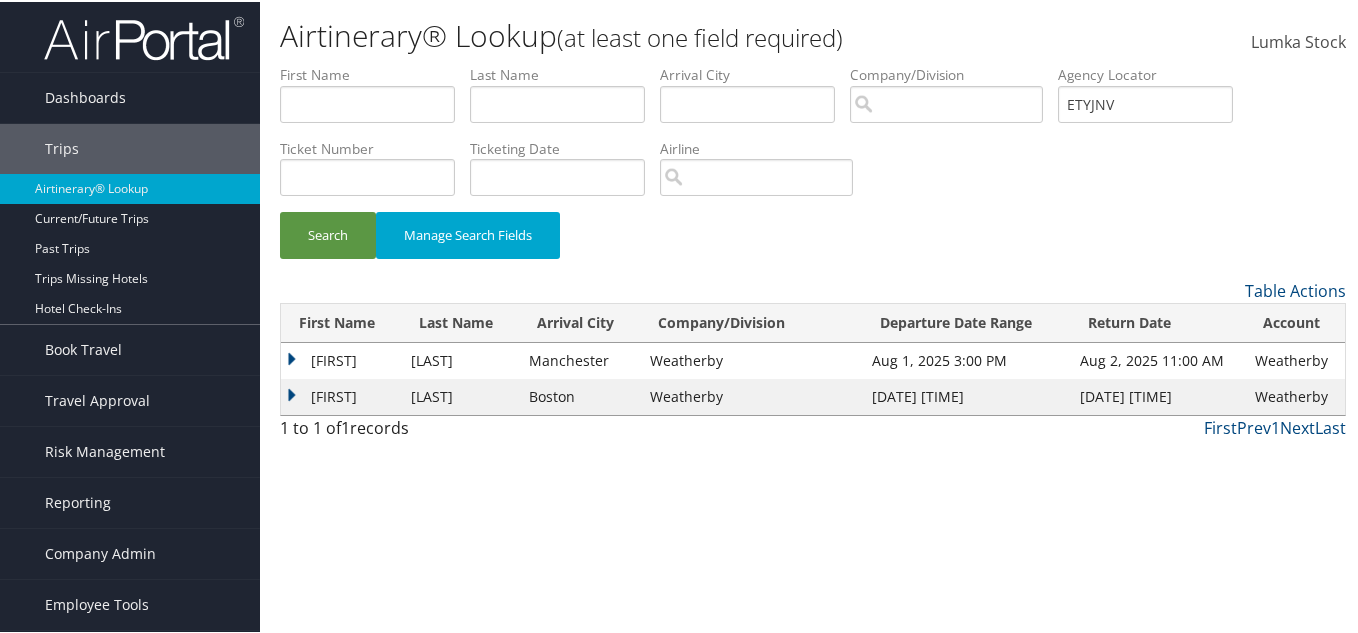 click on "Matthew" at bounding box center (341, 395) 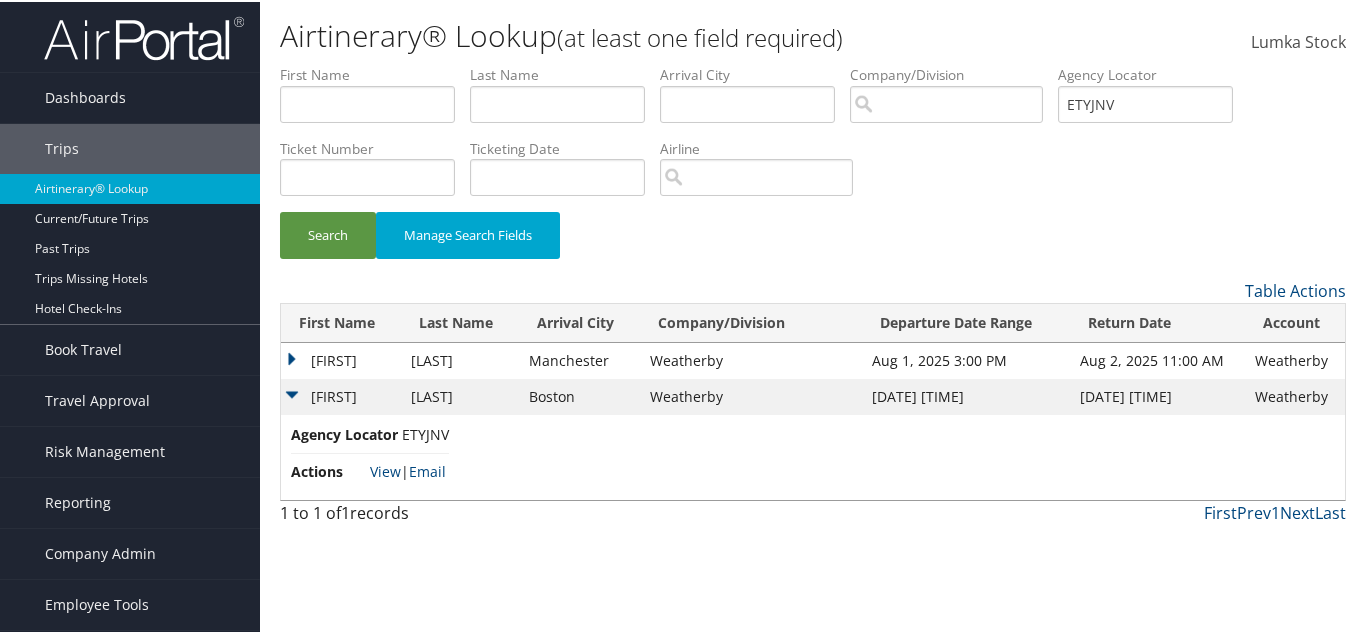 click on "Matthew" at bounding box center [341, 359] 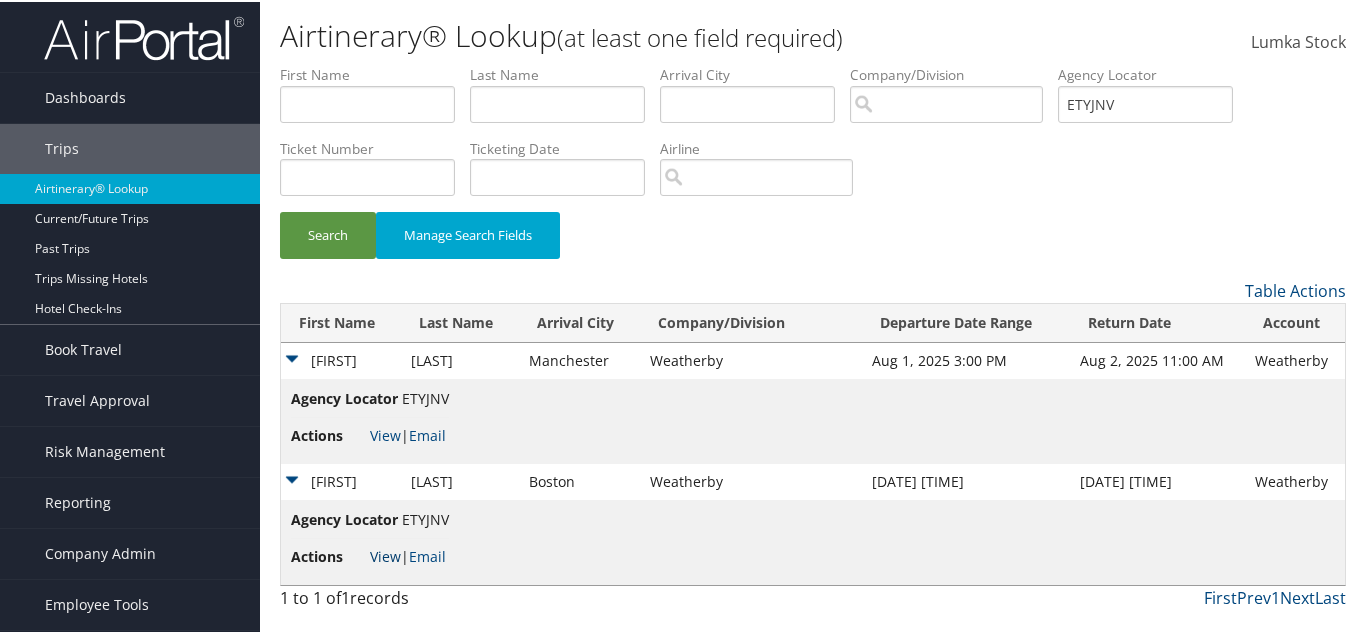 click on "View" at bounding box center [385, 554] 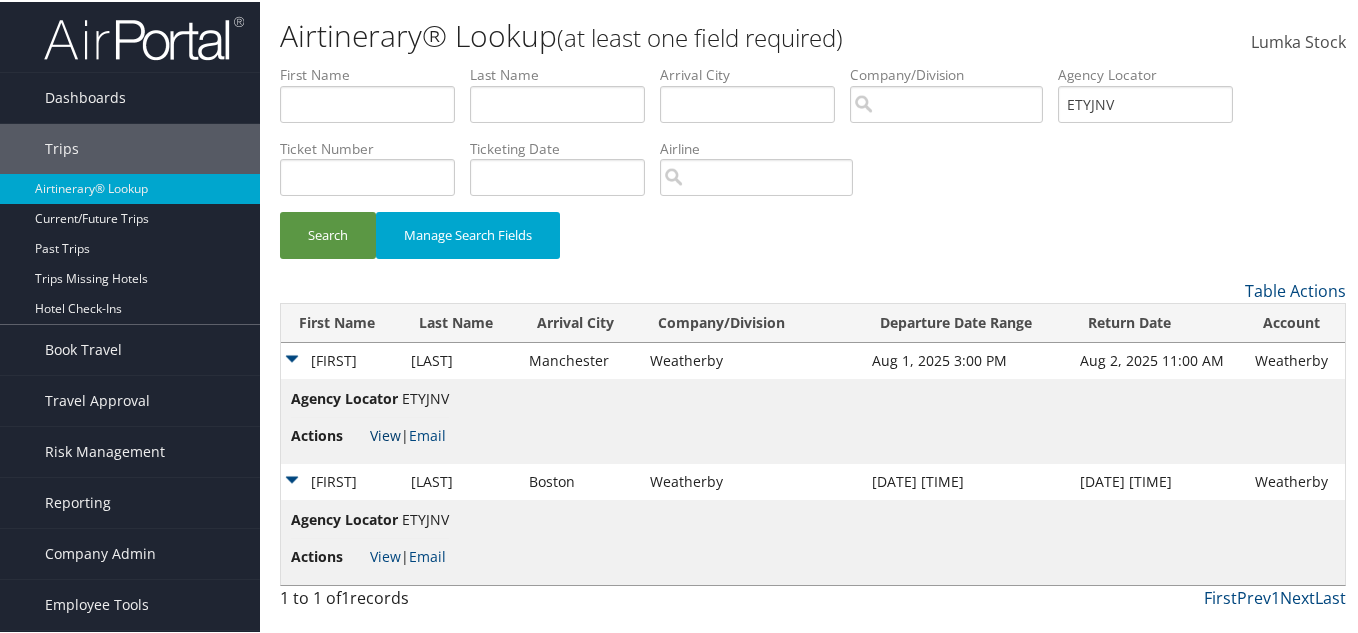 click on "View" at bounding box center [385, 433] 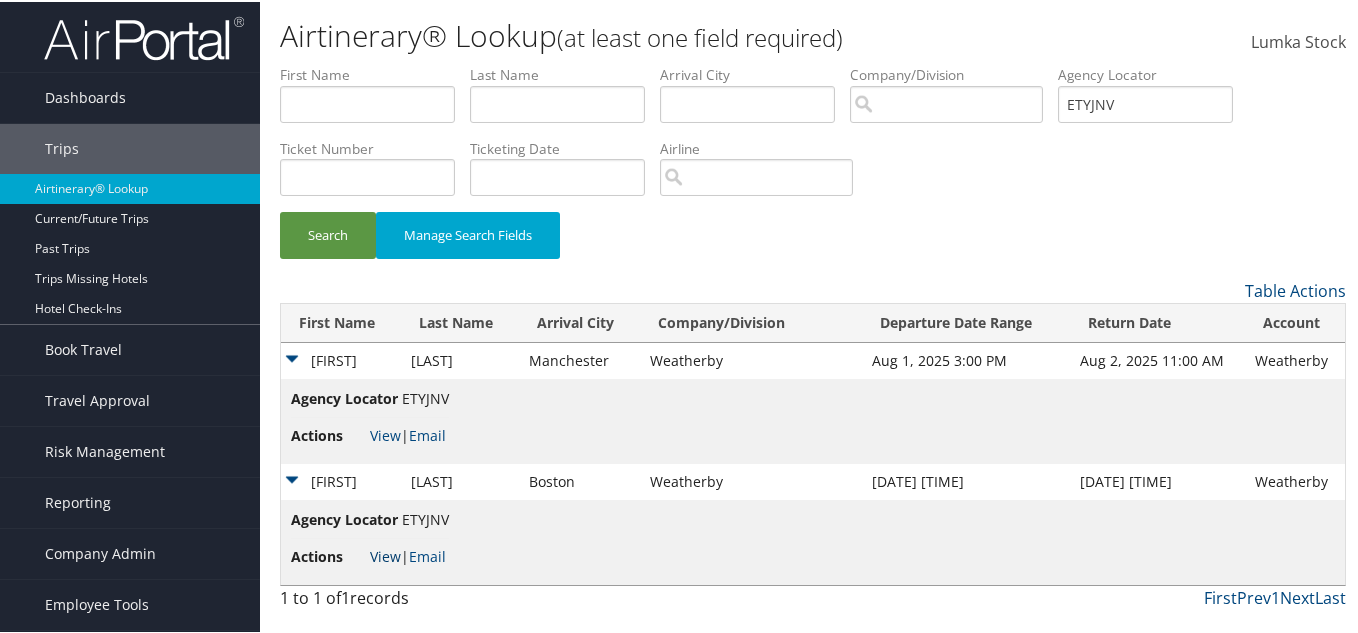 click on "View" at bounding box center (385, 554) 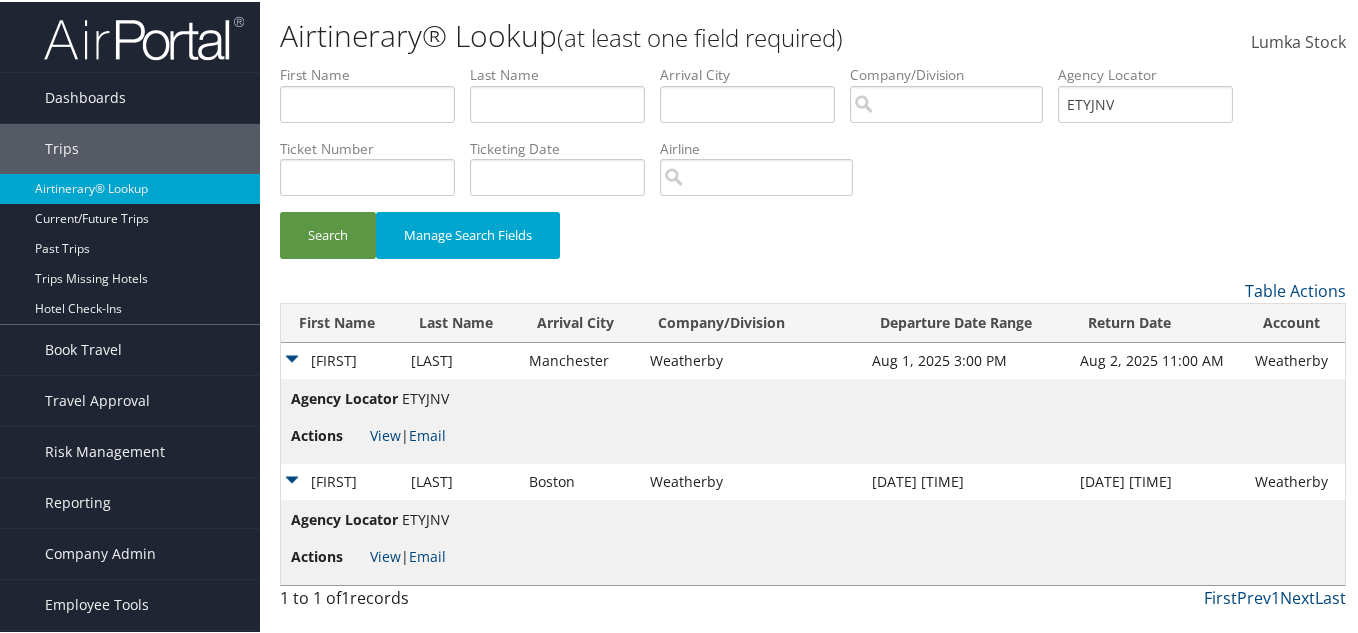 click on "Matthew" at bounding box center [341, 359] 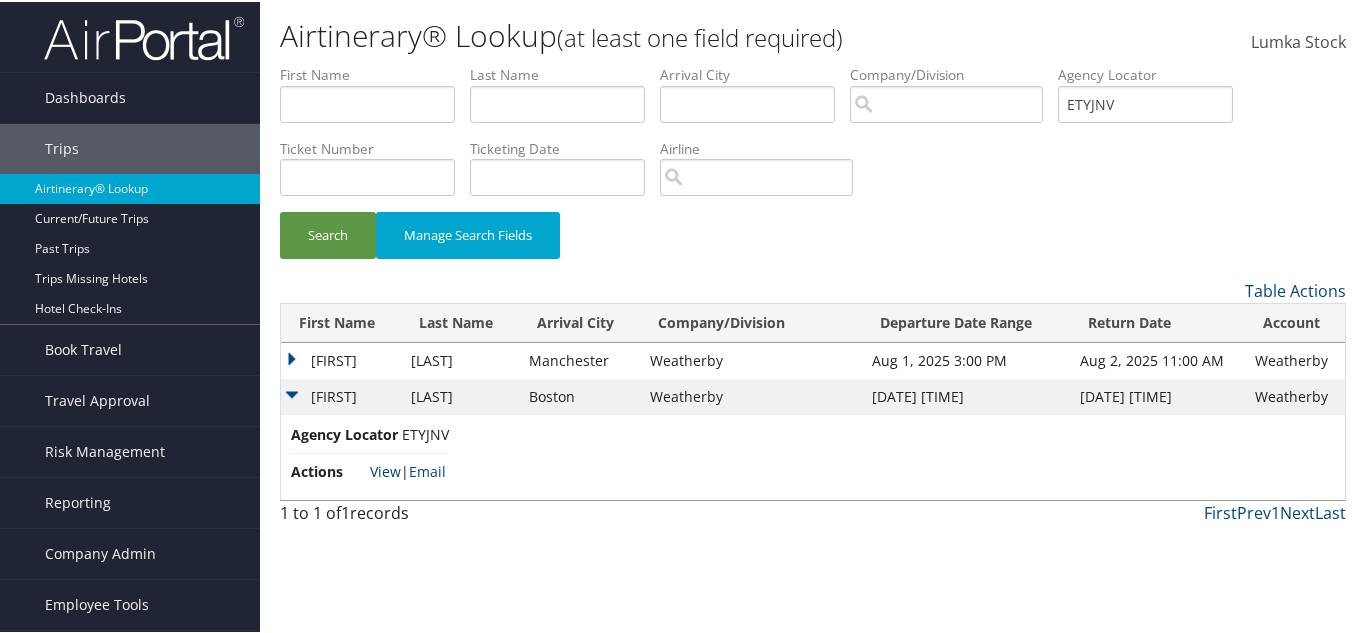 click on "View" at bounding box center (385, 469) 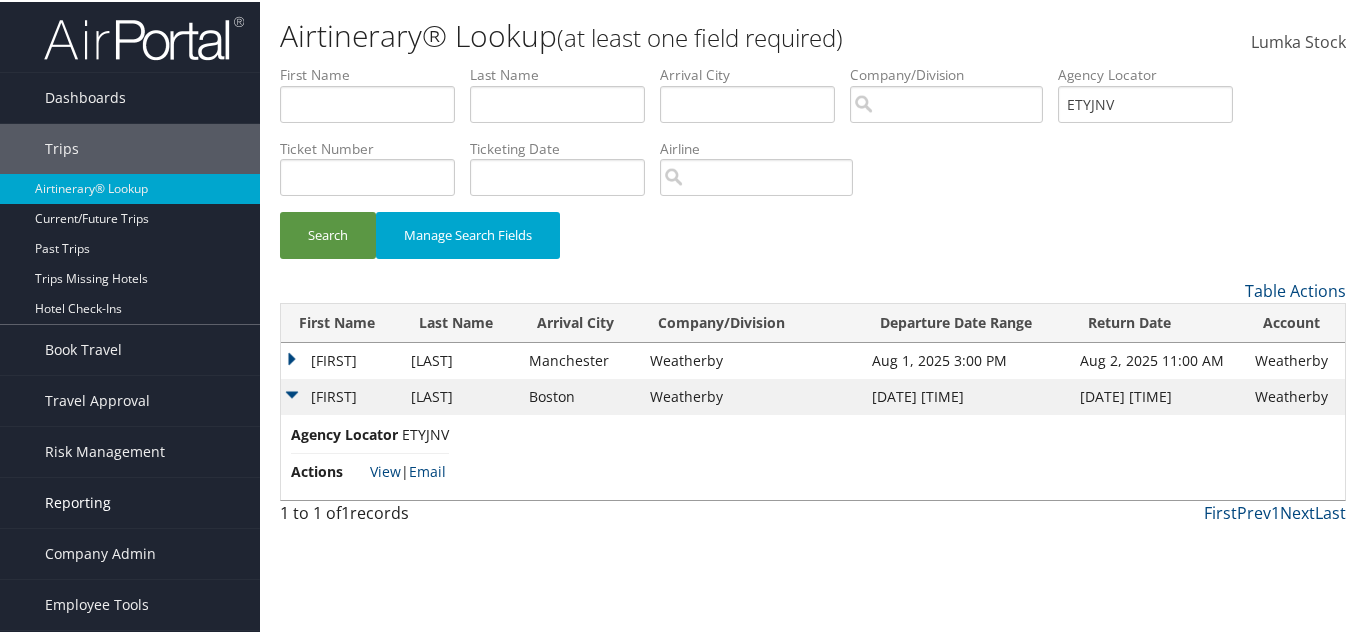 click on "Reporting" at bounding box center (78, 501) 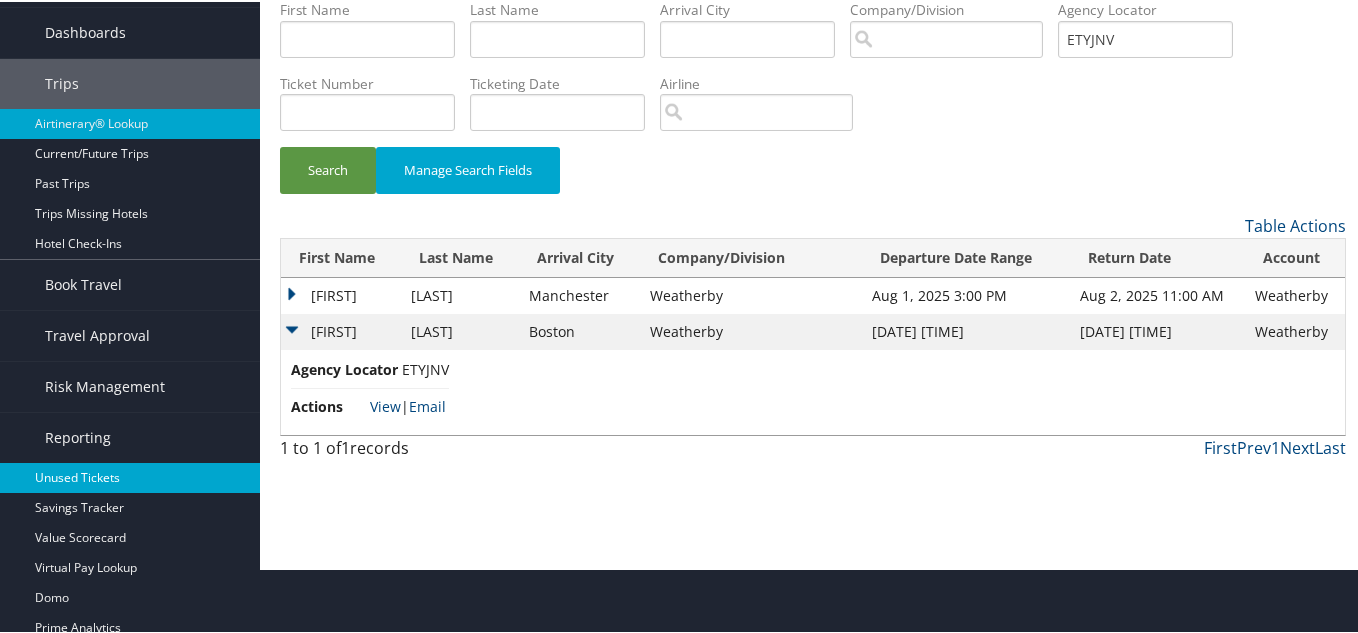 scroll, scrollTop: 100, scrollLeft: 0, axis: vertical 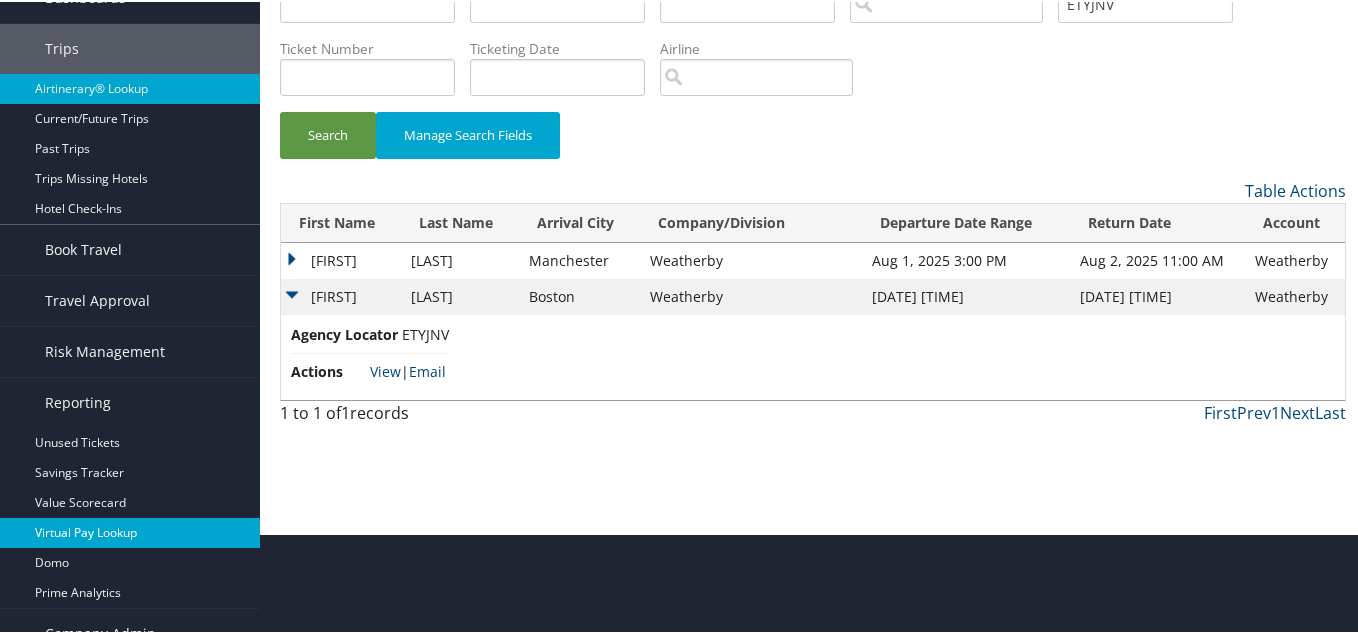 click on "Virtual Pay Lookup" at bounding box center [130, 531] 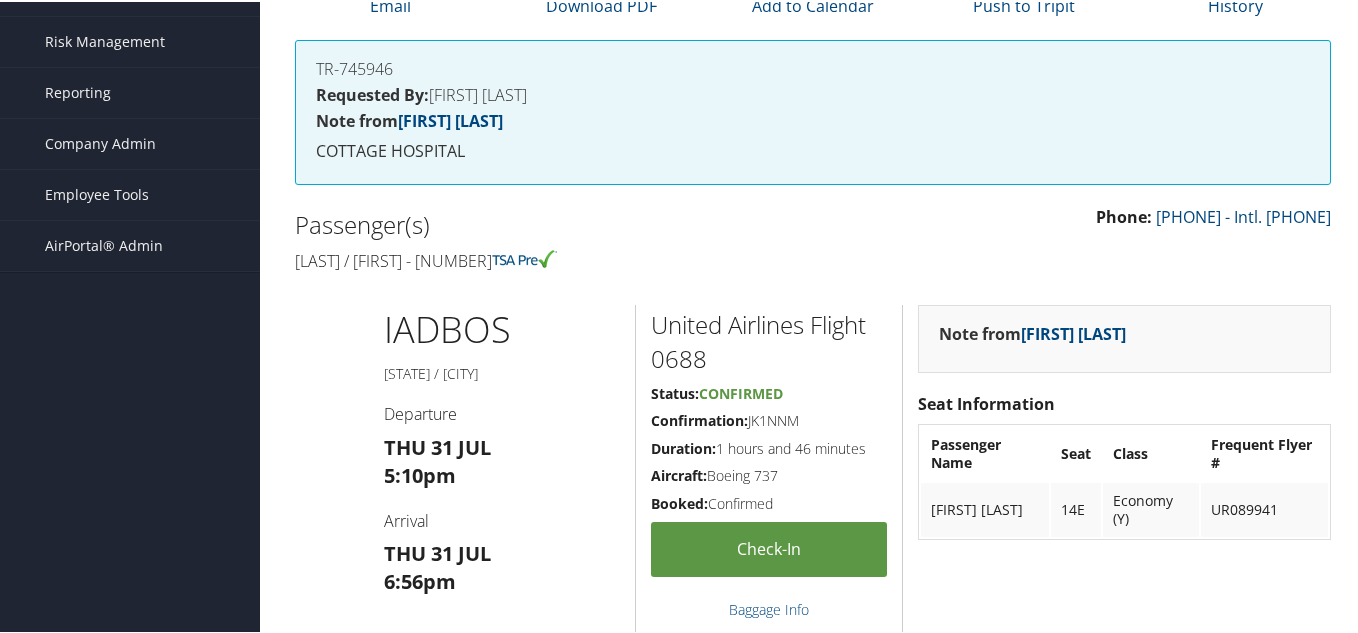 scroll, scrollTop: 0, scrollLeft: 0, axis: both 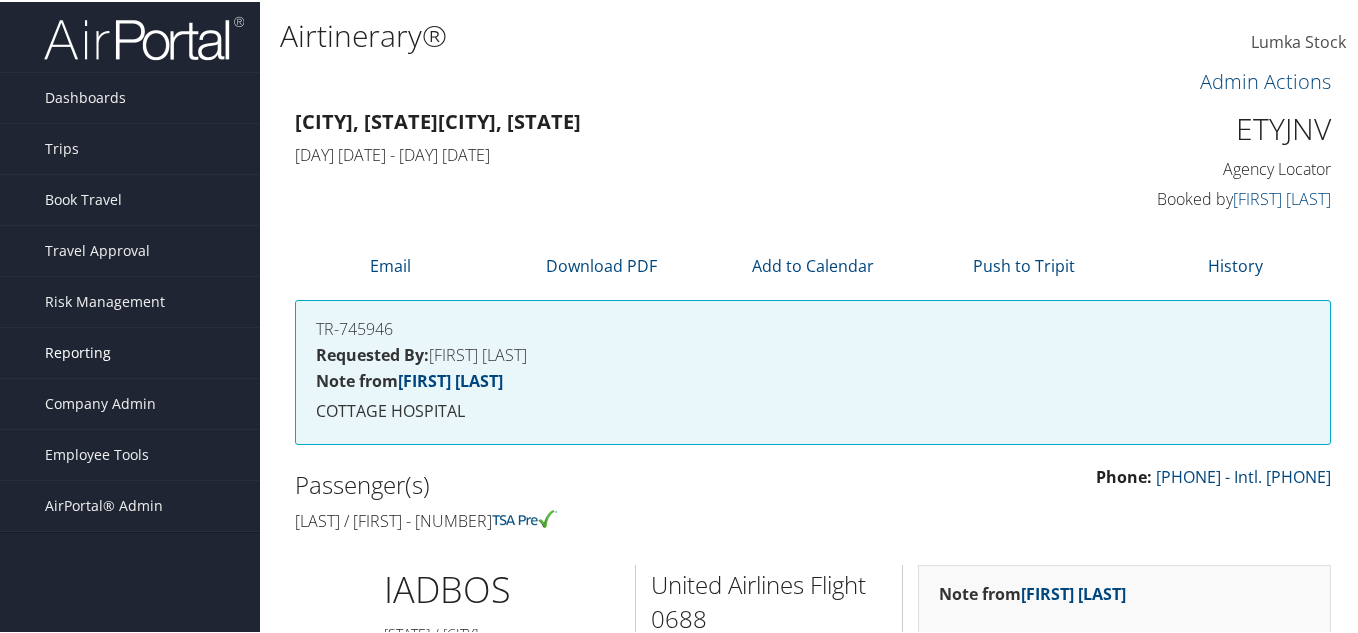 click on "Reporting" at bounding box center [78, 351] 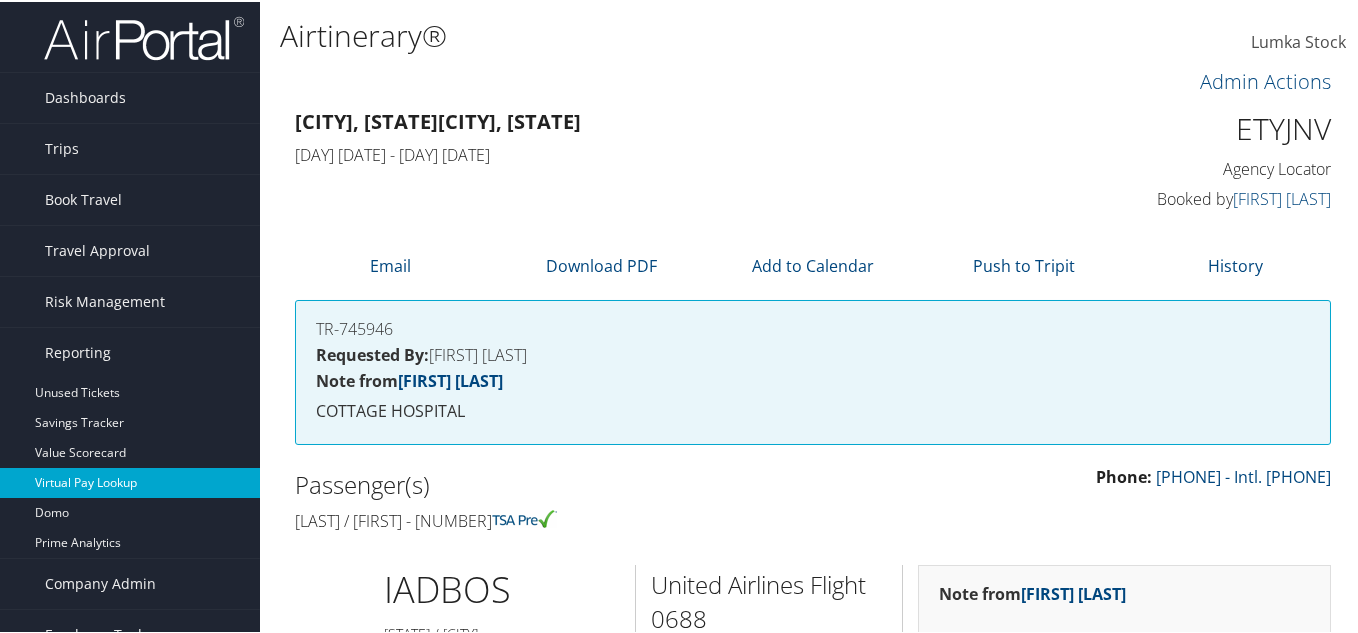 click on "Virtual Pay Lookup" at bounding box center (130, 481) 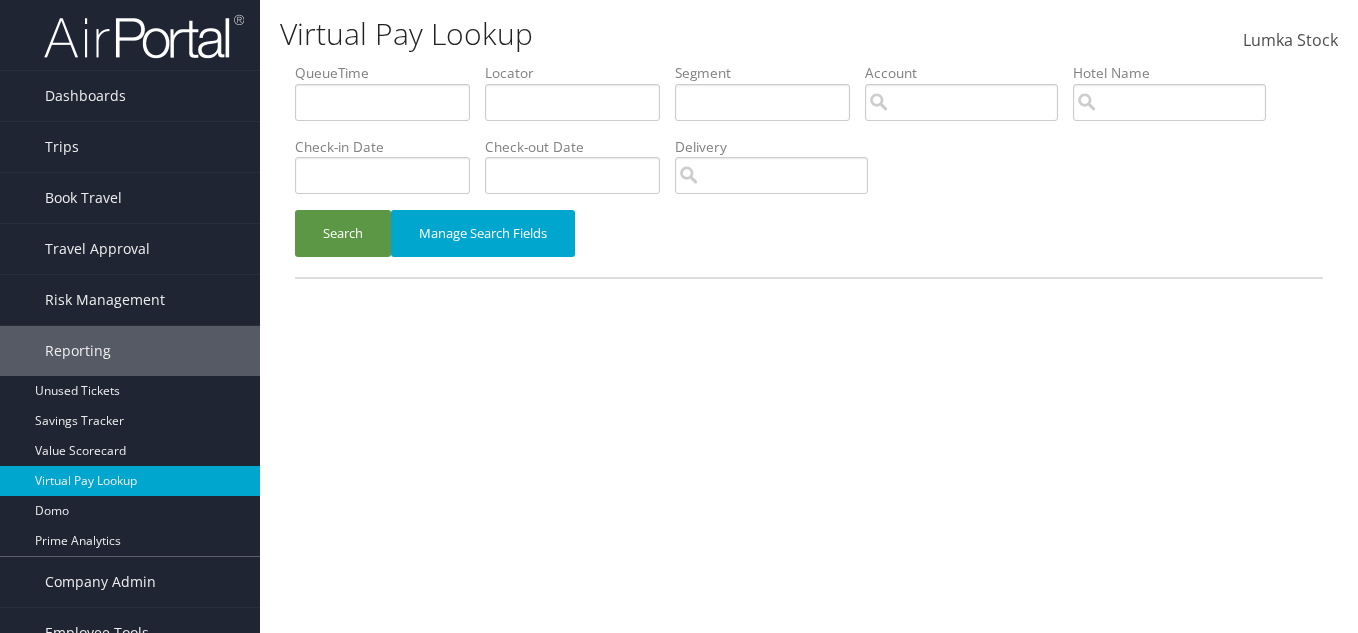 scroll, scrollTop: 0, scrollLeft: 0, axis: both 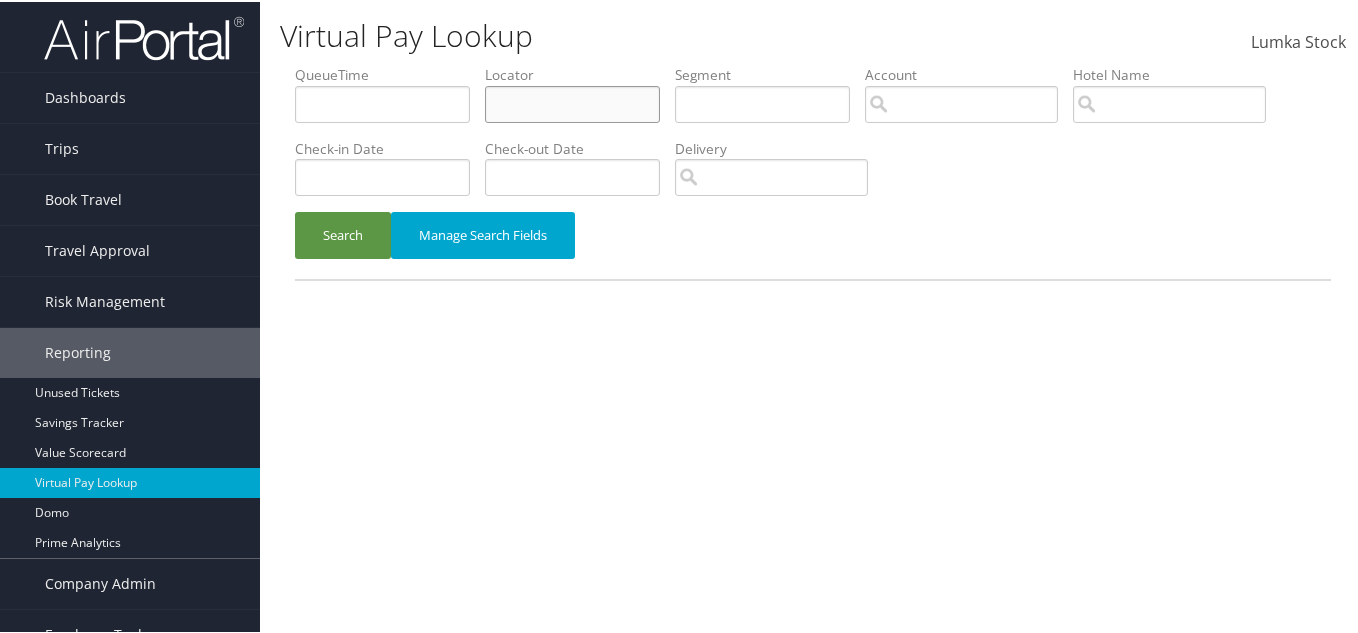 click at bounding box center [572, 102] 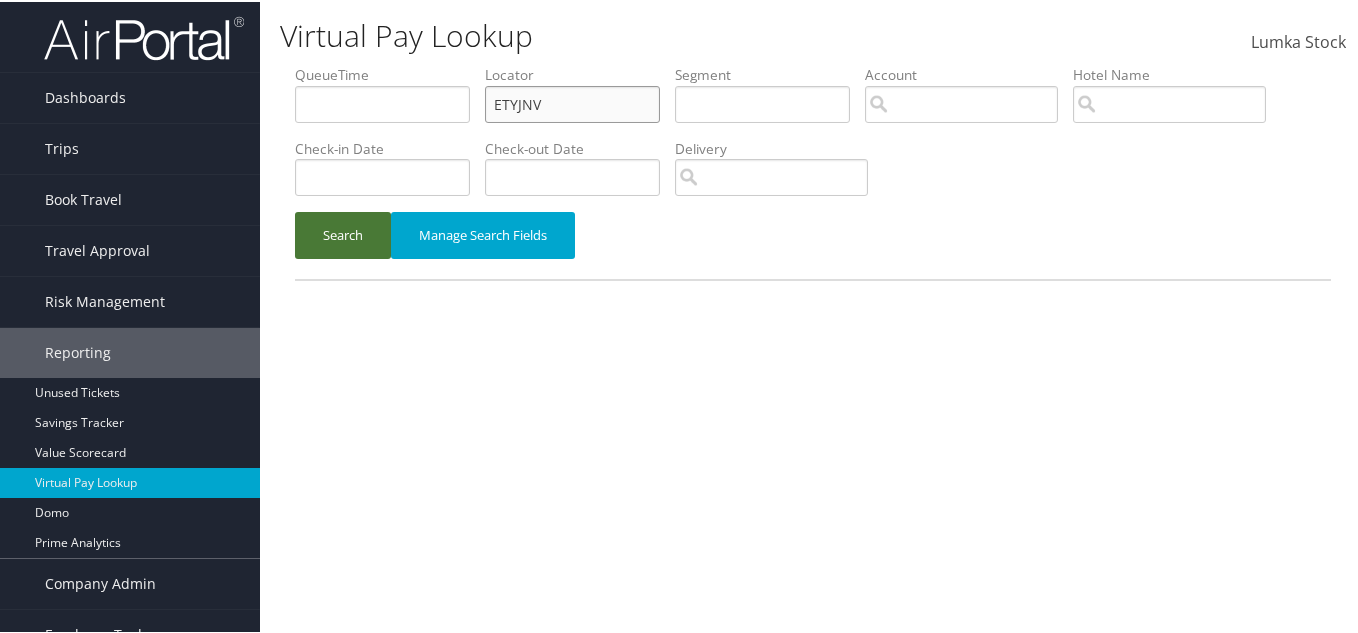 type on "ETYJNV" 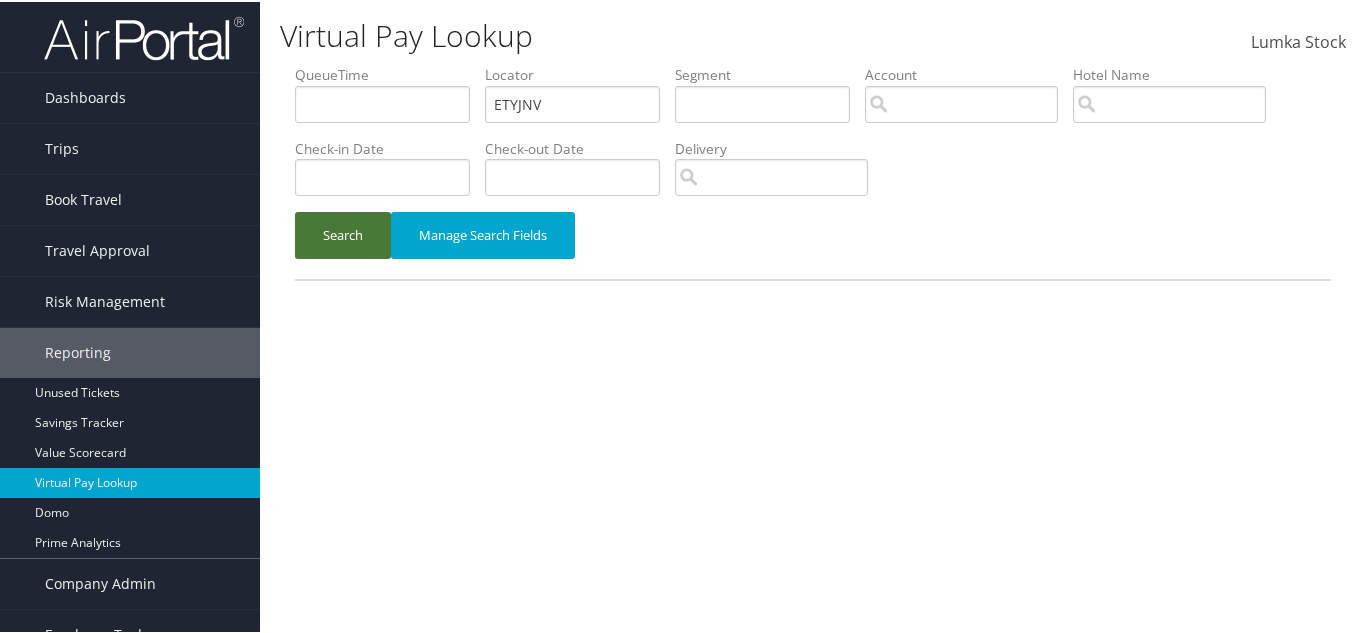 click on "Search" at bounding box center [343, 233] 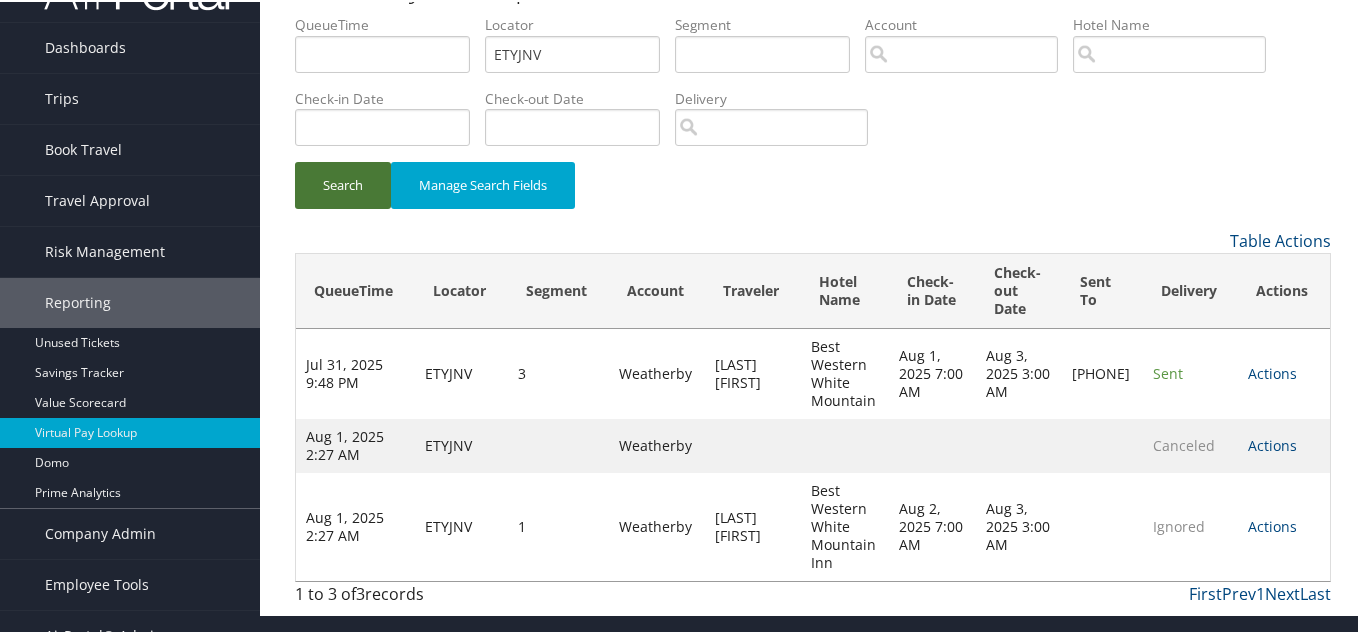 scroll, scrollTop: 77, scrollLeft: 0, axis: vertical 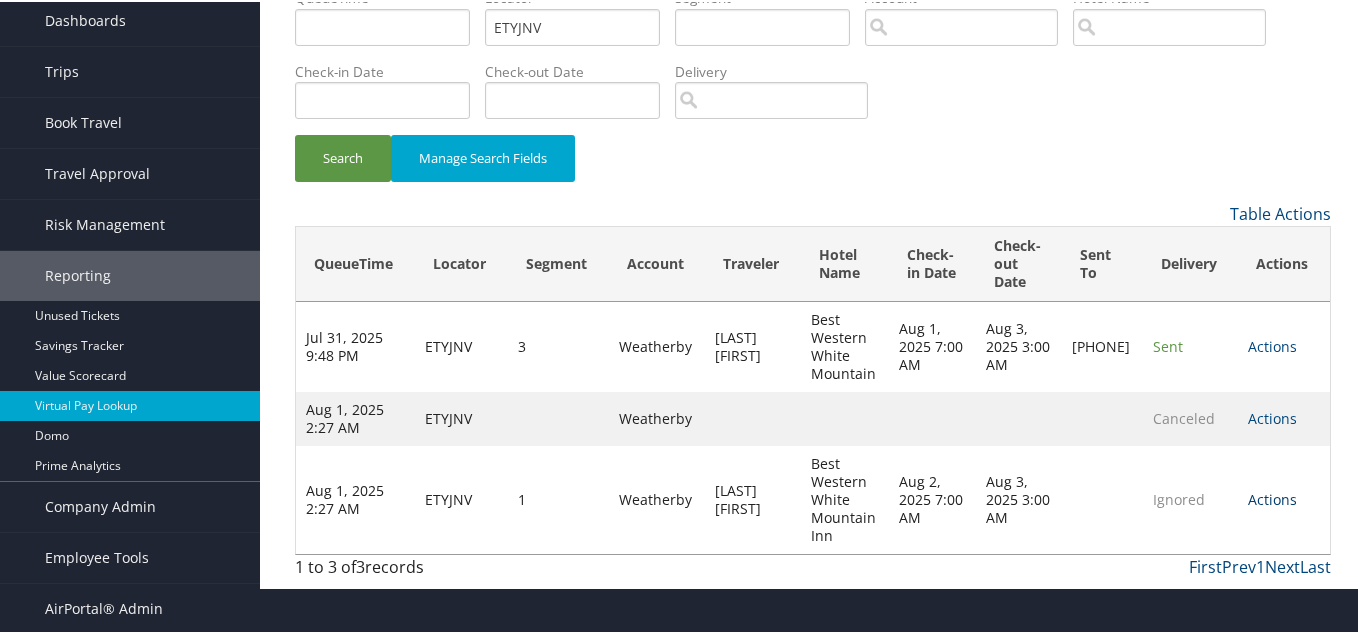 click on "Actions" at bounding box center [1272, 497] 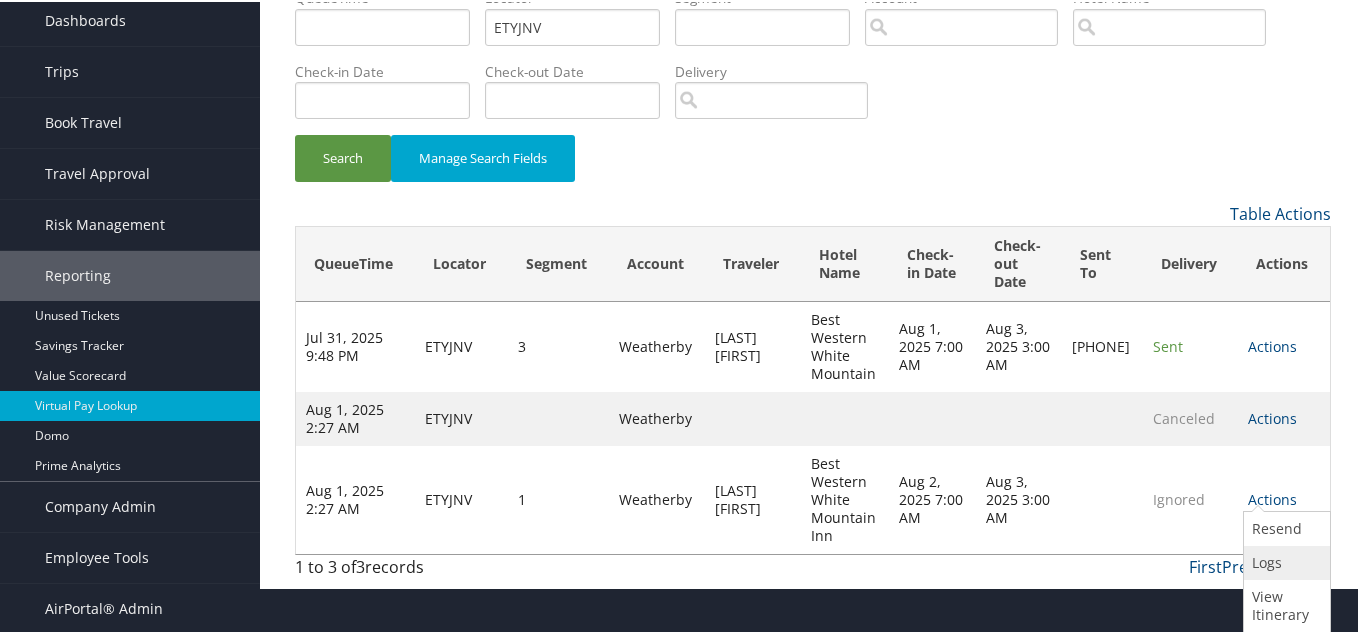 click on "Logs" at bounding box center [1284, 561] 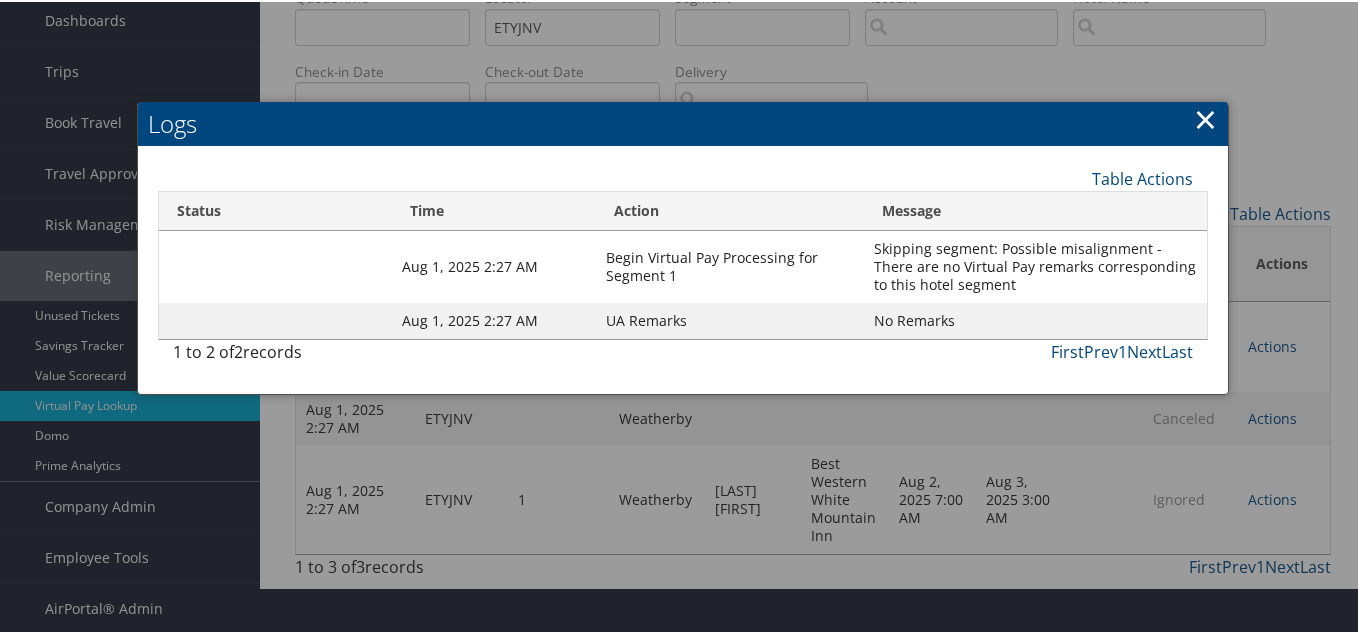 click on "×" at bounding box center (1205, 117) 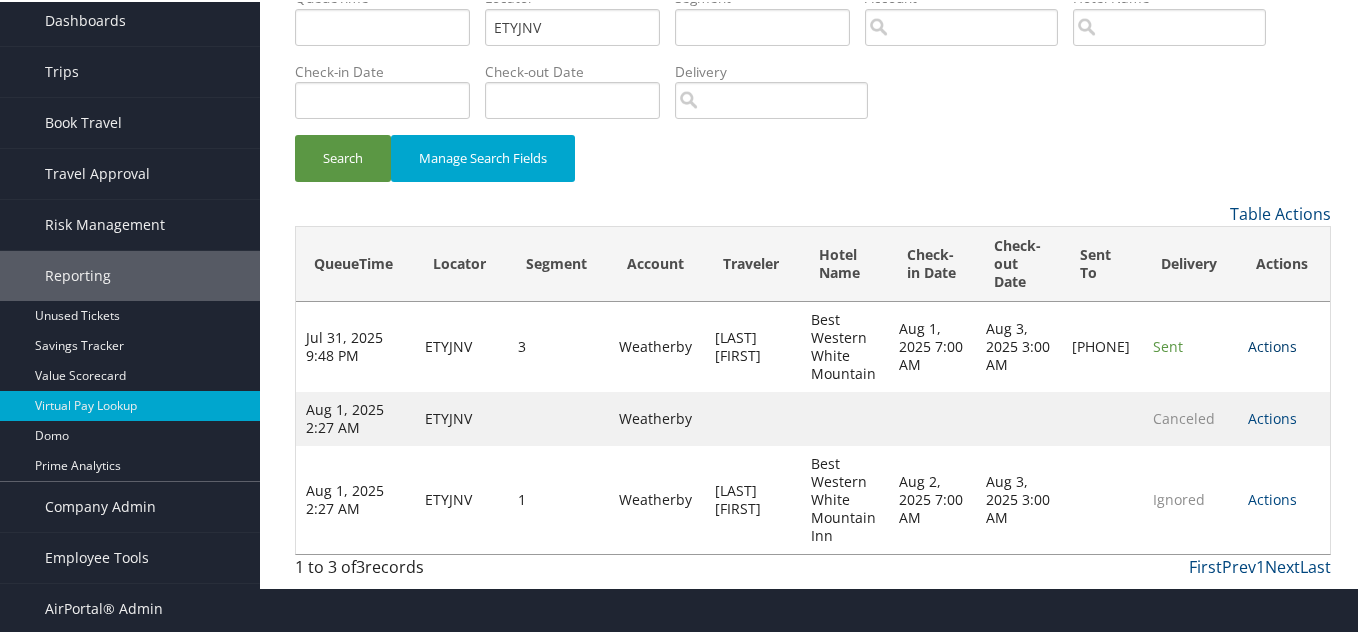 click on "Actions" at bounding box center (1272, 344) 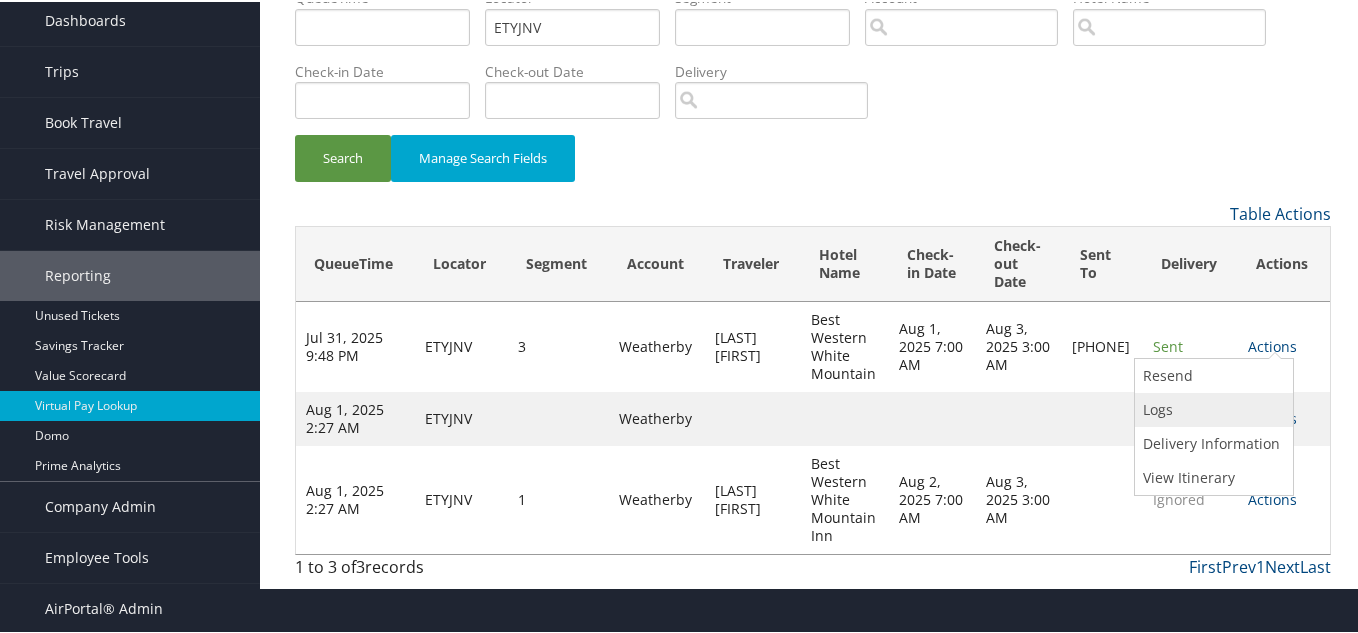 click on "Logs" at bounding box center [1211, 408] 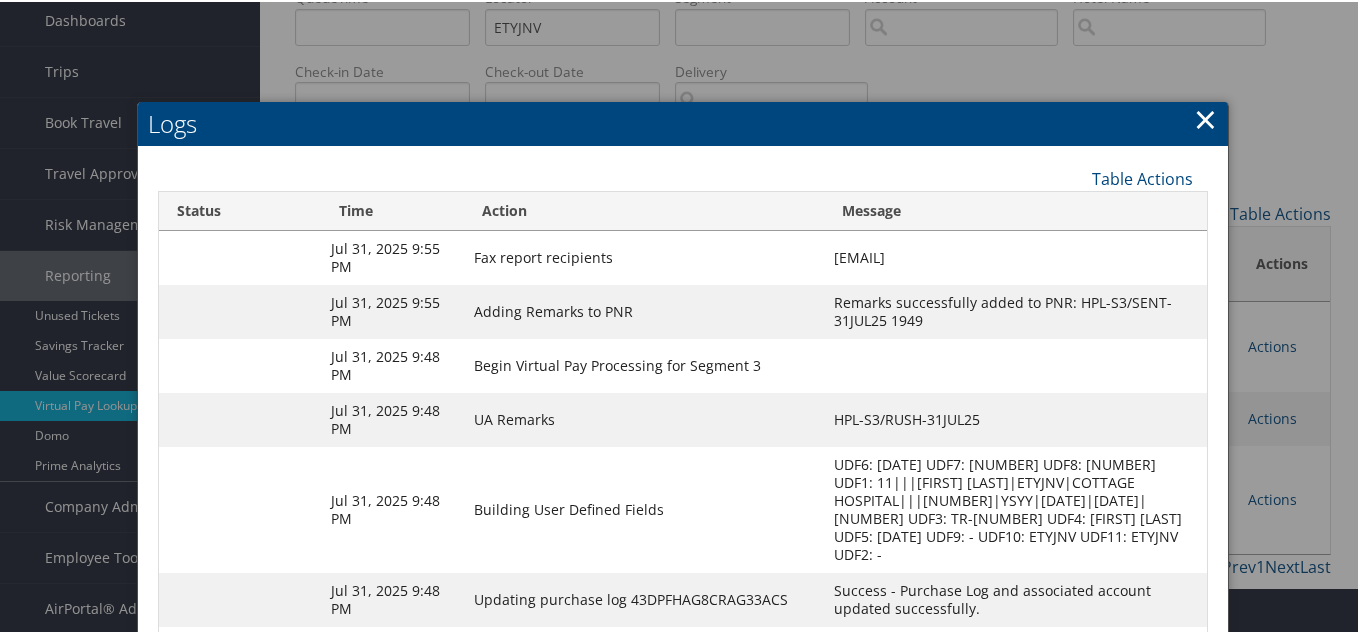 scroll, scrollTop: 269, scrollLeft: 0, axis: vertical 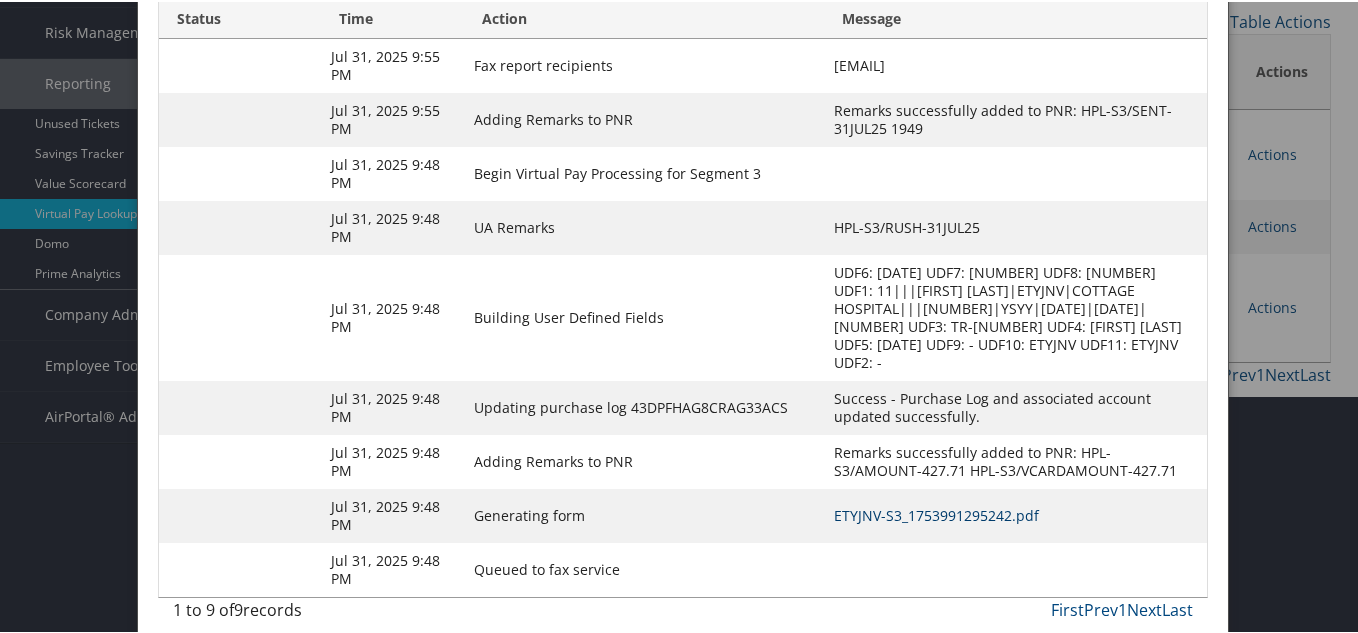 click on "ETYJNV-S3_1753991295242.pdf" at bounding box center [937, 513] 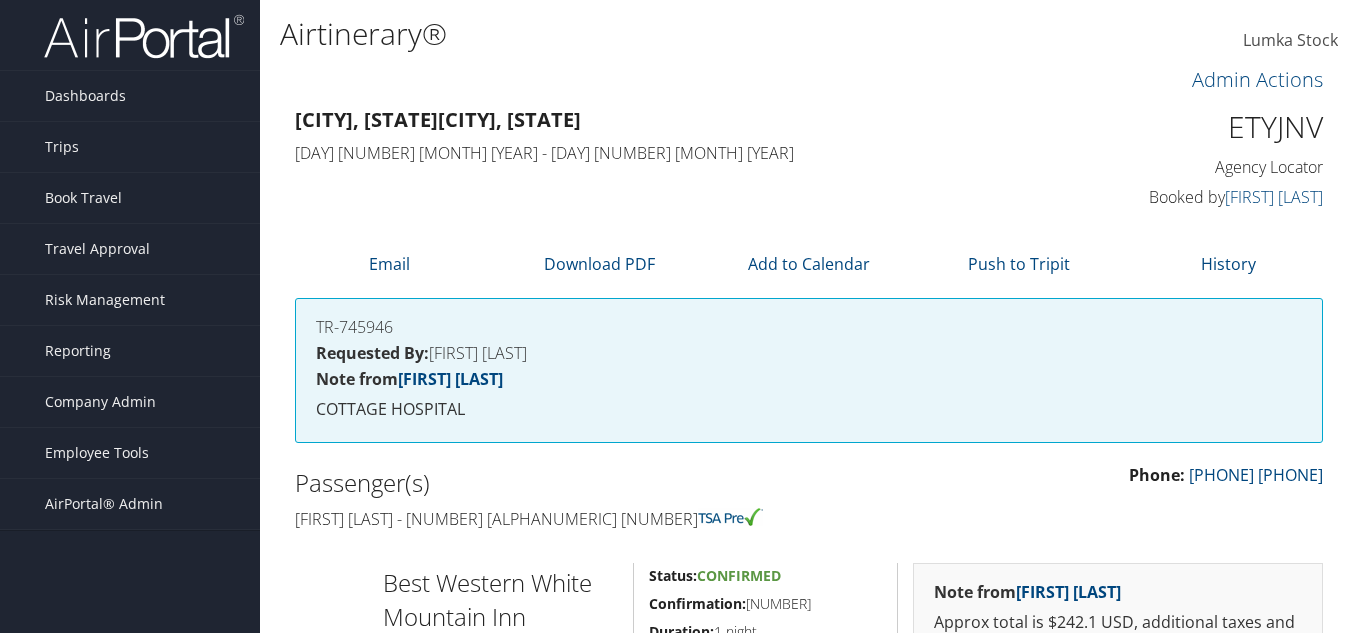 scroll, scrollTop: 300, scrollLeft: 0, axis: vertical 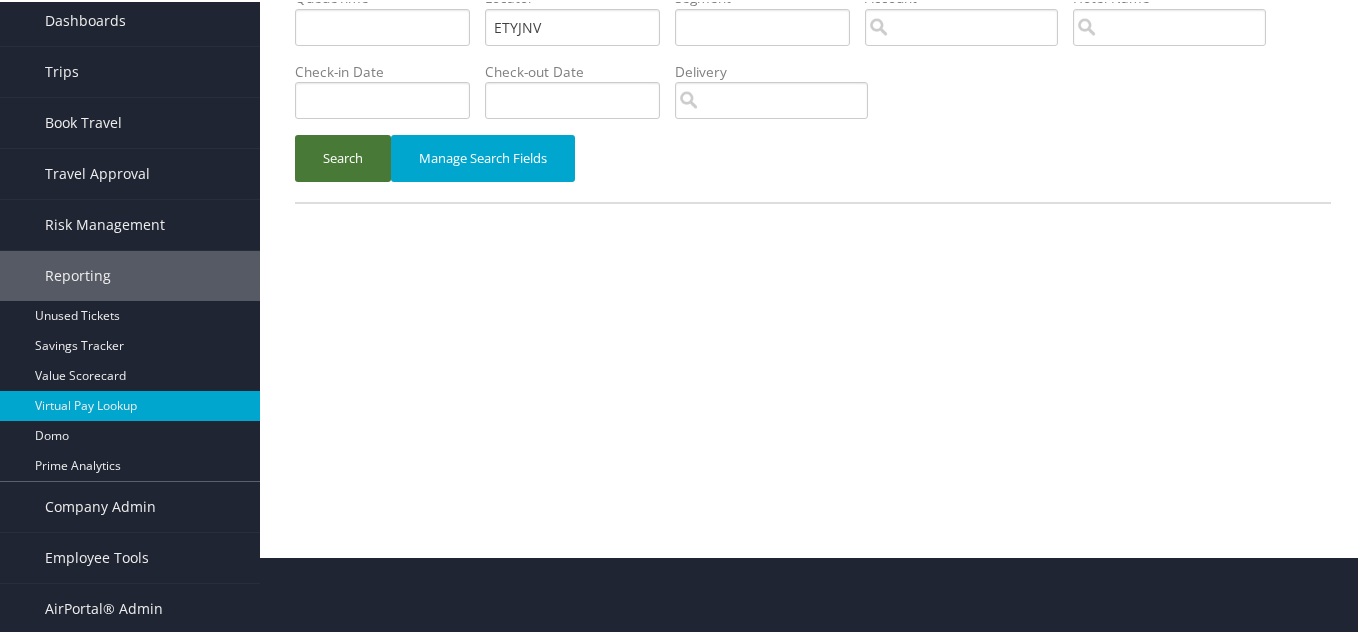 click on "Search" at bounding box center [343, 156] 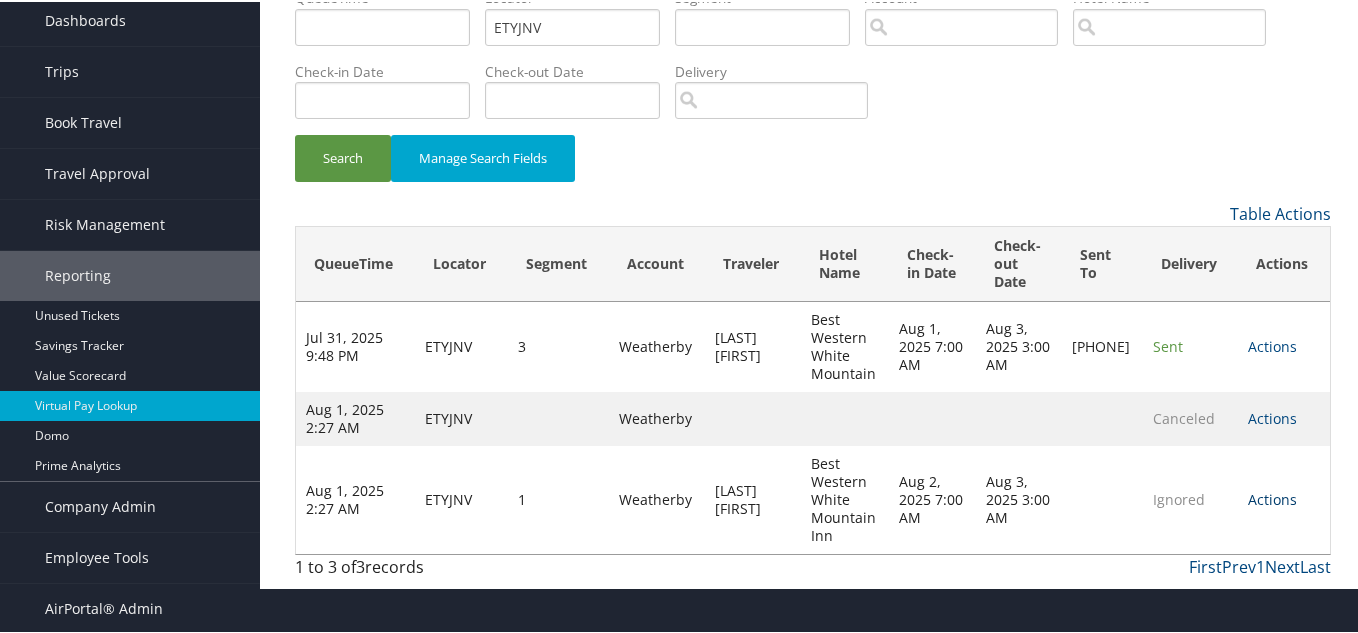 click on "Actions" at bounding box center (1272, 497) 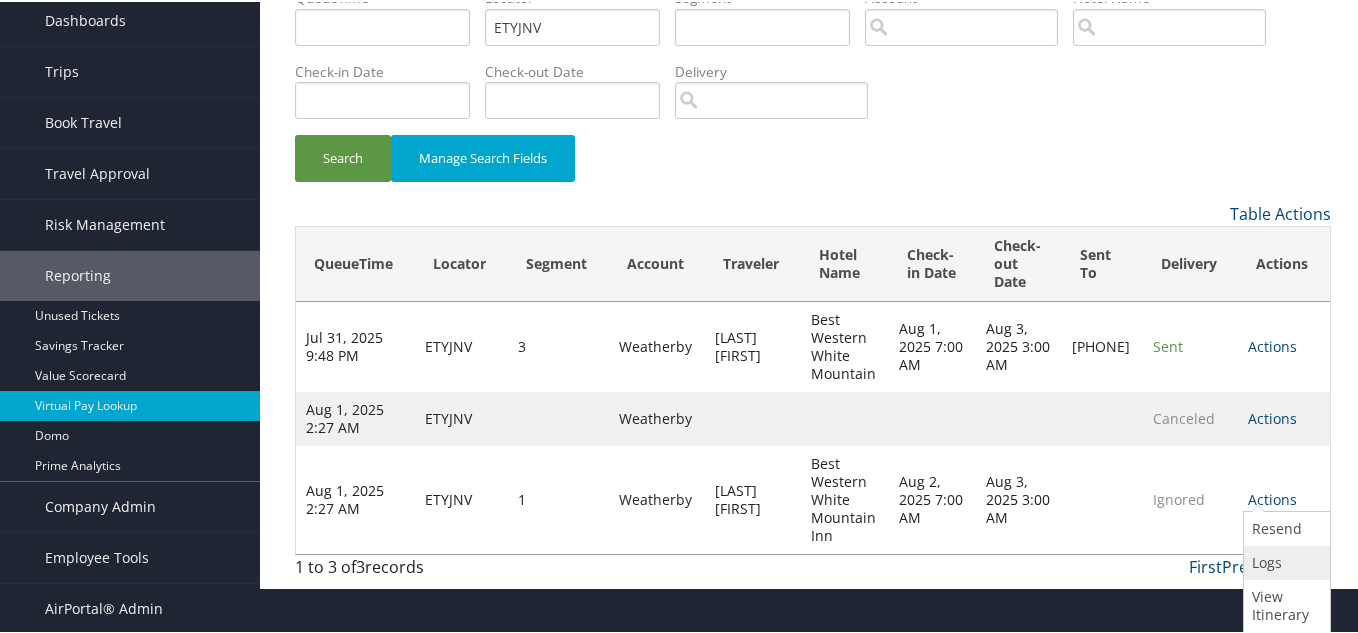 click on "Logs" at bounding box center [1284, 561] 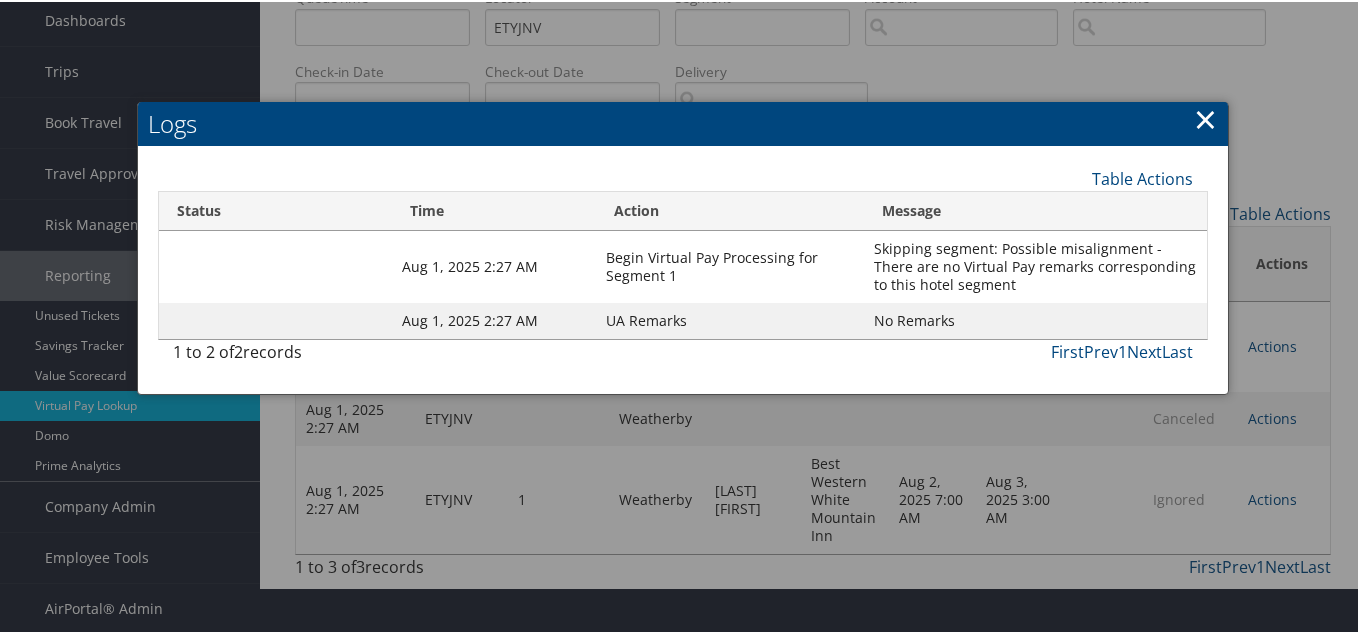 click on "×" at bounding box center [1205, 117] 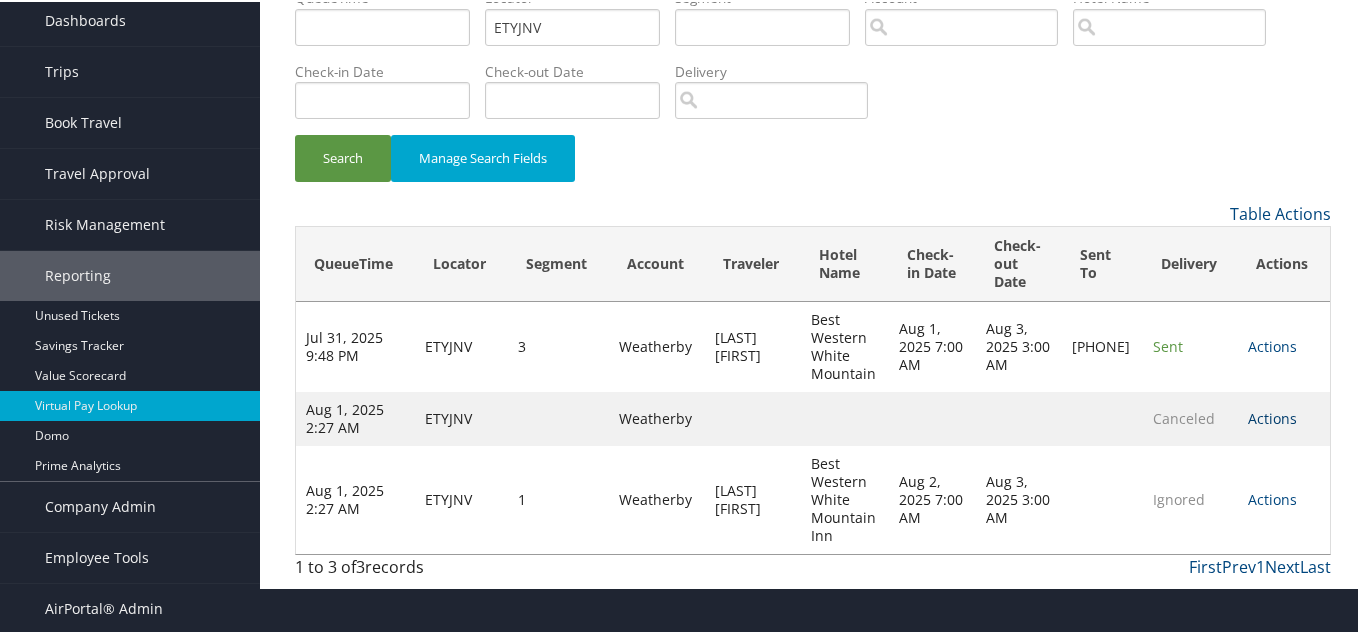 click on "Actions" at bounding box center (1272, 416) 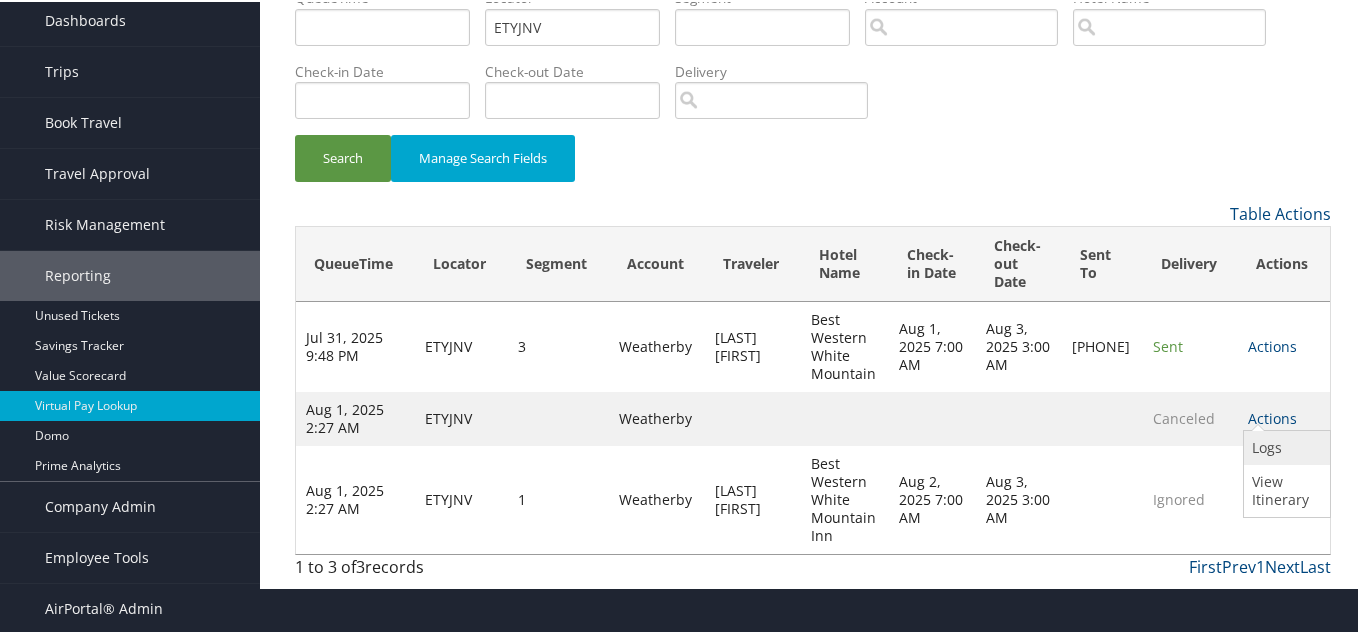 click on "Logs" at bounding box center (1284, 446) 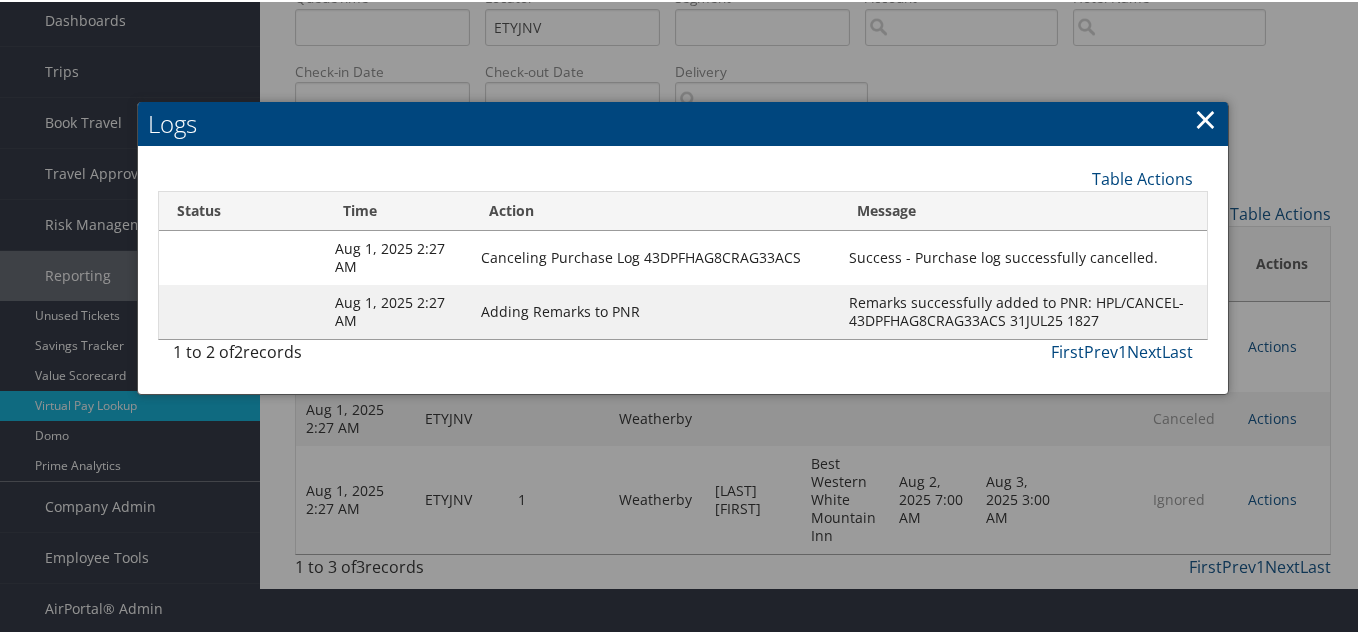 click on "×" at bounding box center (1205, 117) 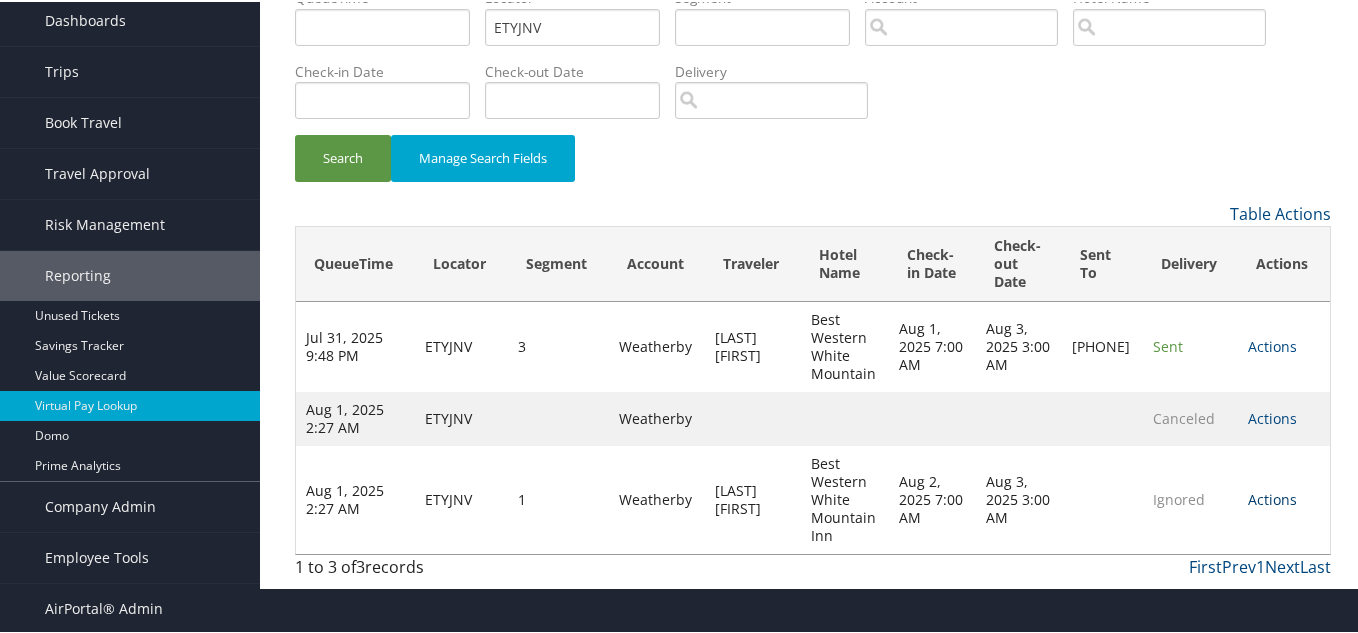 click on "Actions" at bounding box center (1272, 497) 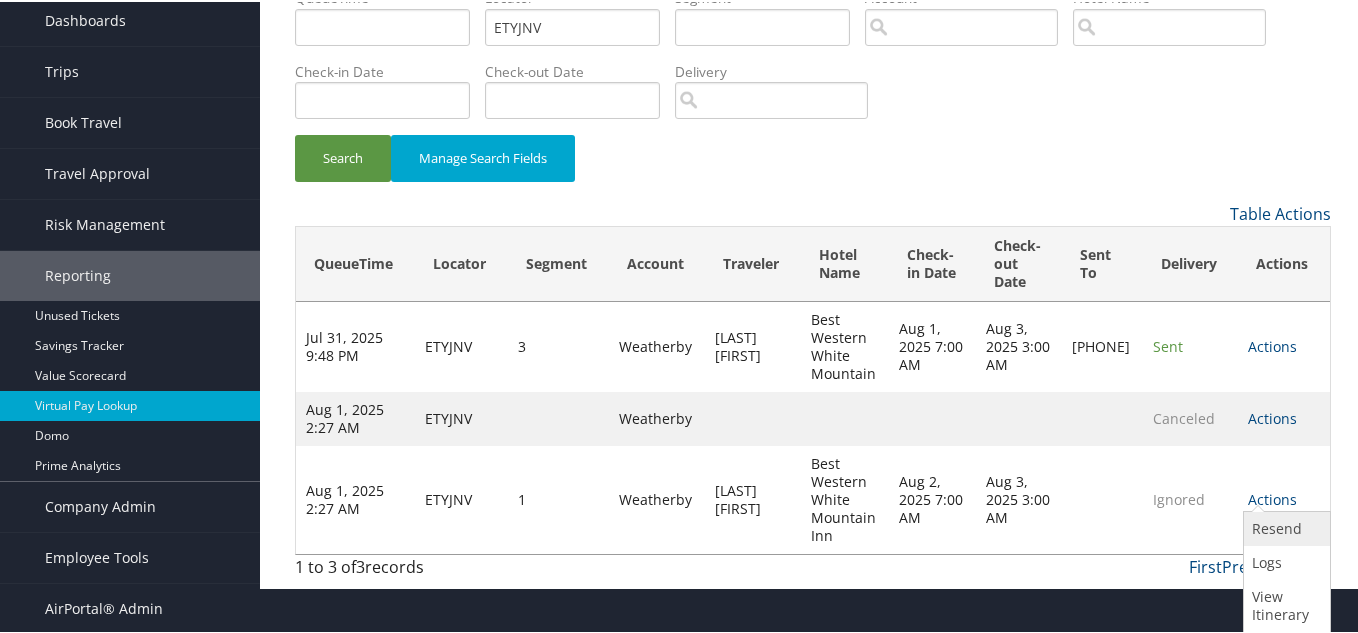 click on "Resend" at bounding box center [1284, 527] 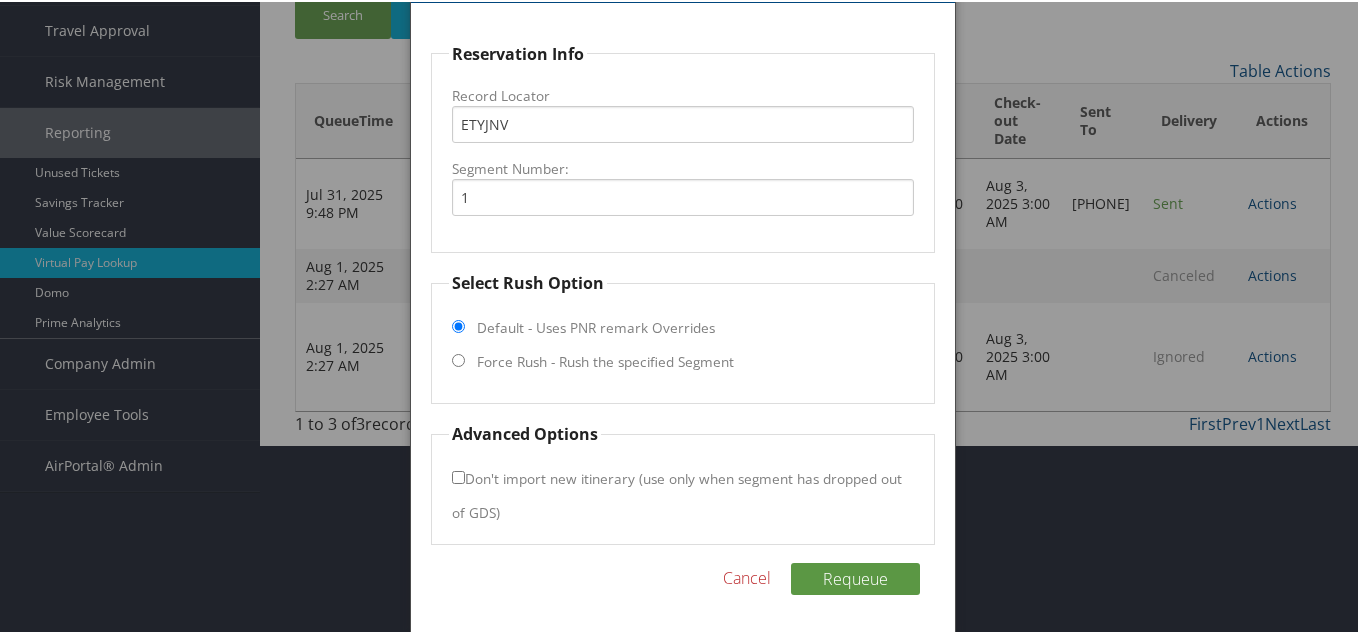 scroll, scrollTop: 221, scrollLeft: 0, axis: vertical 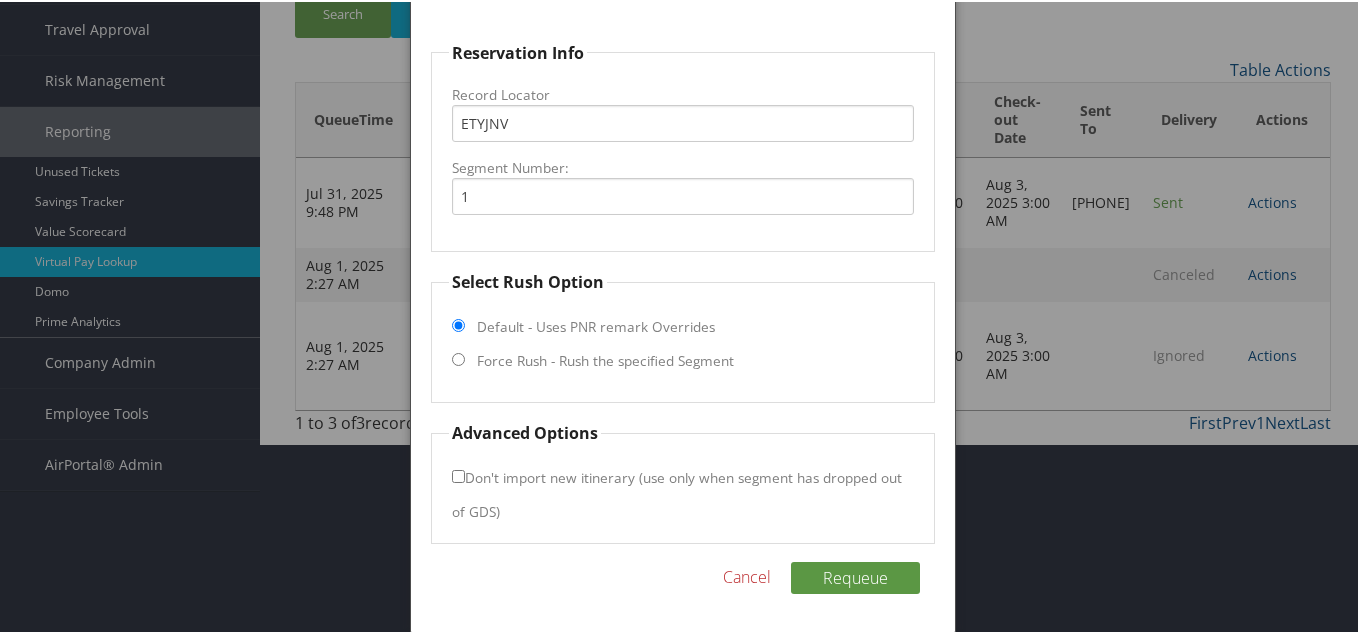 click at bounding box center (683, 316) 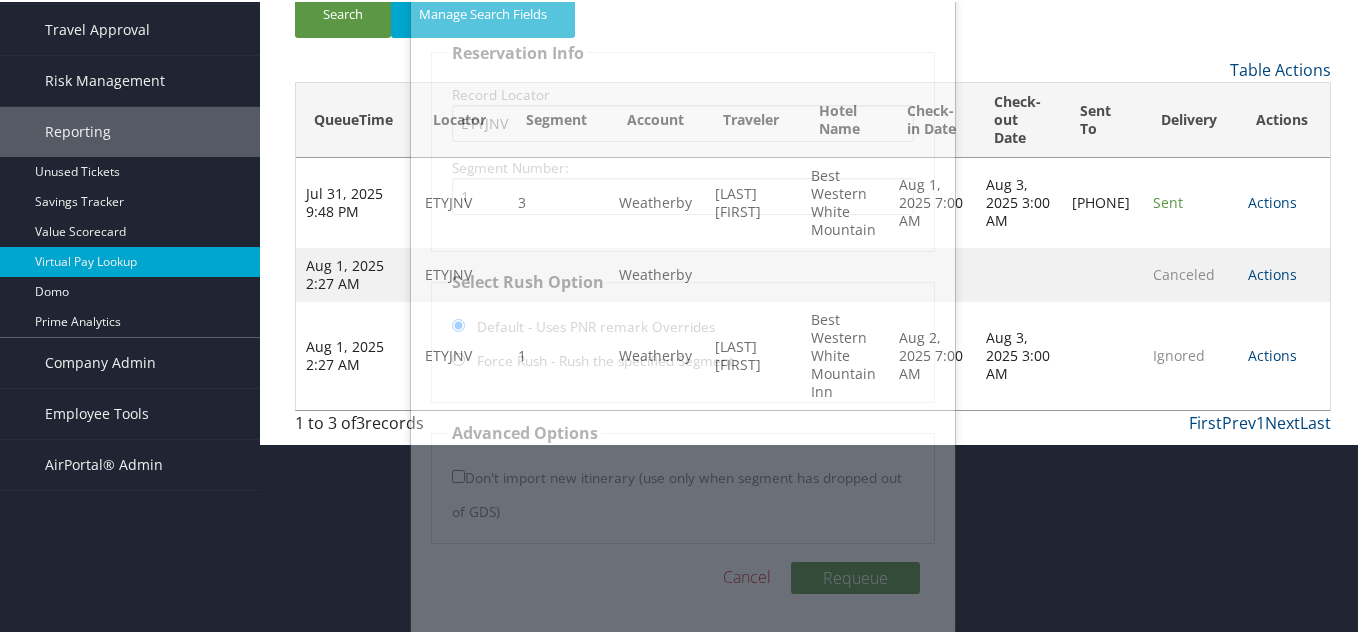 scroll, scrollTop: 77, scrollLeft: 0, axis: vertical 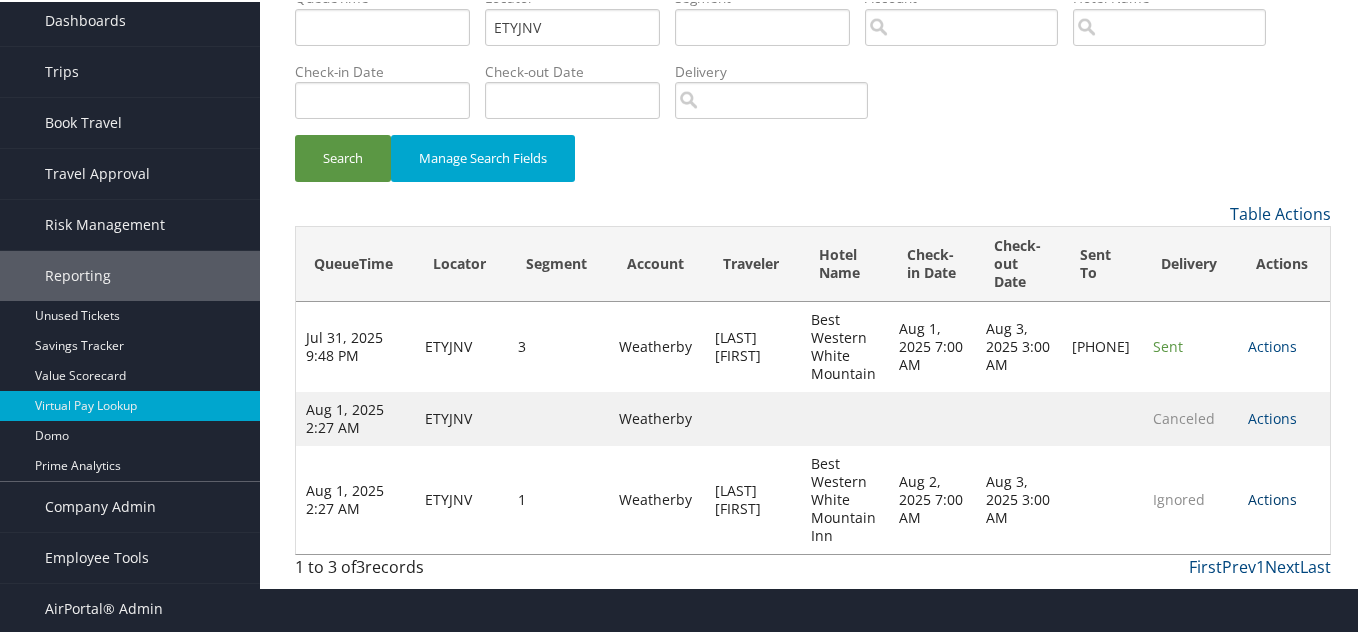 click on "Actions" at bounding box center (1272, 497) 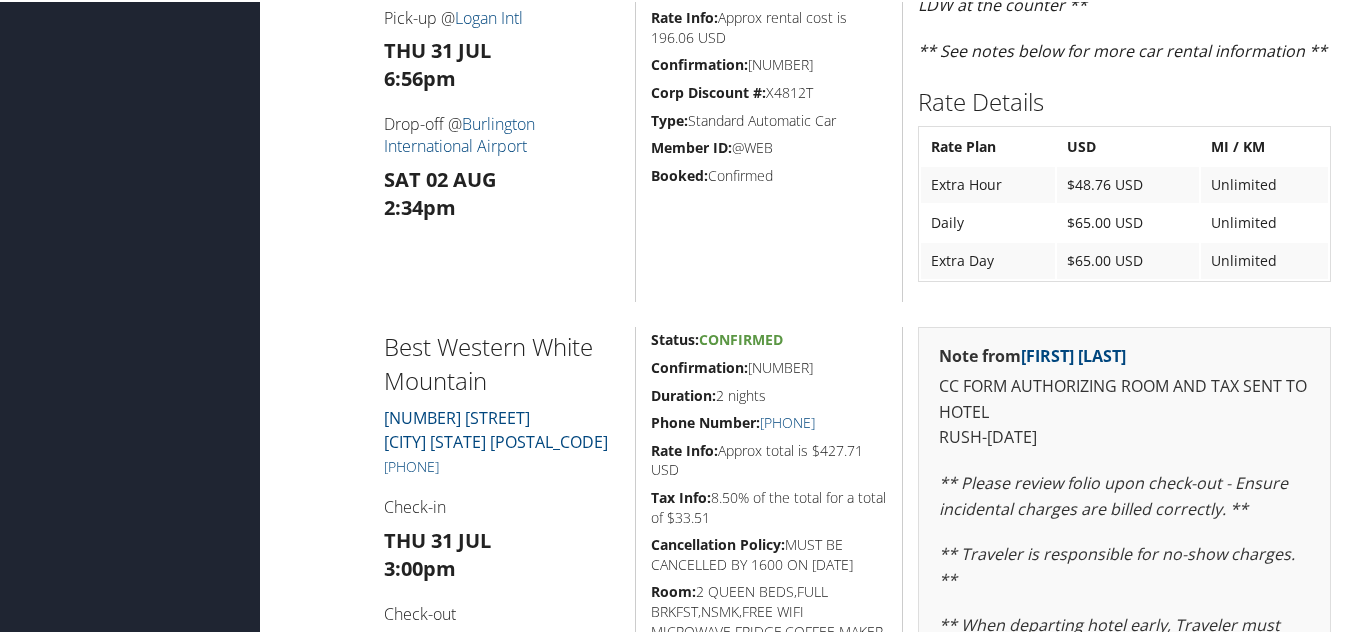 scroll, scrollTop: 1000, scrollLeft: 0, axis: vertical 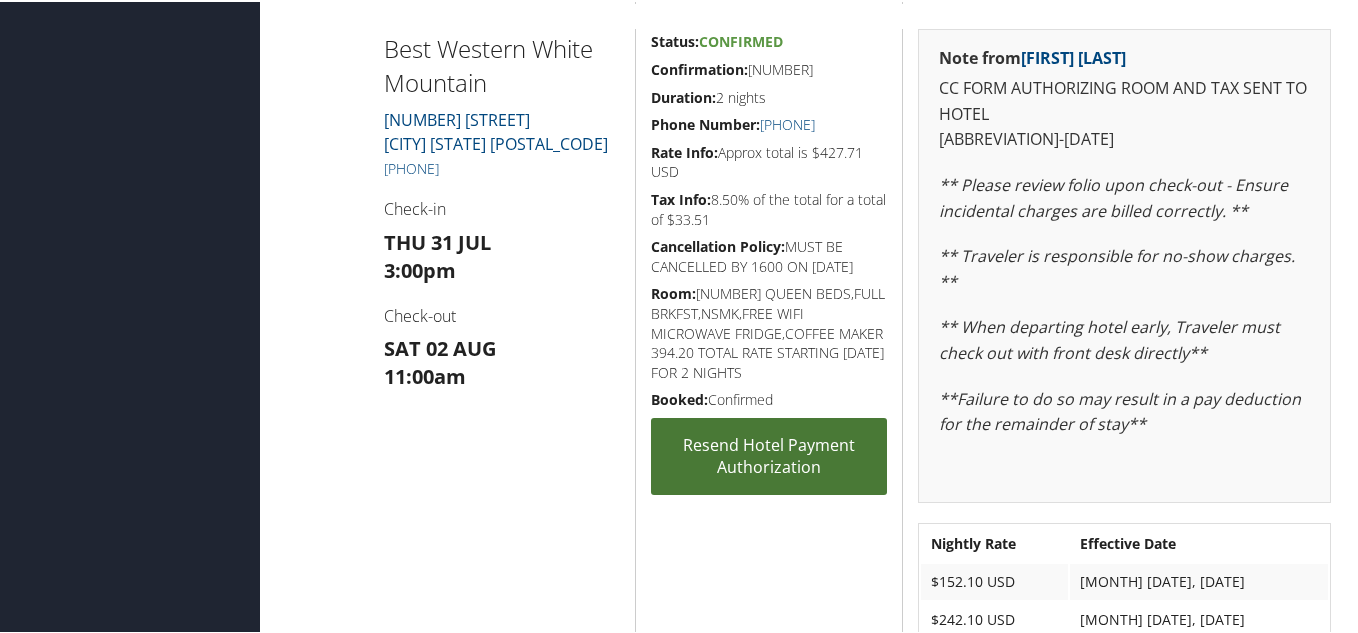 click on "Resend Hotel Payment Authorization" at bounding box center [769, 454] 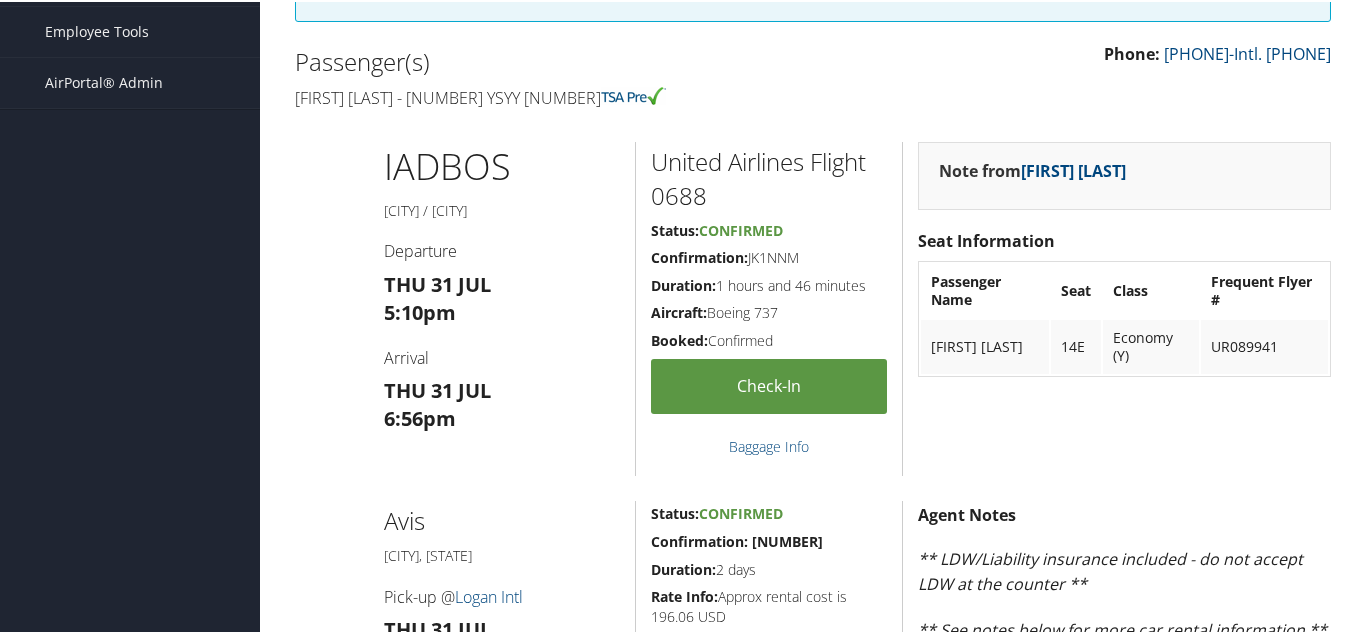 scroll, scrollTop: 0, scrollLeft: 0, axis: both 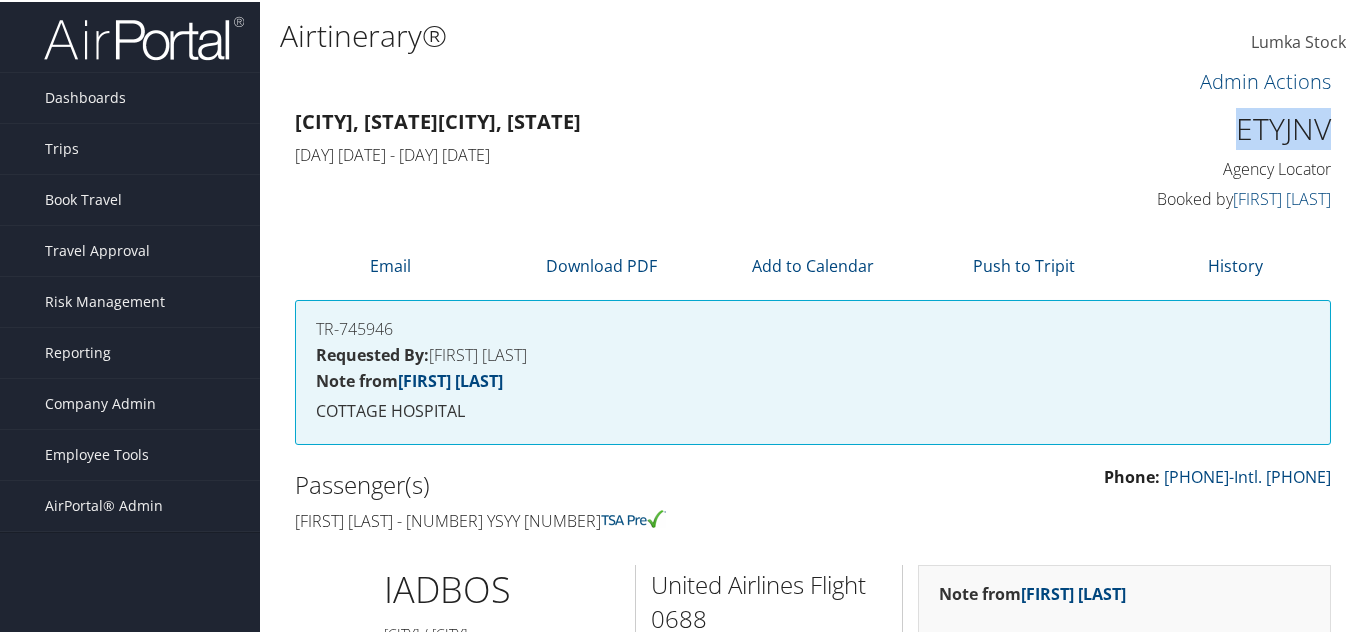 drag, startPoint x: 1245, startPoint y: 125, endPoint x: 1438, endPoint y: 131, distance: 193.09325 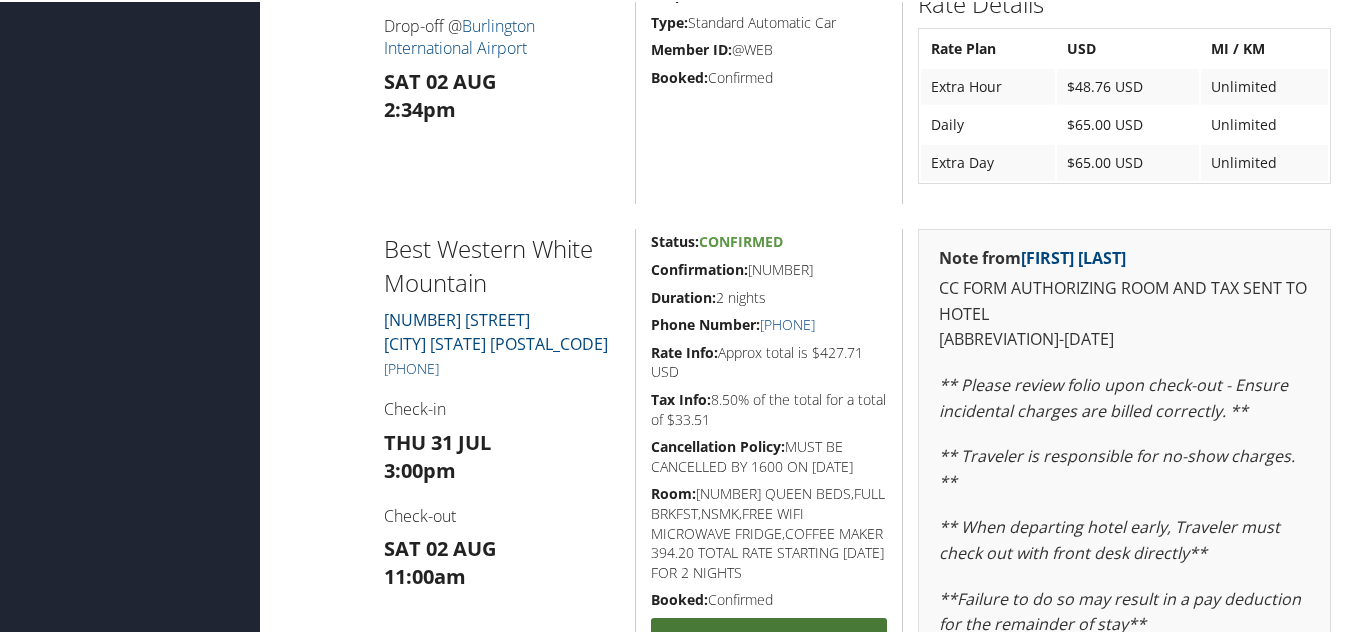 scroll, scrollTop: 1400, scrollLeft: 0, axis: vertical 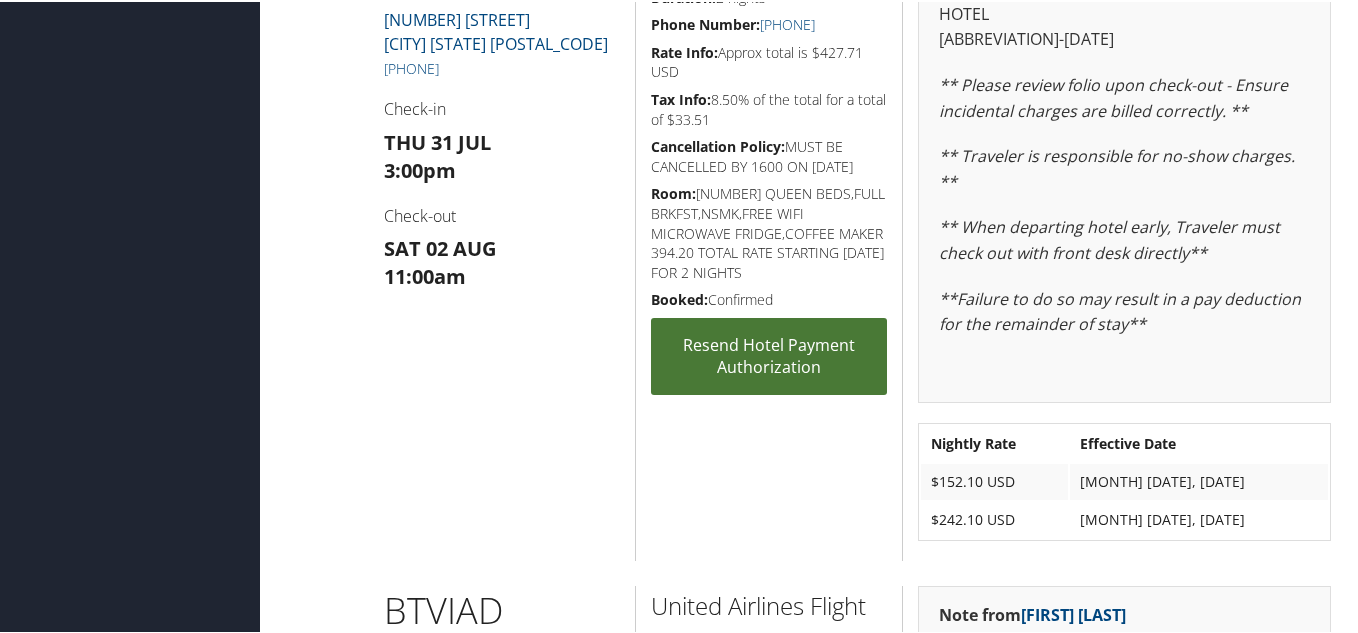 click on "Resend Hotel Payment Authorization" at bounding box center (769, 354) 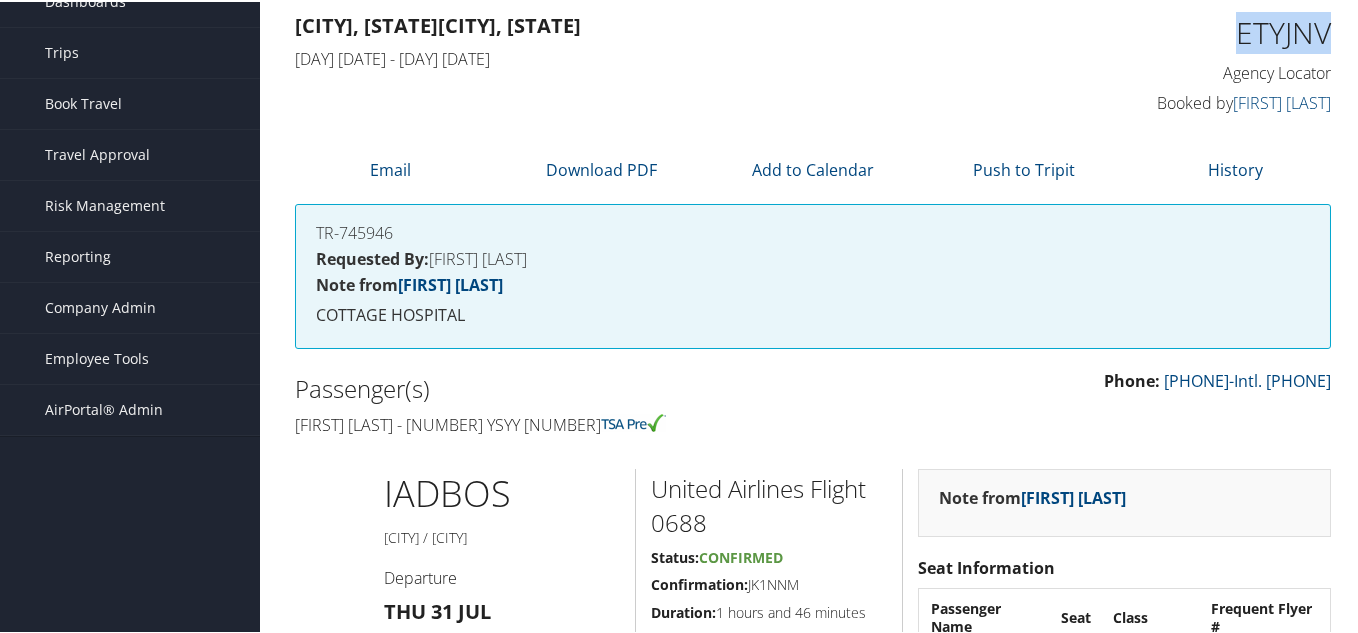 scroll, scrollTop: 0, scrollLeft: 0, axis: both 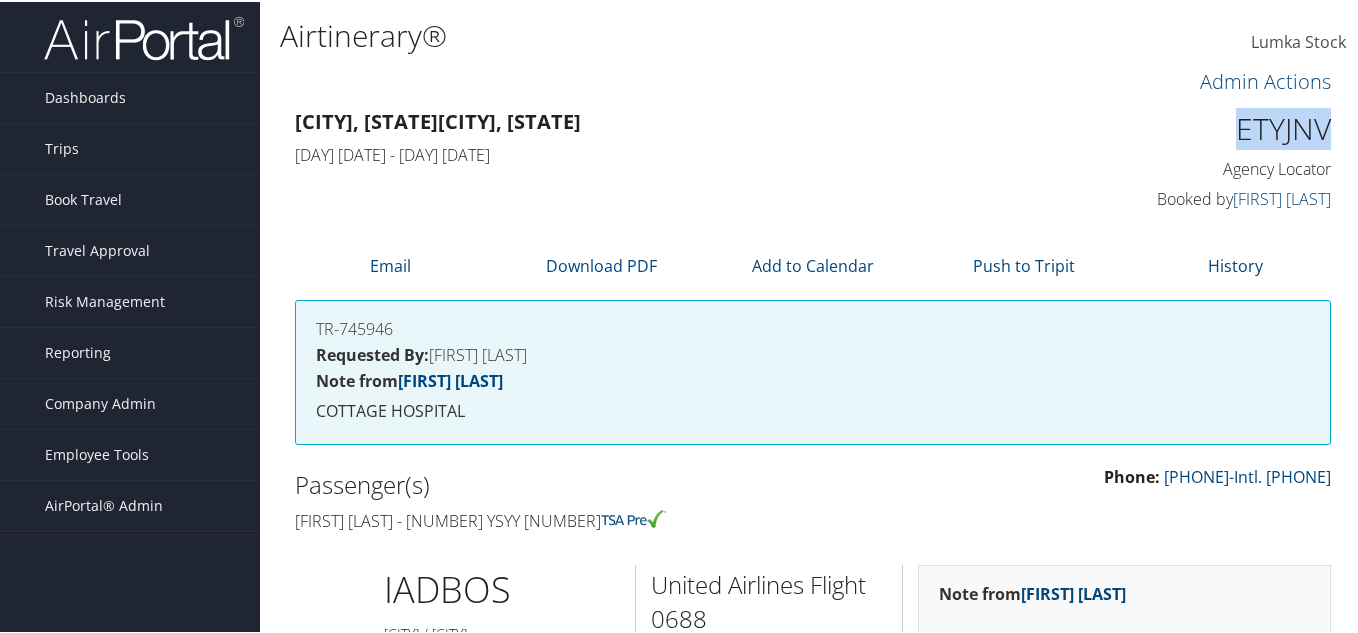 copy on "ETYJNV" 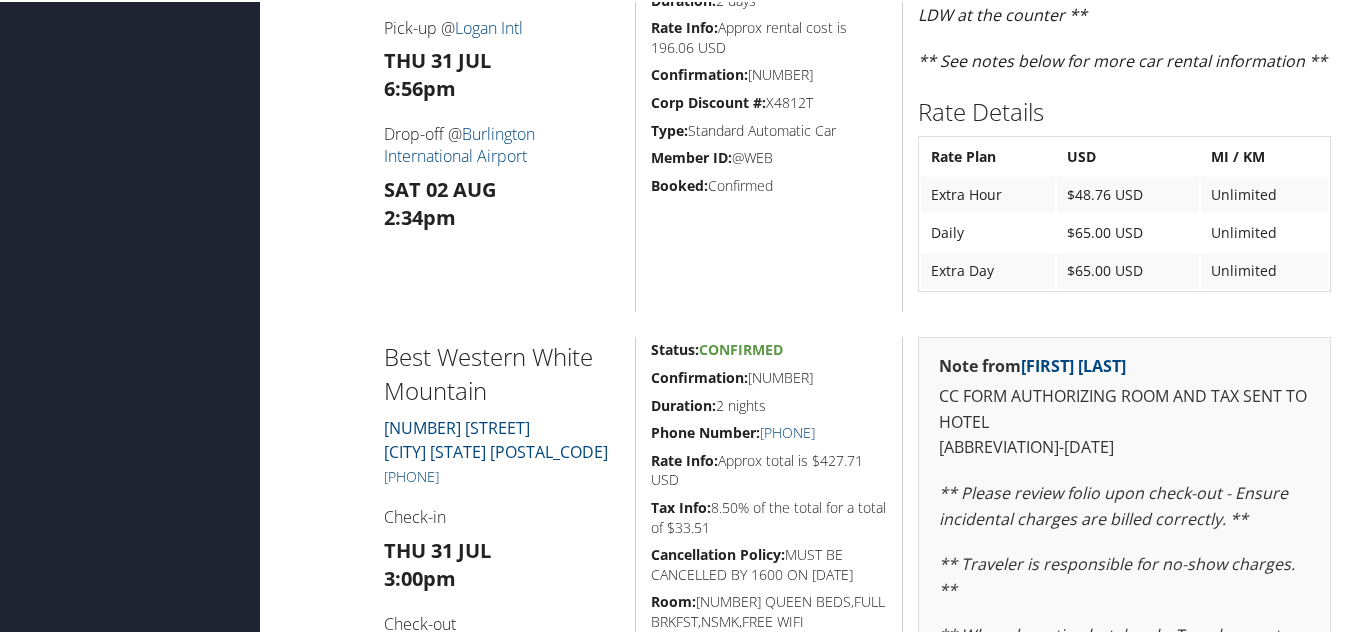 scroll, scrollTop: 1100, scrollLeft: 0, axis: vertical 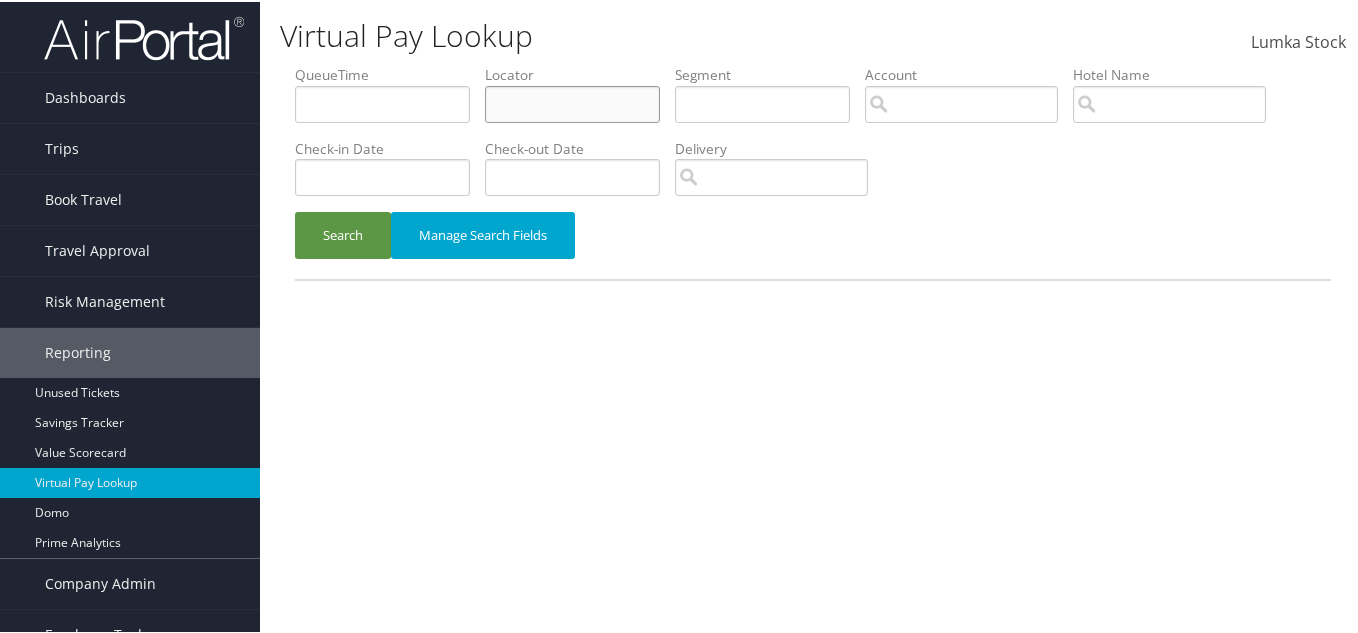 click at bounding box center (572, 102) 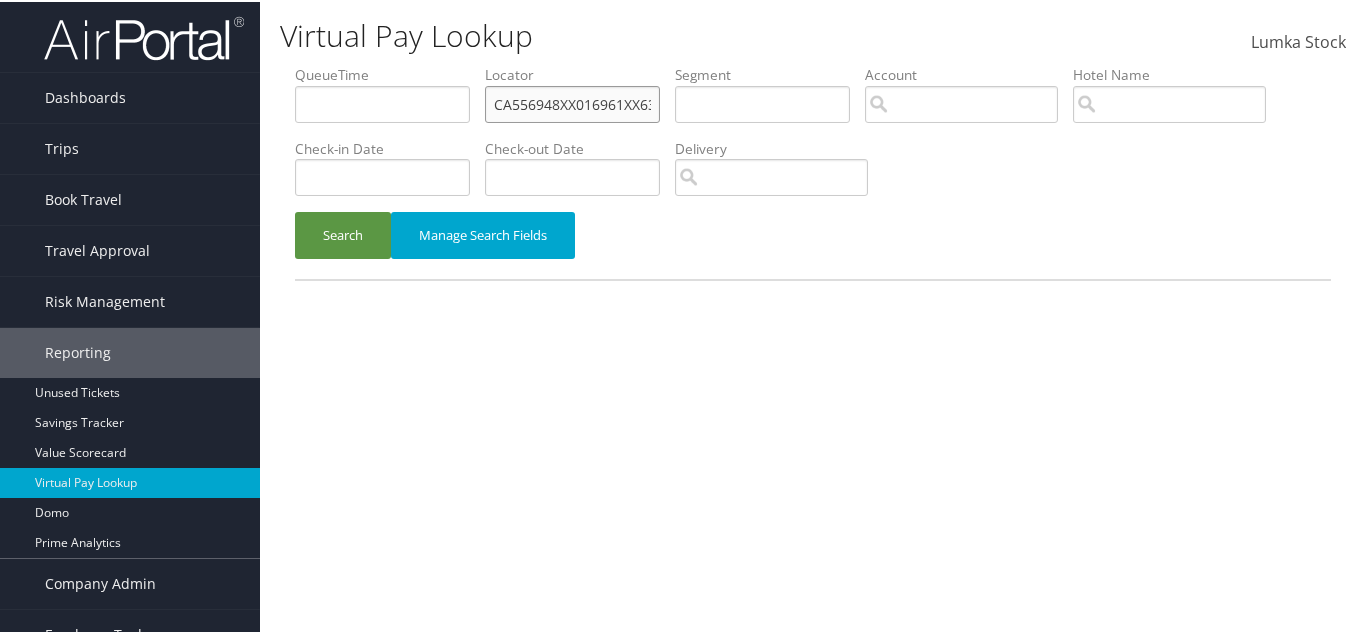 scroll, scrollTop: 0, scrollLeft: 131, axis: horizontal 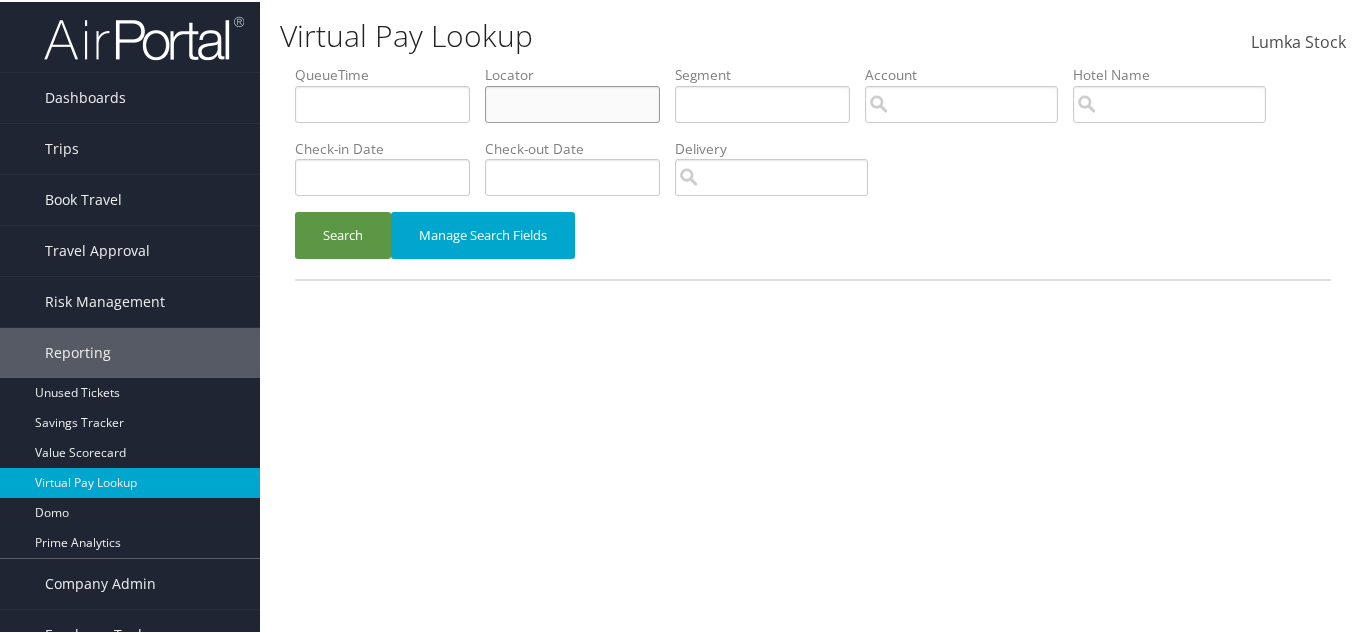 click at bounding box center [572, 102] 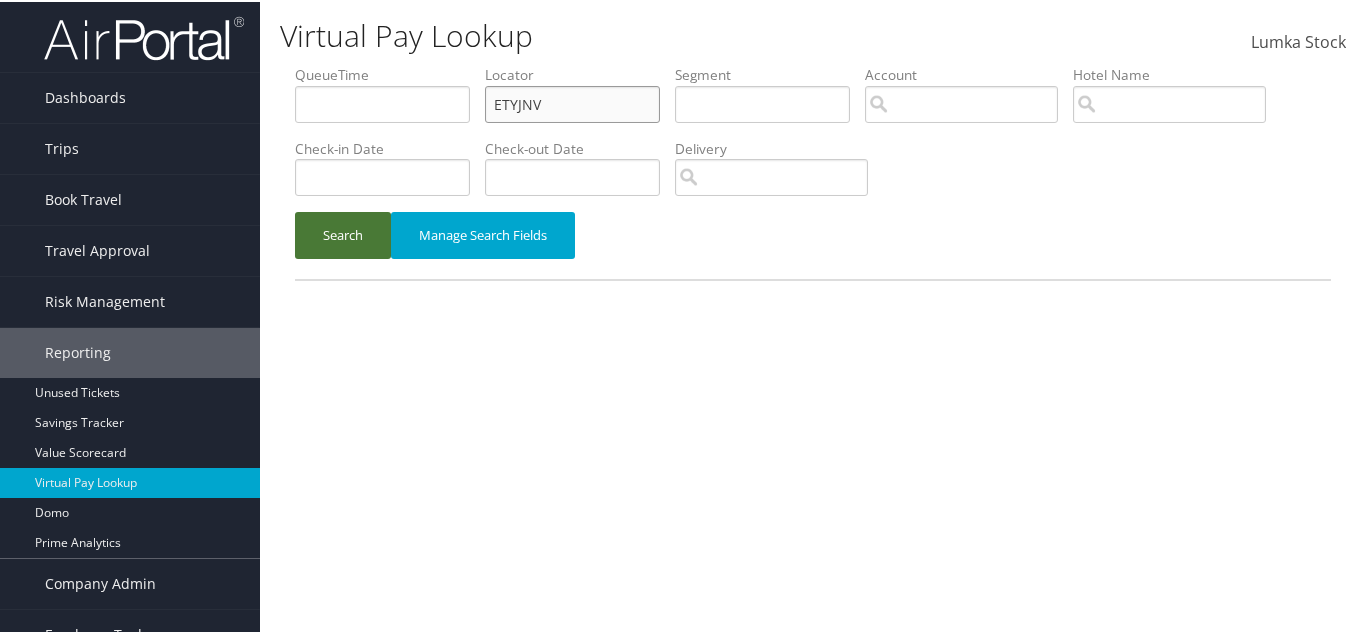 type on "ETYJNV" 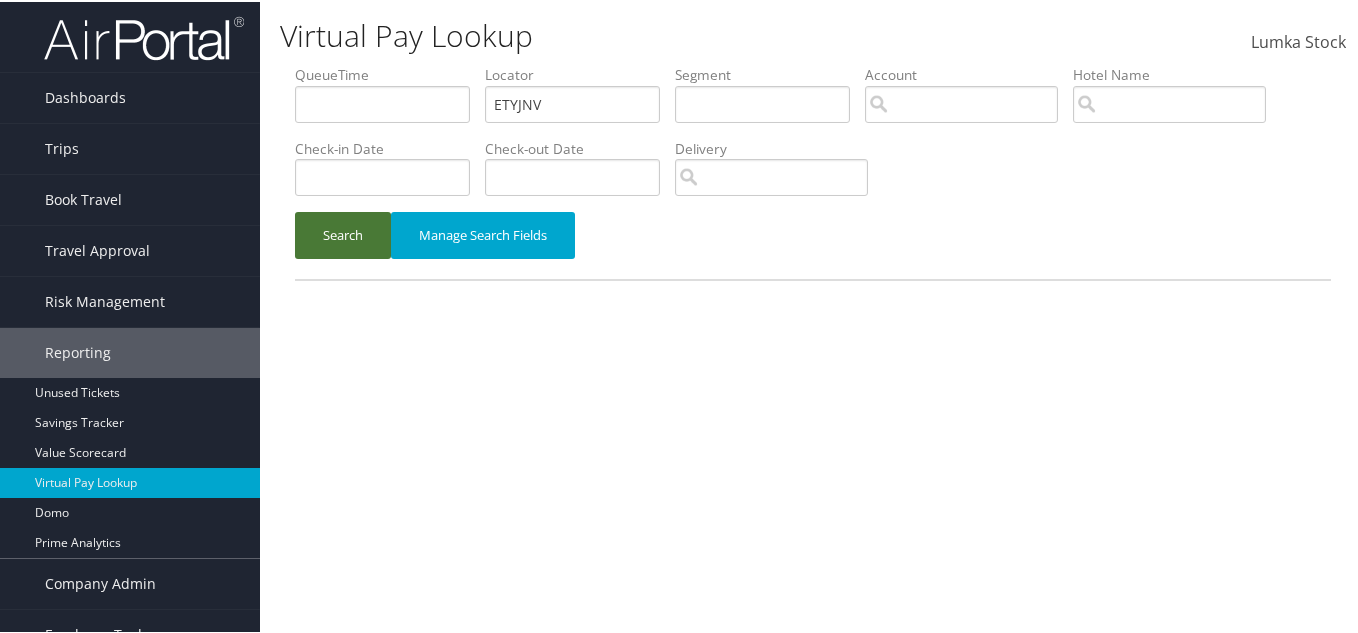 click on "Search" at bounding box center (343, 233) 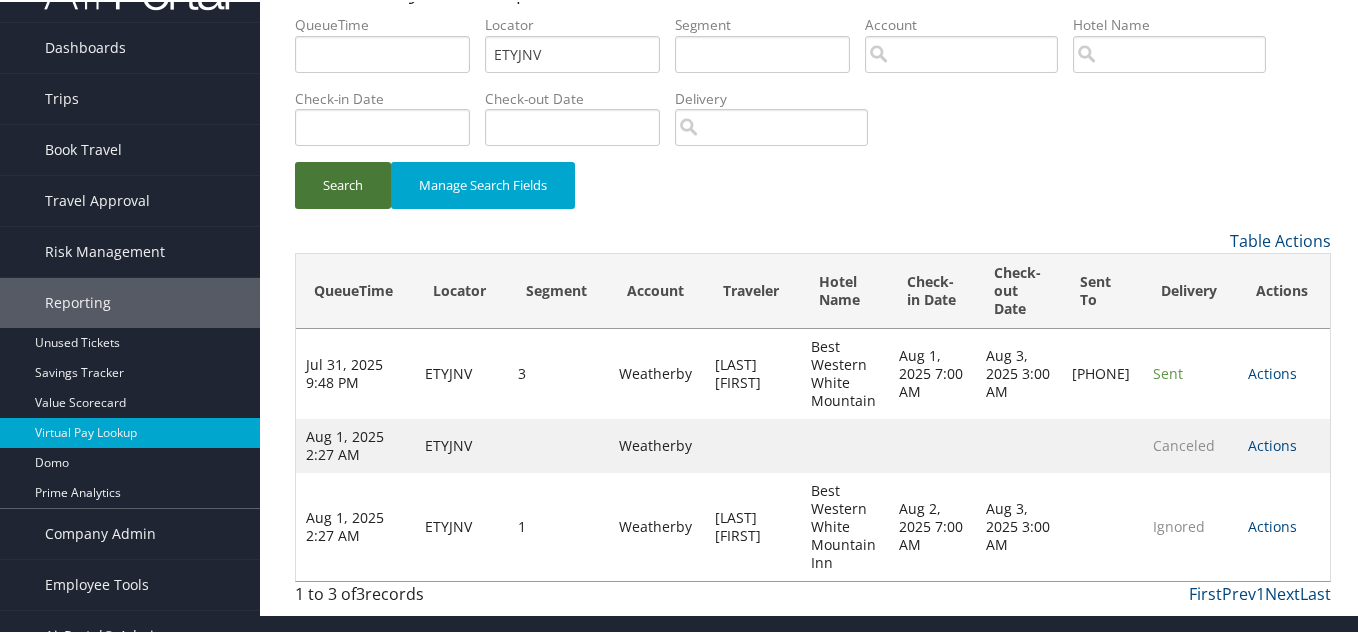 scroll, scrollTop: 77, scrollLeft: 0, axis: vertical 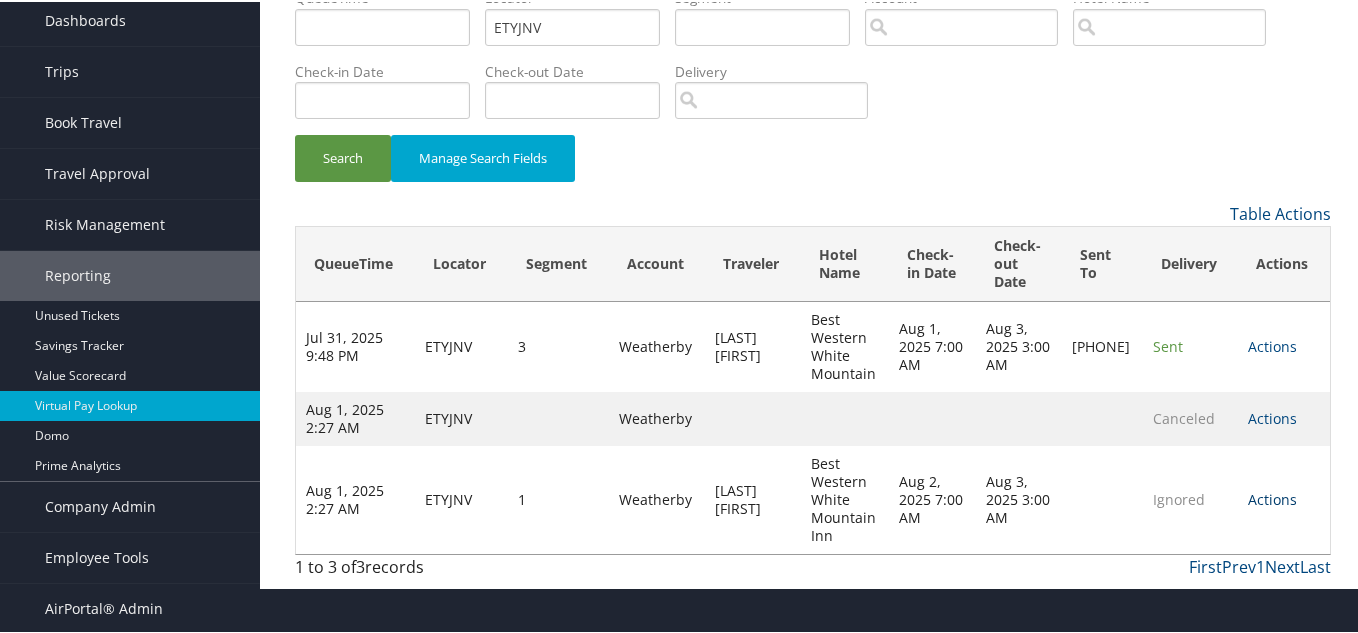 click on "Actions" at bounding box center [1272, 497] 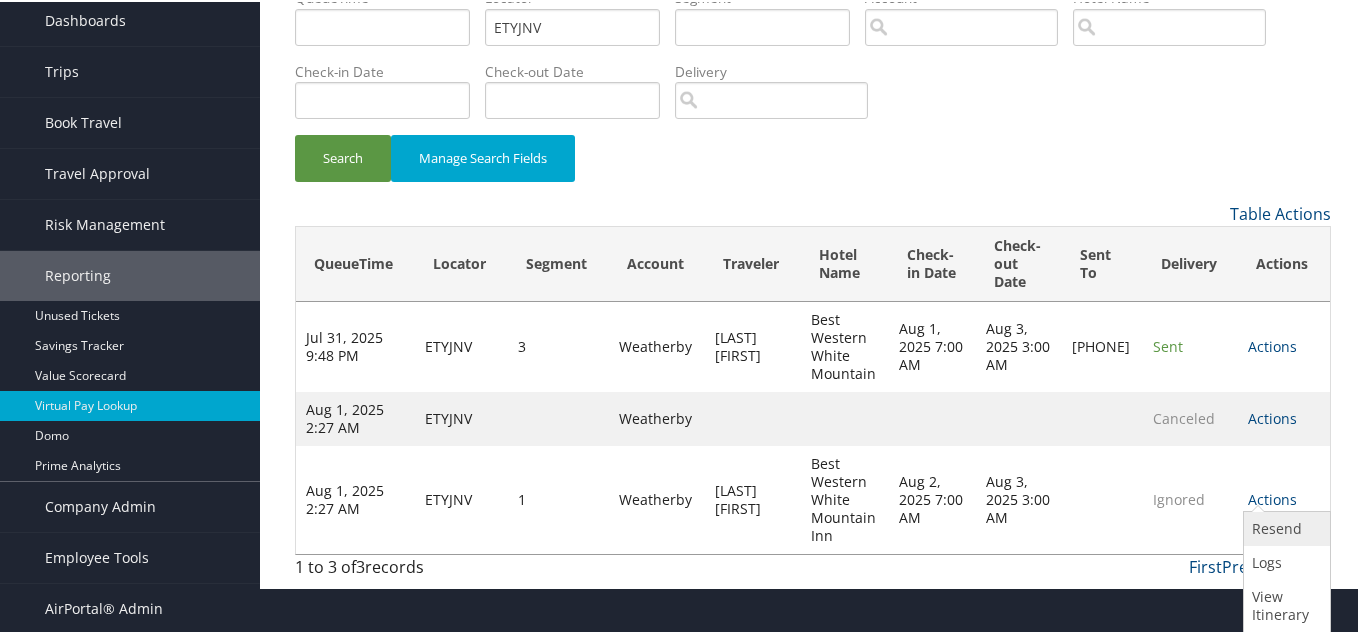 click on "Resend" at bounding box center (1284, 527) 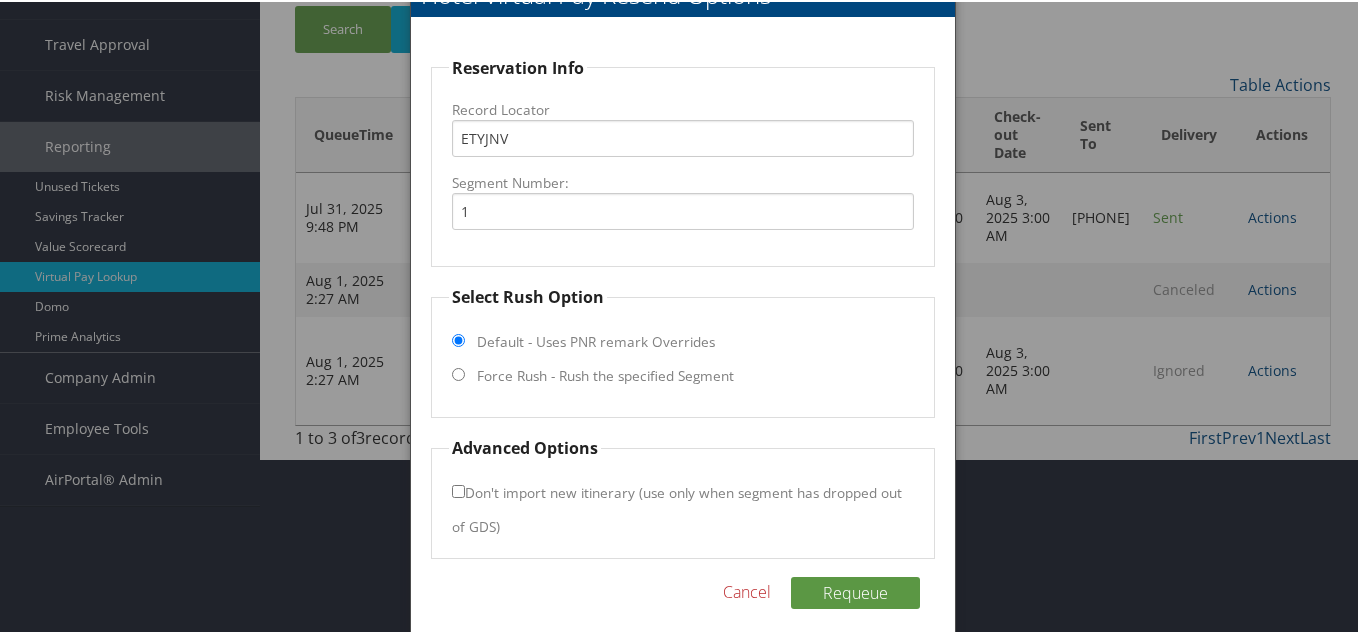 scroll, scrollTop: 221, scrollLeft: 0, axis: vertical 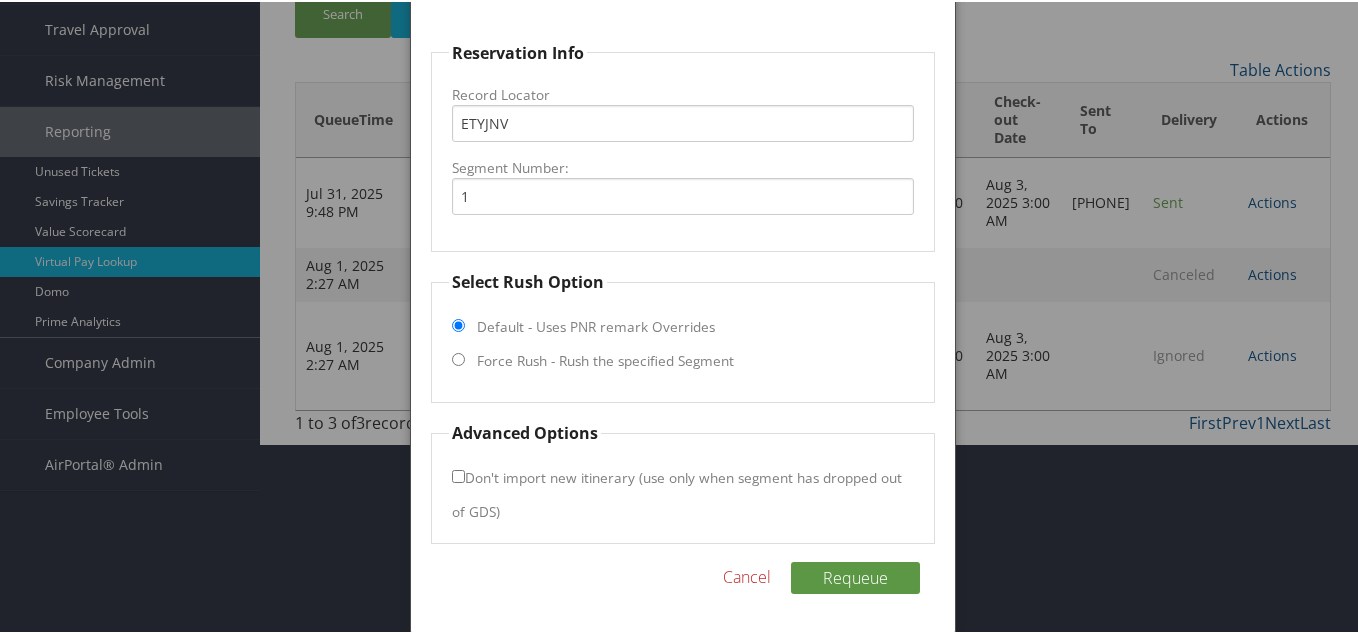 click on "Force Rush - Rush the specified Segment" at bounding box center [605, 359] 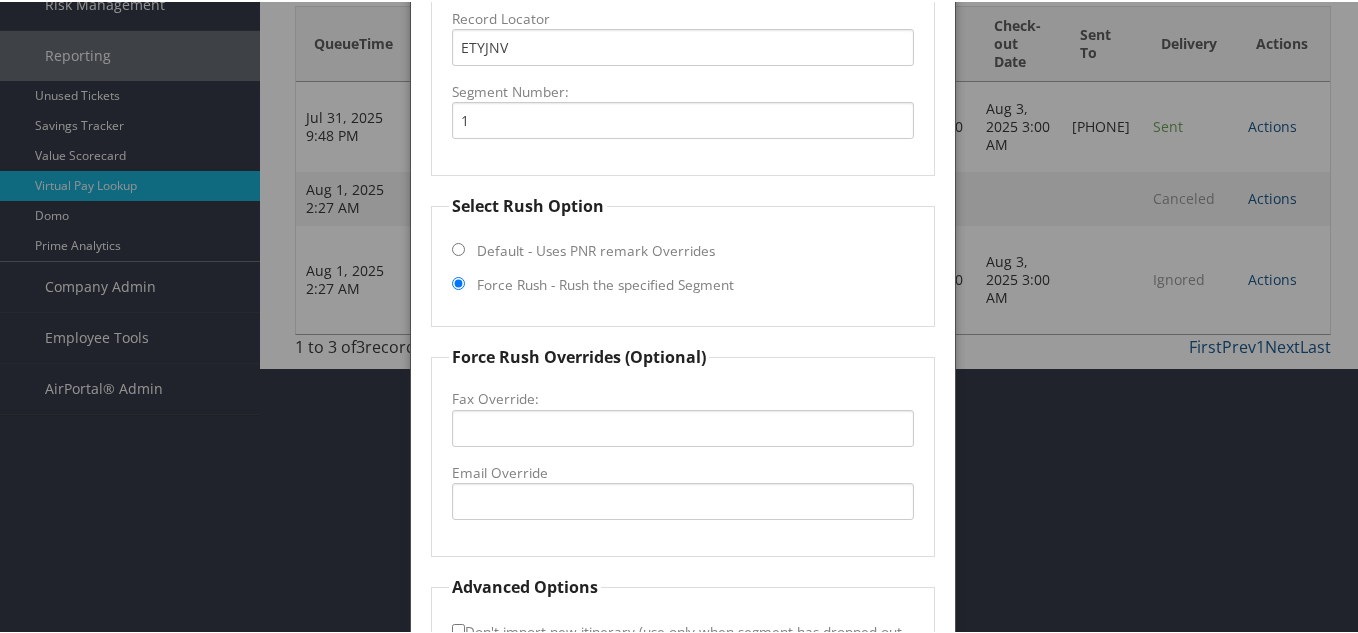 scroll, scrollTop: 451, scrollLeft: 0, axis: vertical 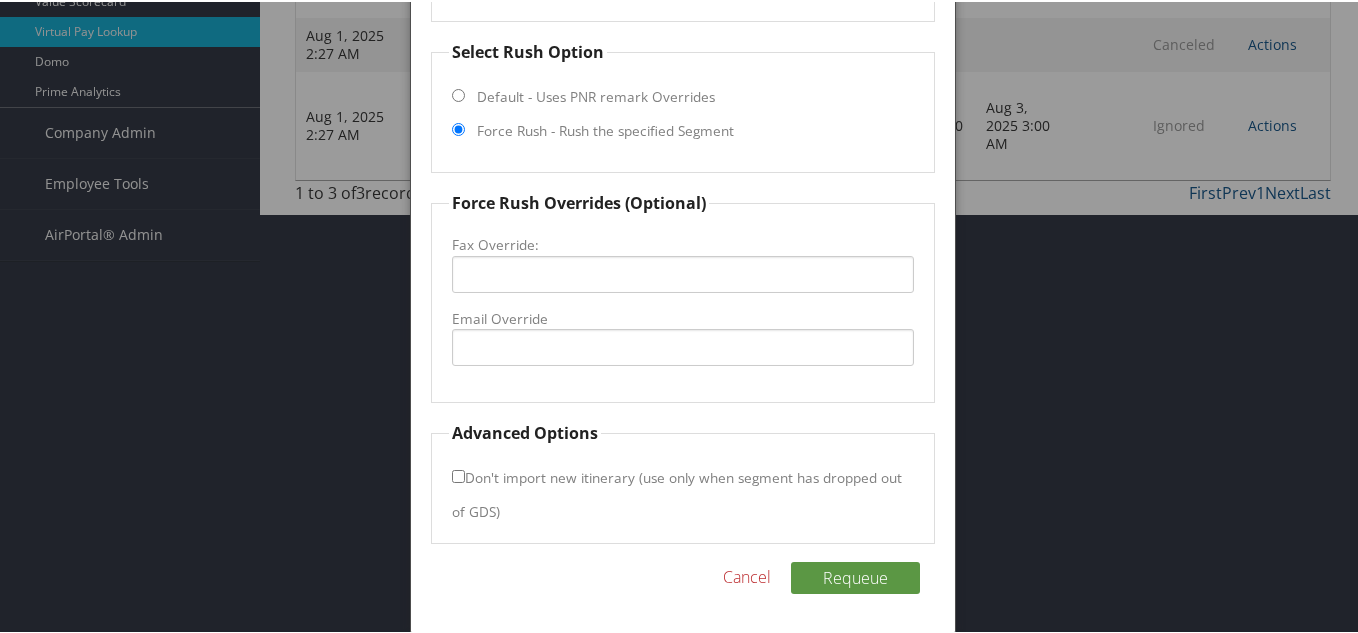 click at bounding box center (683, 316) 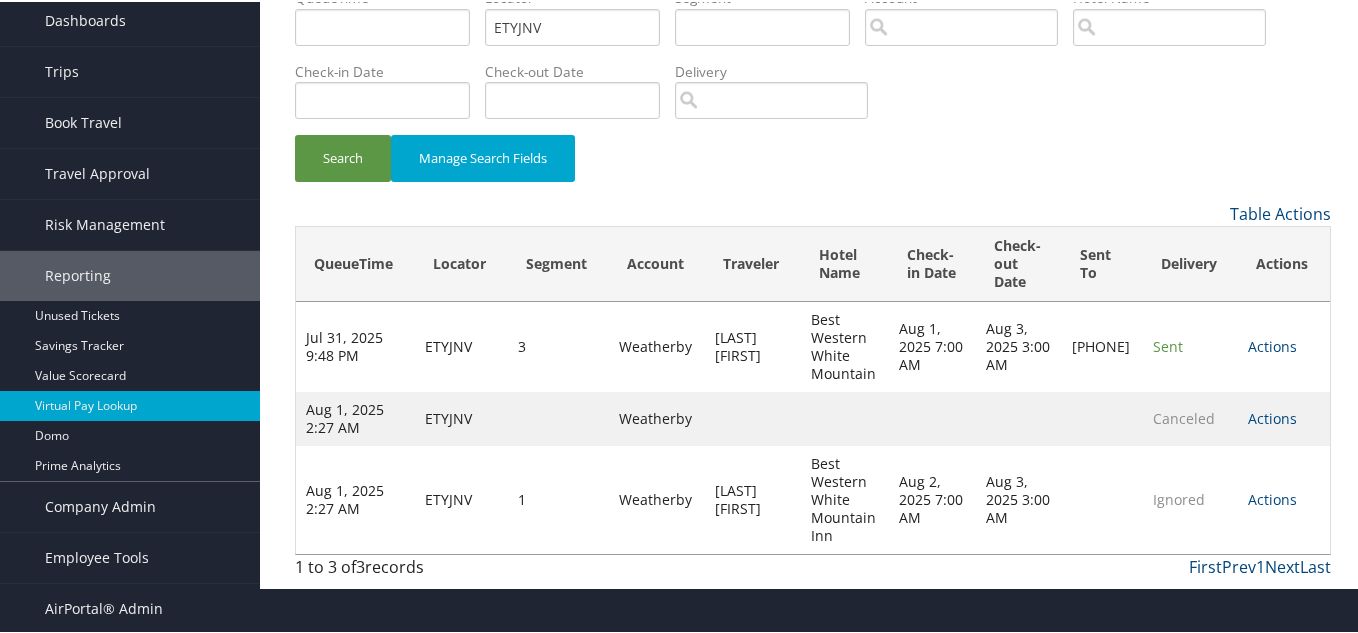 scroll, scrollTop: 77, scrollLeft: 0, axis: vertical 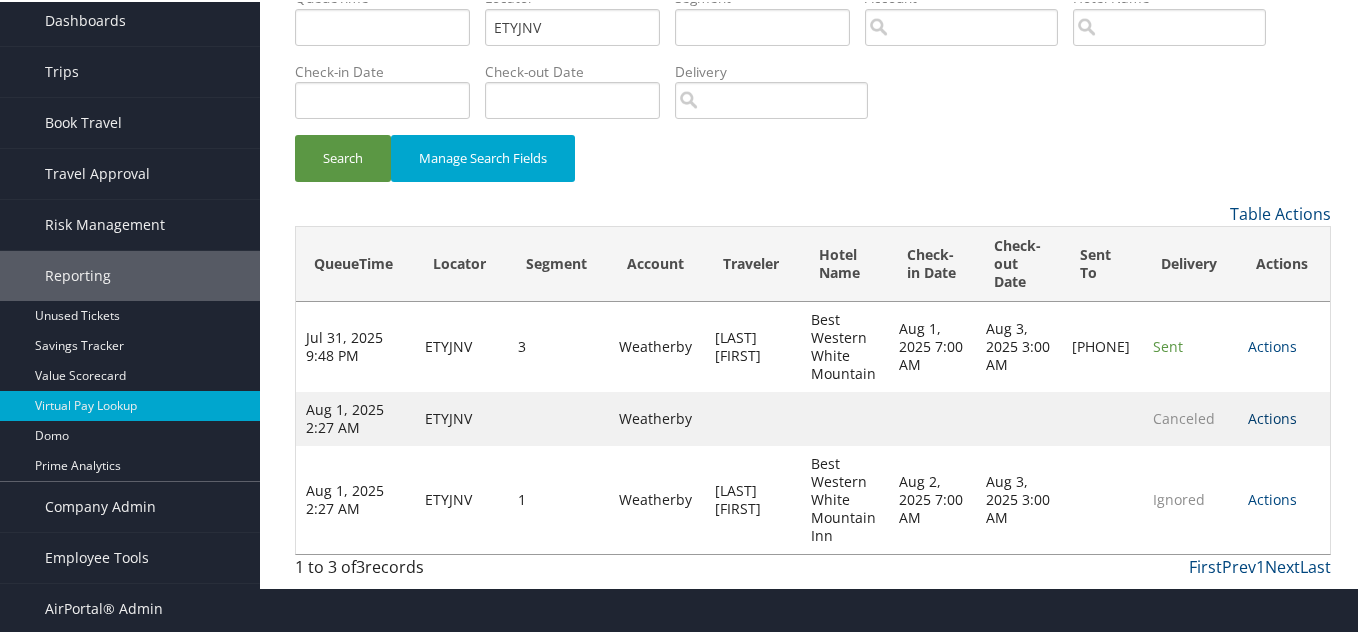 click on "Actions" at bounding box center [1272, 416] 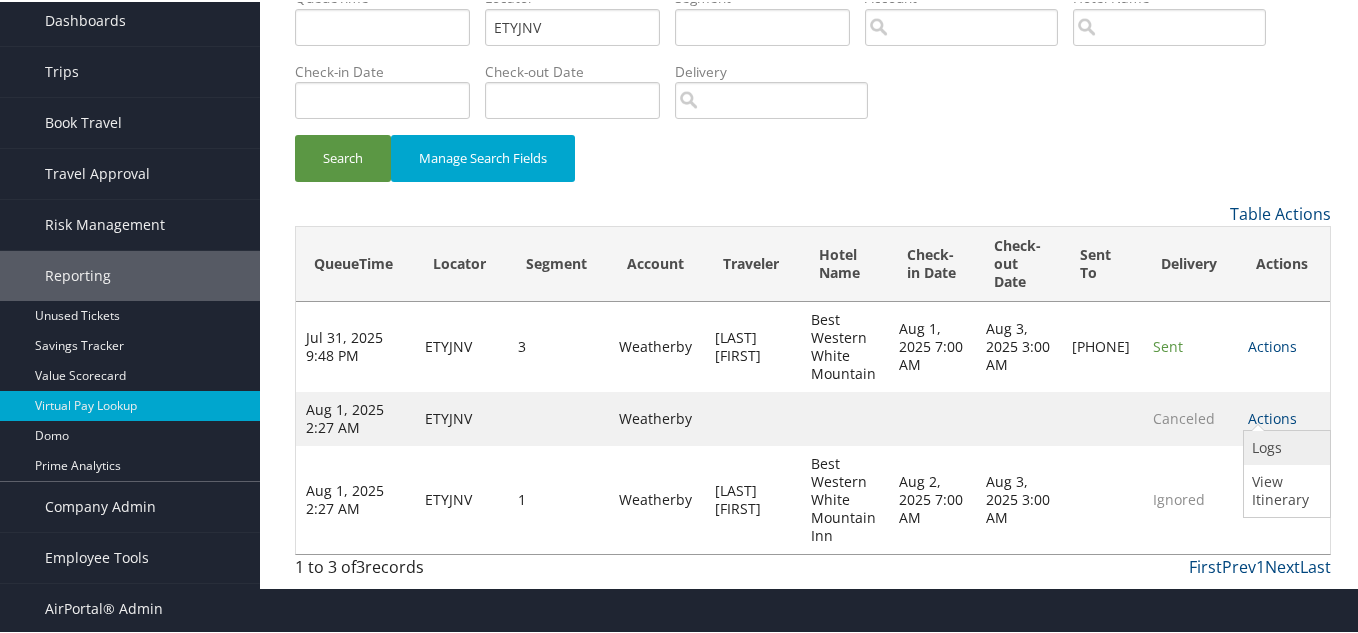 click on "Logs" at bounding box center (1284, 446) 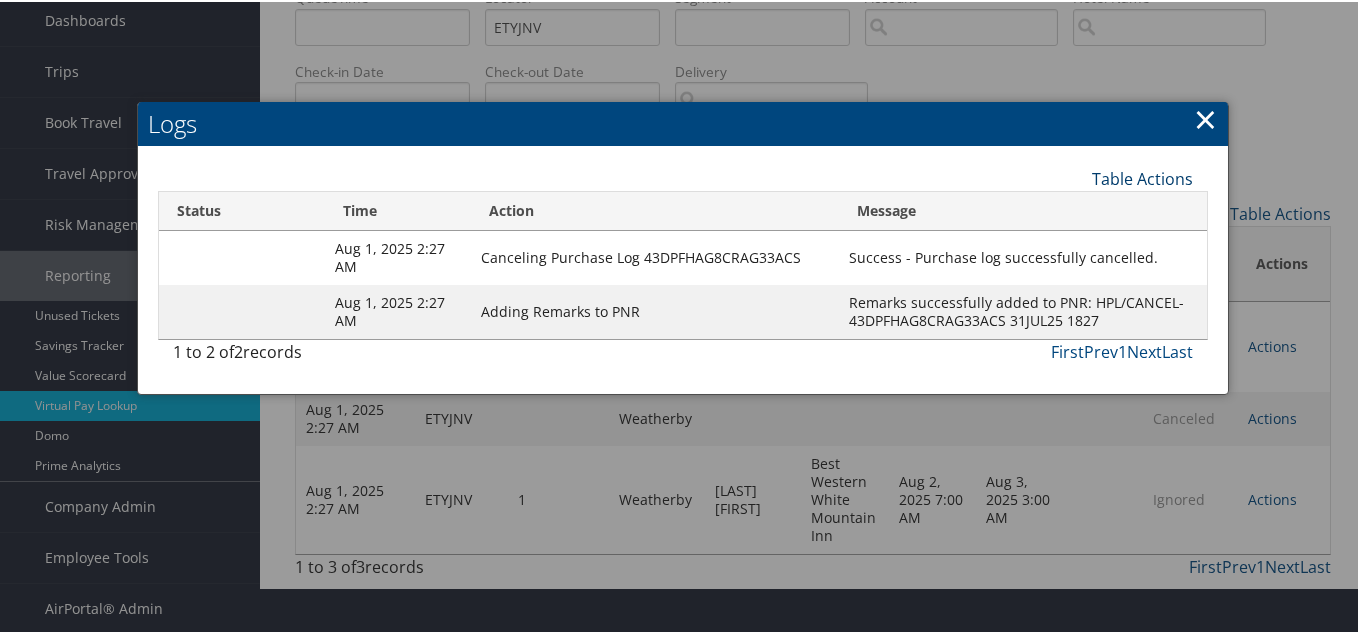 click on "Table Actions" at bounding box center [1142, 177] 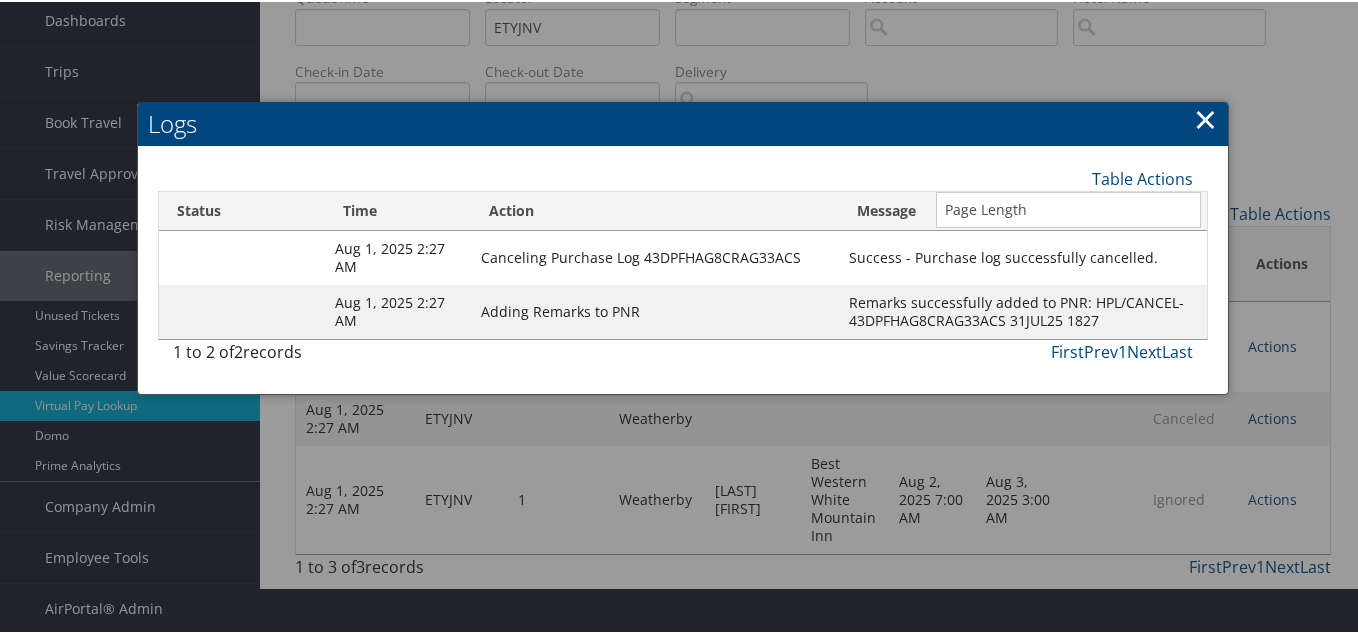 click on "×" at bounding box center [1205, 117] 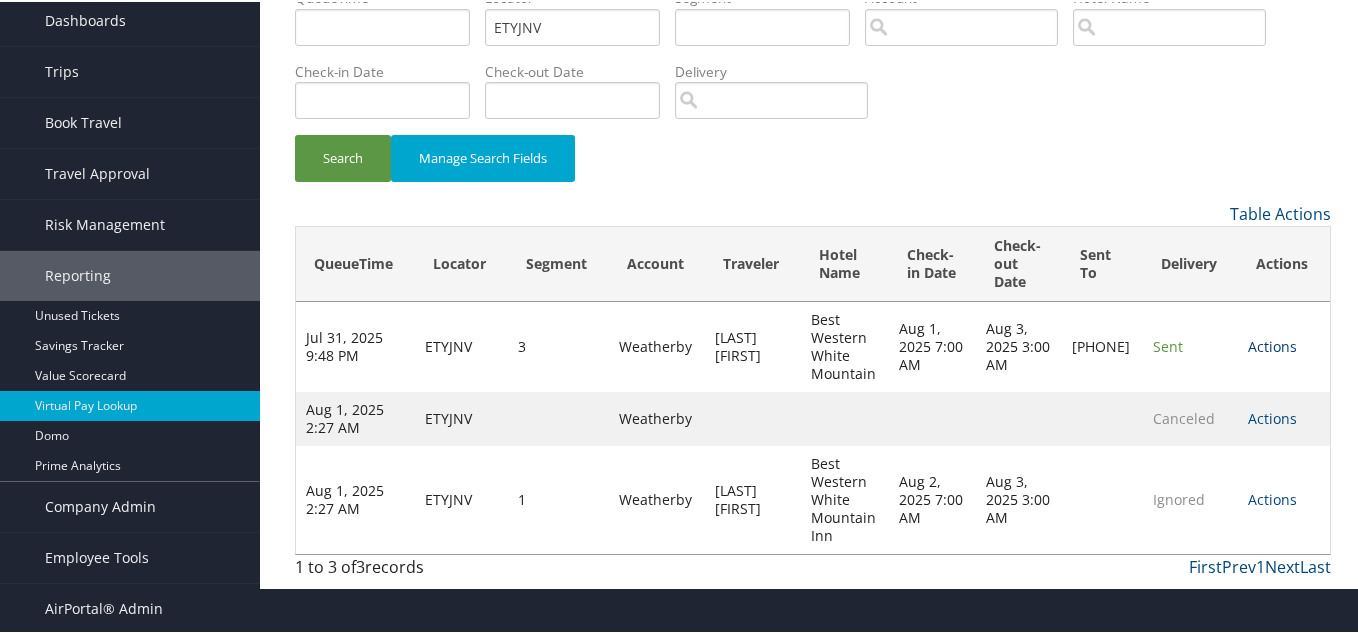 click on "Actions" at bounding box center (1272, 344) 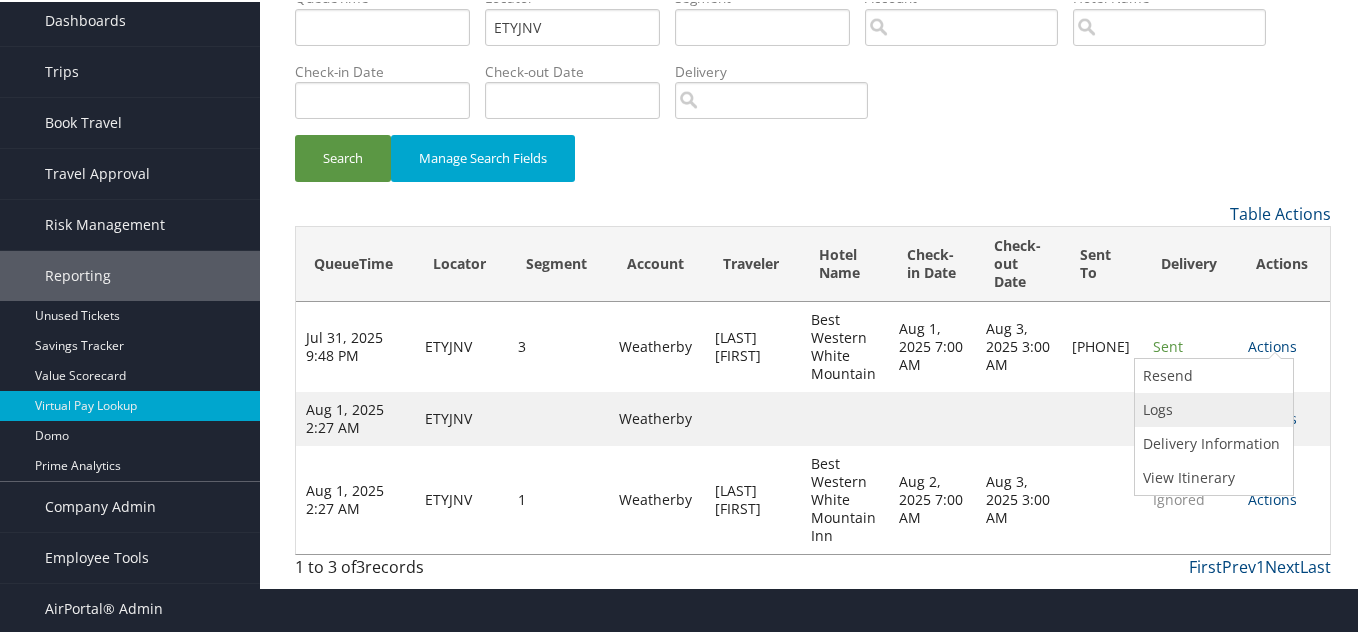 click on "Logs" at bounding box center [1211, 408] 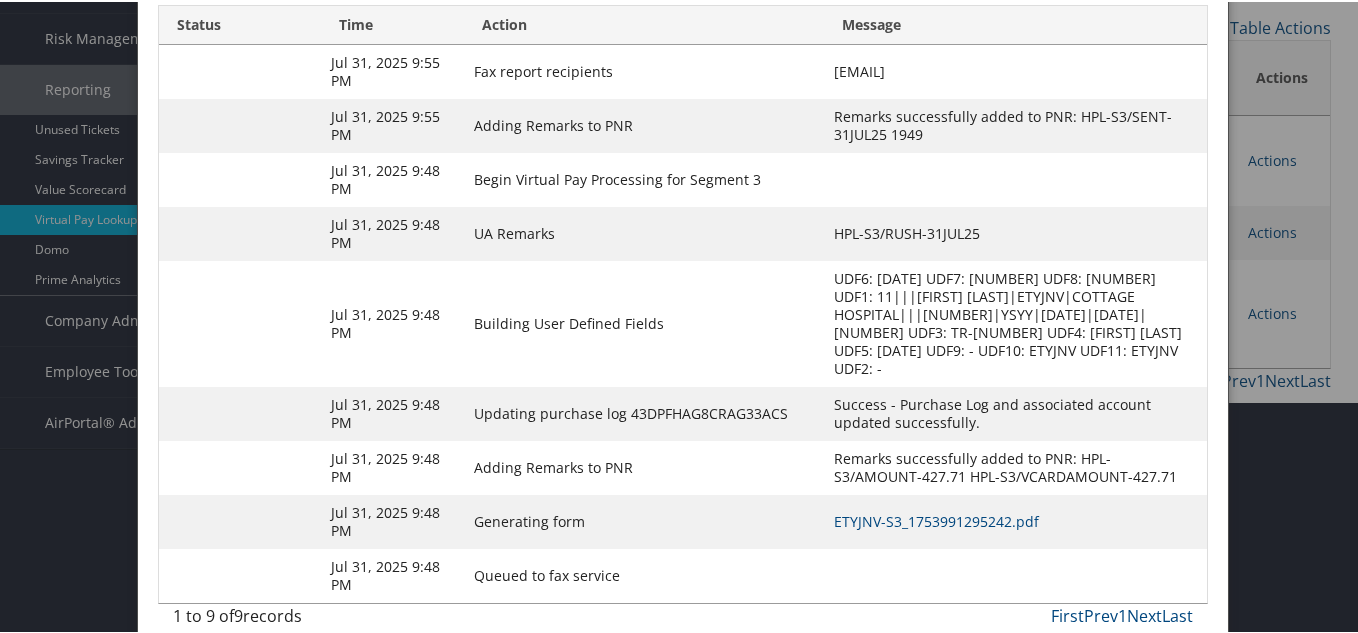 scroll, scrollTop: 269, scrollLeft: 0, axis: vertical 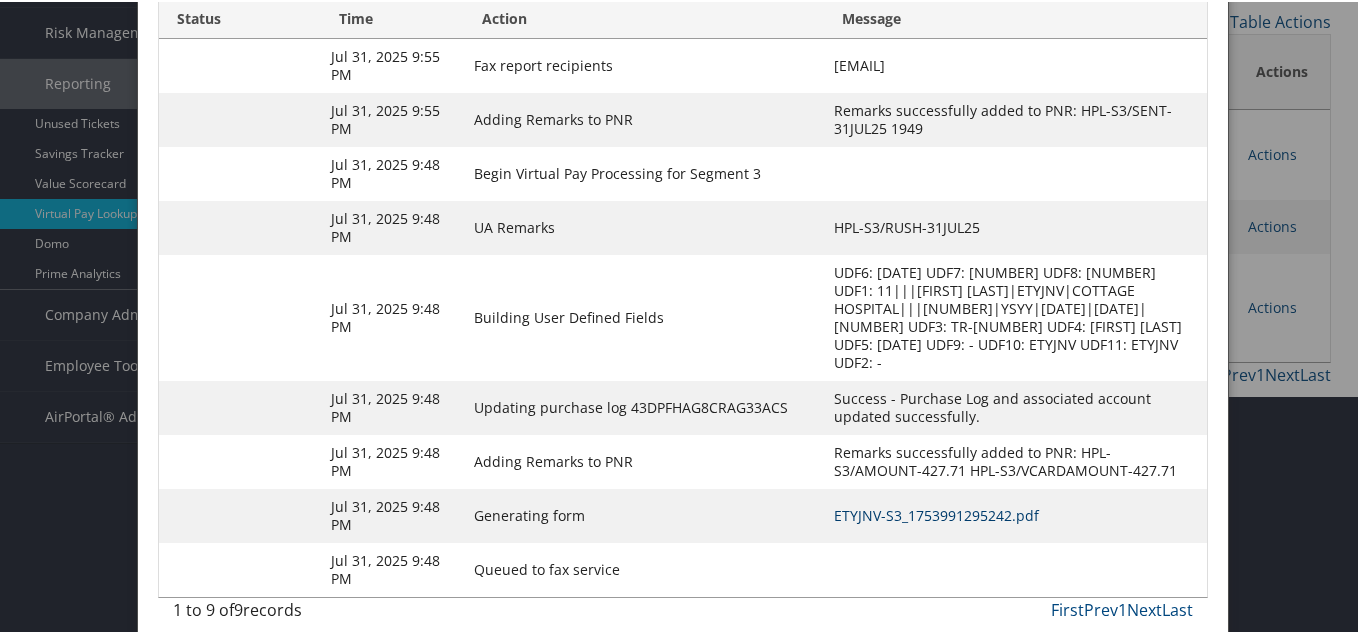 click on "ETYJNV-S3_1753991295242.pdf" at bounding box center (937, 513) 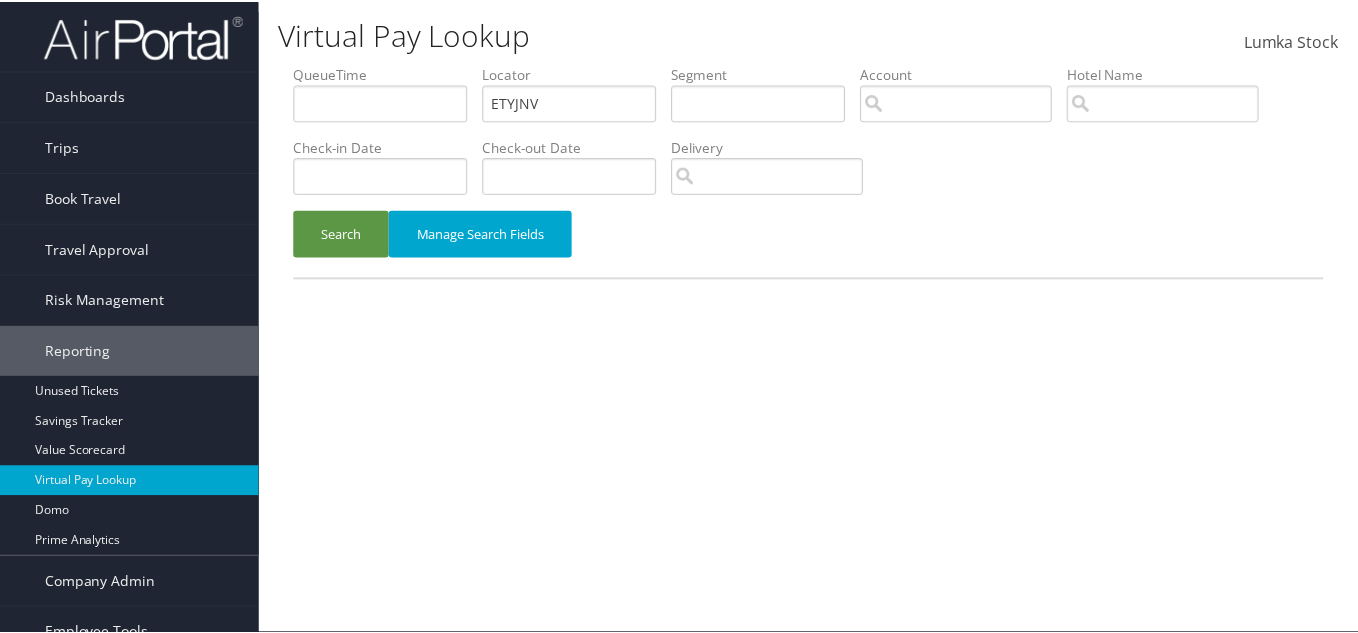 scroll, scrollTop: 77, scrollLeft: 0, axis: vertical 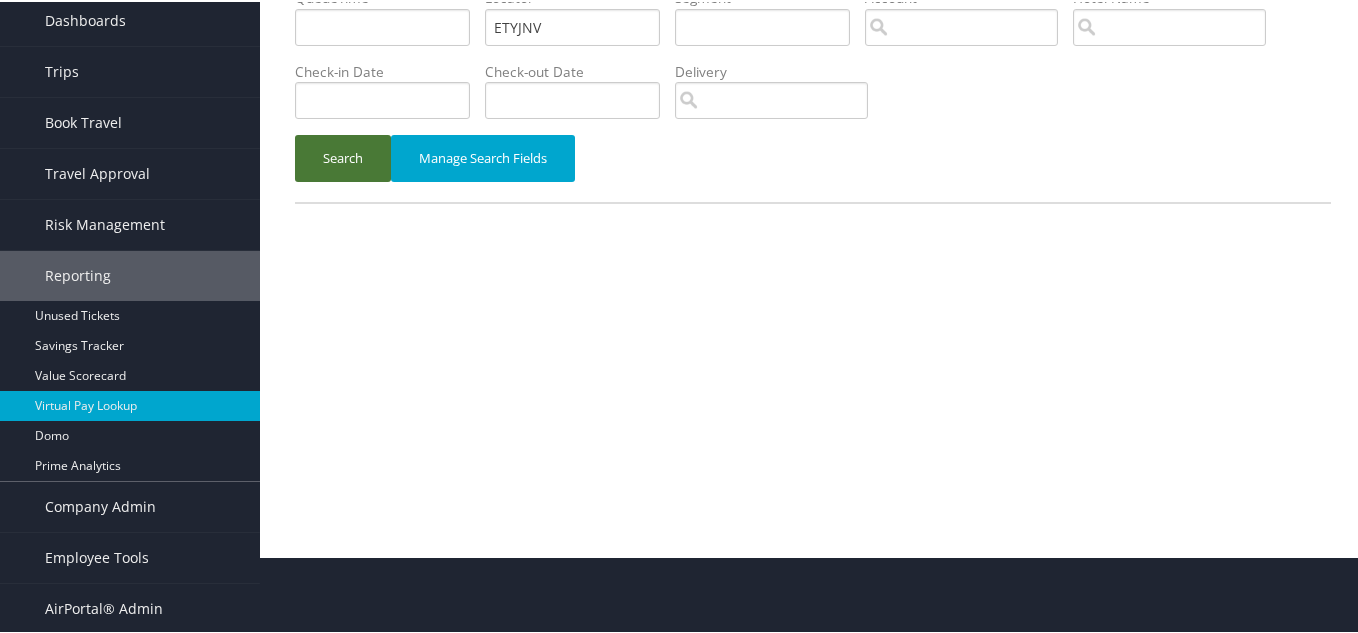 click on "Search" at bounding box center (343, 156) 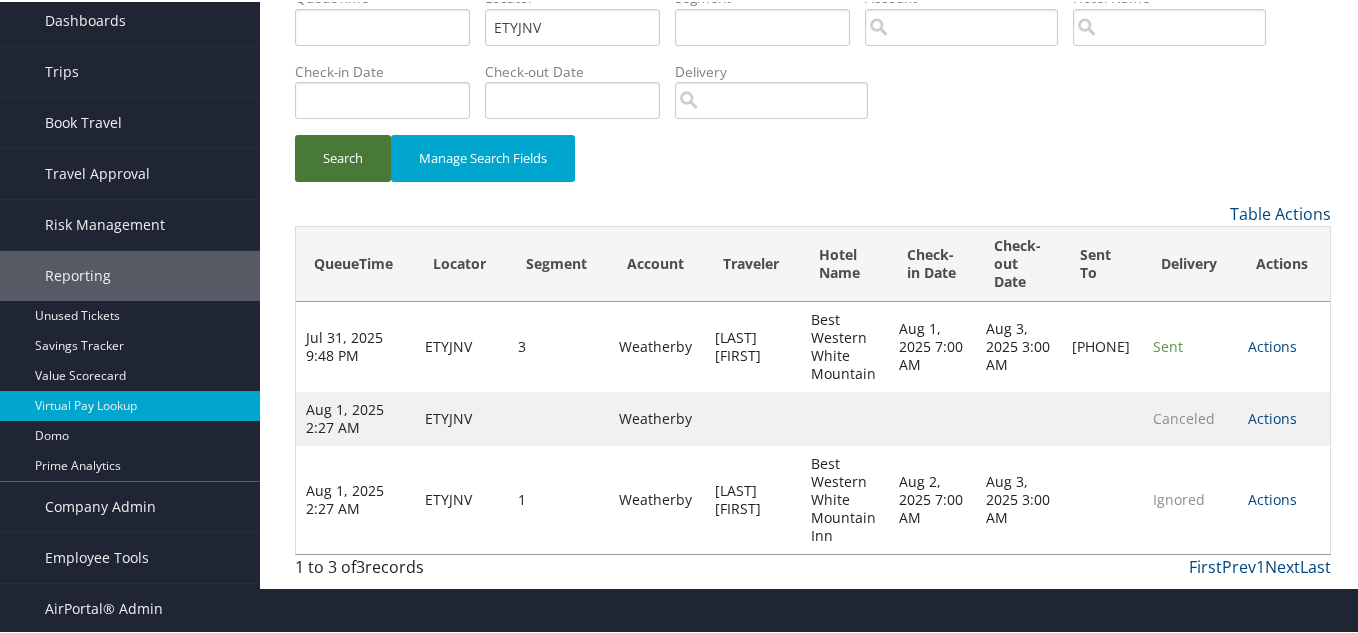 scroll, scrollTop: 0, scrollLeft: 0, axis: both 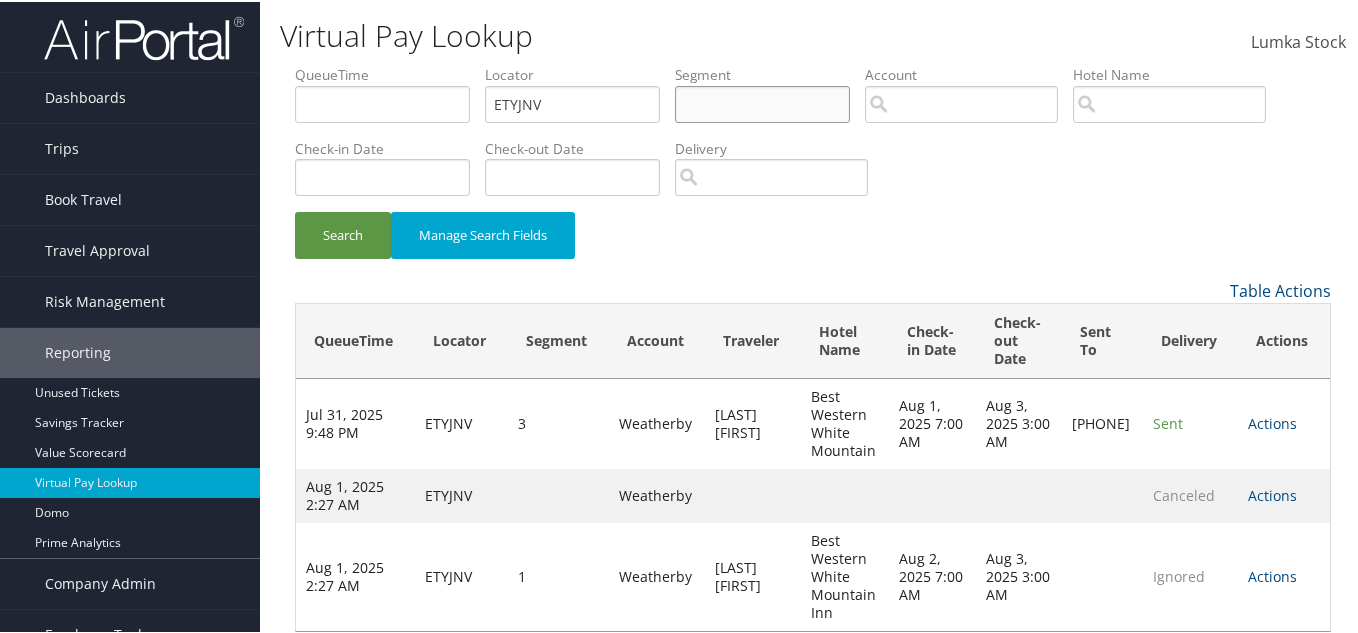 click at bounding box center [762, 102] 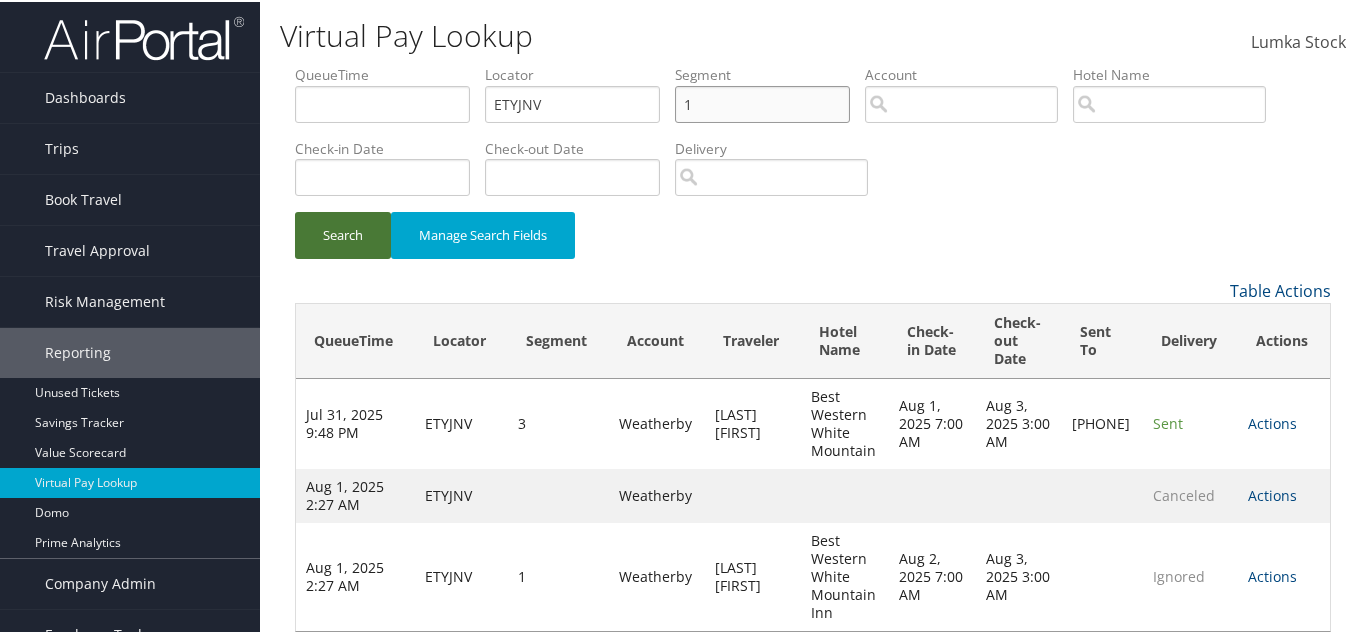 type on "1" 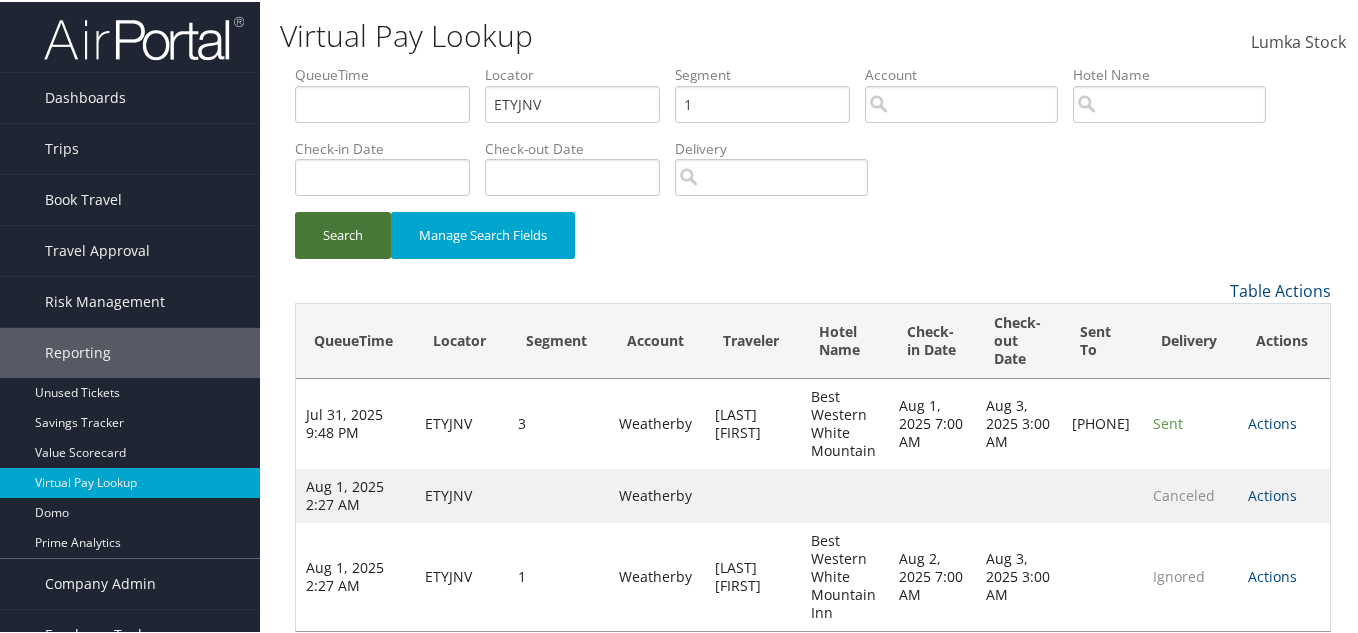 click on "Search" at bounding box center [343, 233] 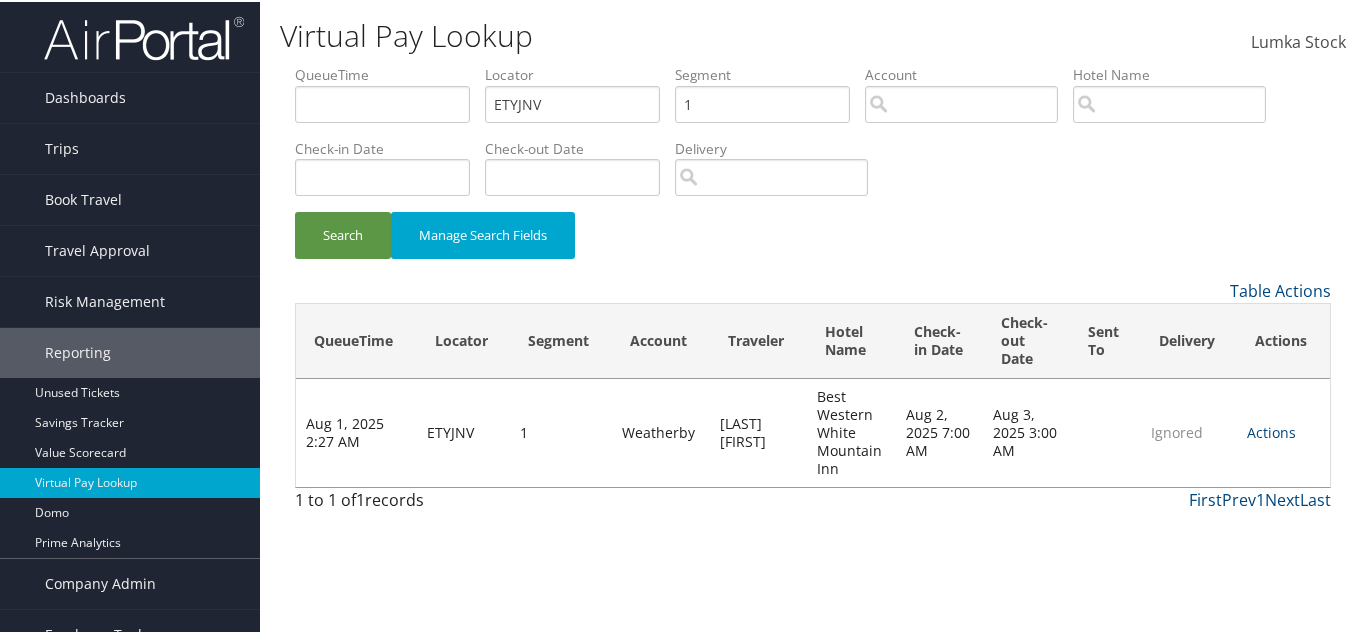 click at bounding box center (144, 36) 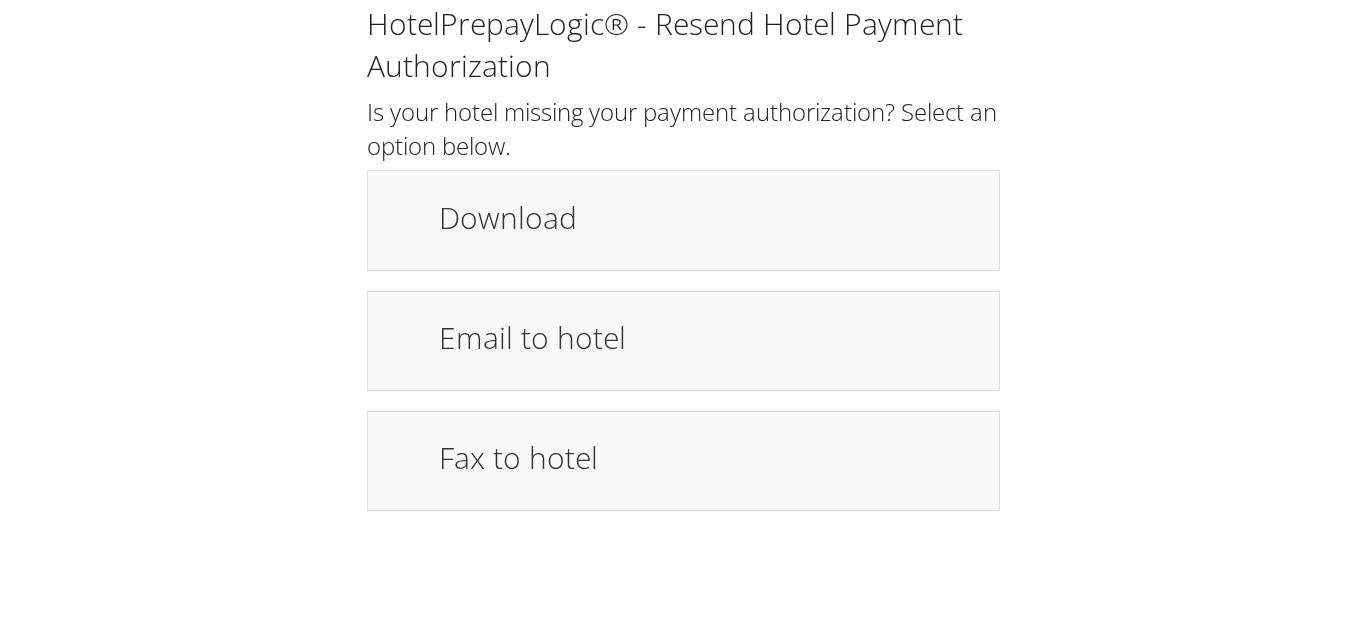 scroll, scrollTop: 0, scrollLeft: 0, axis: both 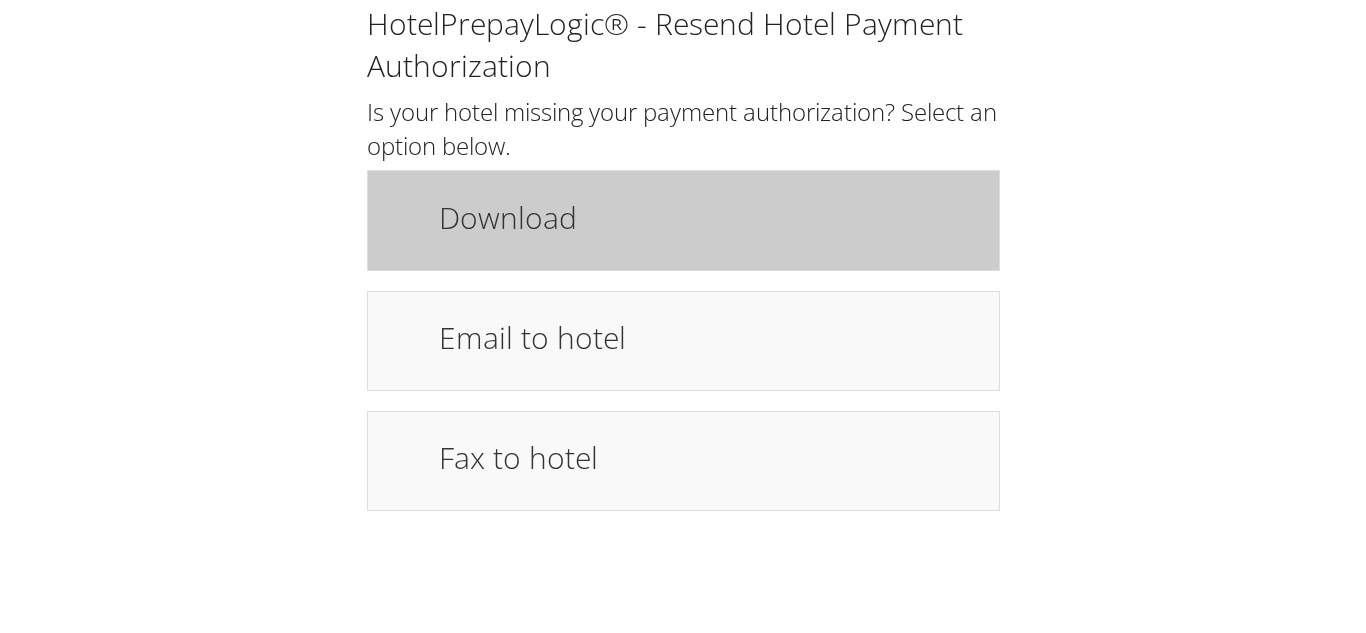 click on "Download" at bounding box center (708, 217) 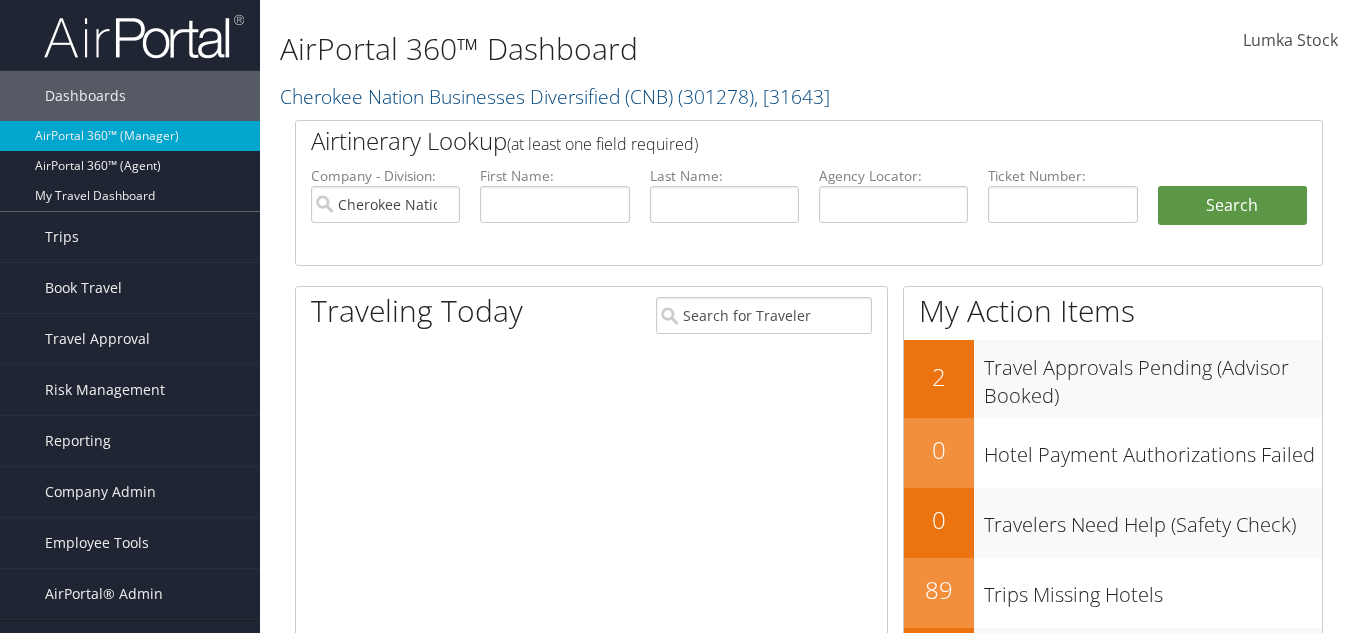 scroll, scrollTop: 0, scrollLeft: 0, axis: both 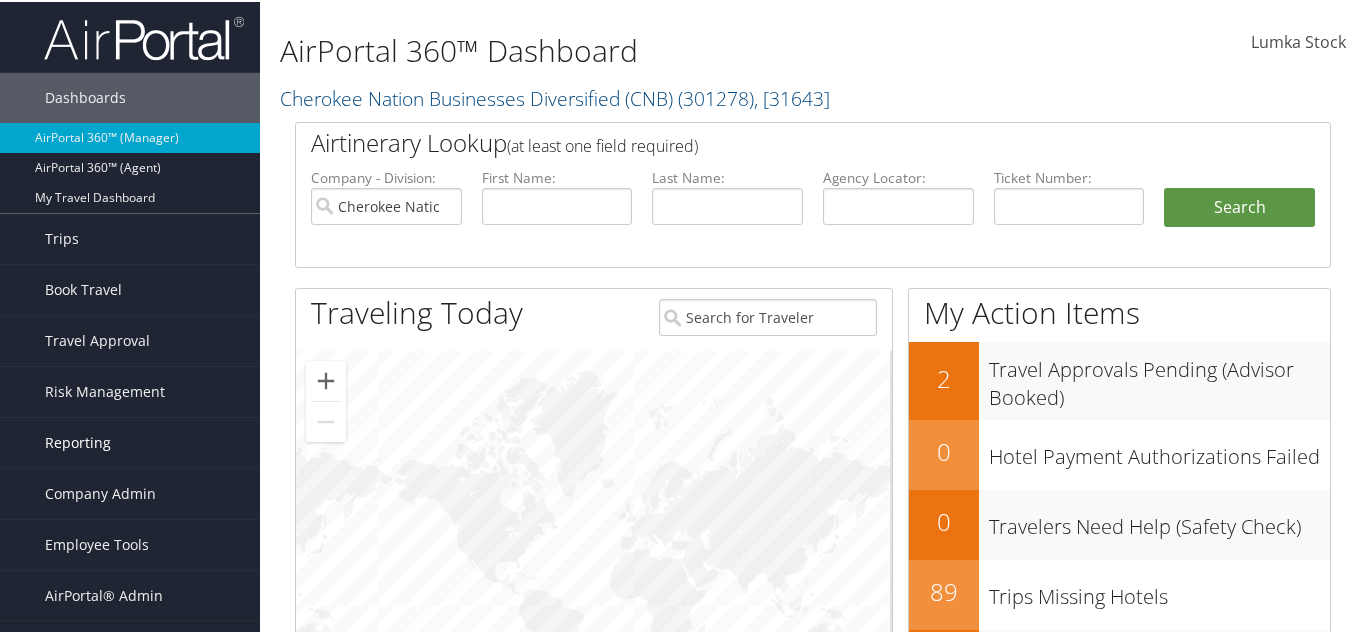 click on "Reporting" at bounding box center [78, 441] 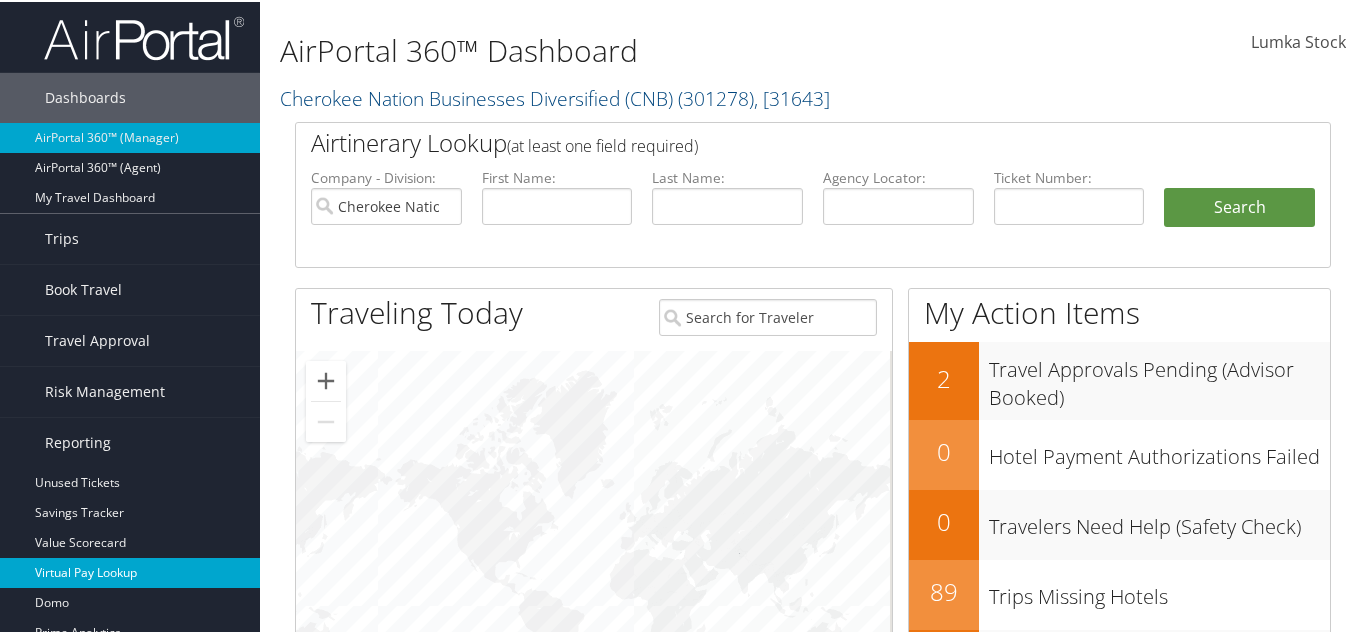 click on "Virtual Pay Lookup" at bounding box center (130, 571) 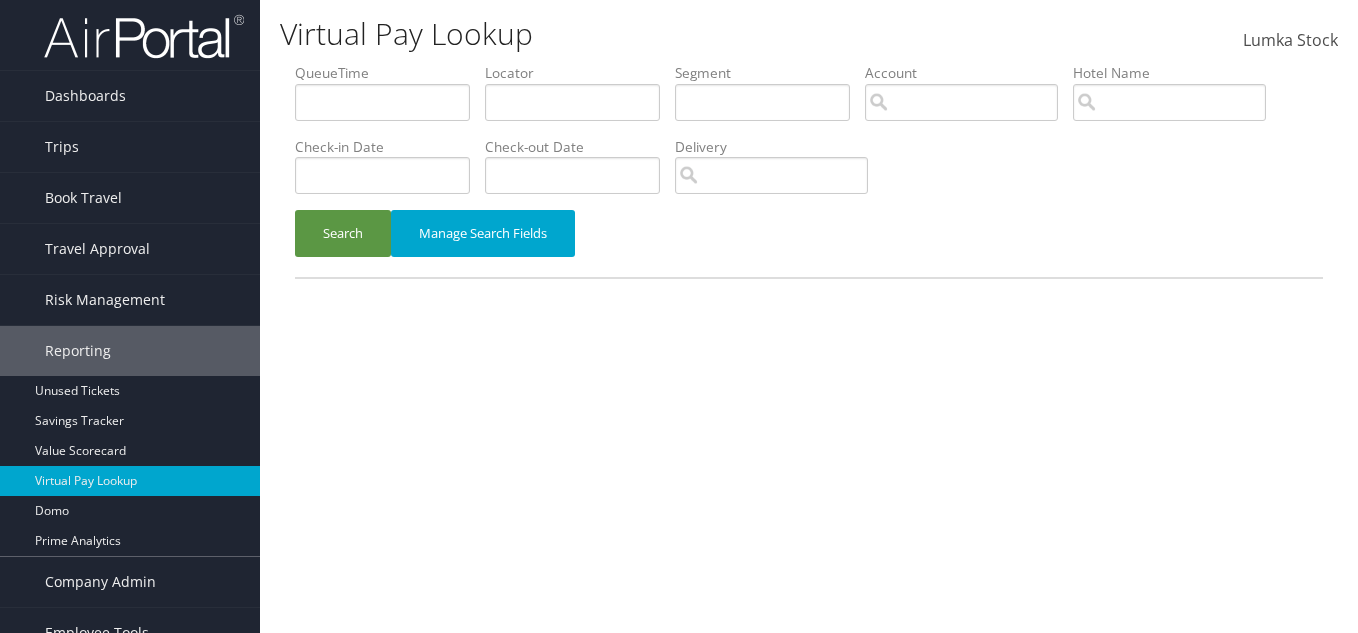 scroll, scrollTop: 0, scrollLeft: 0, axis: both 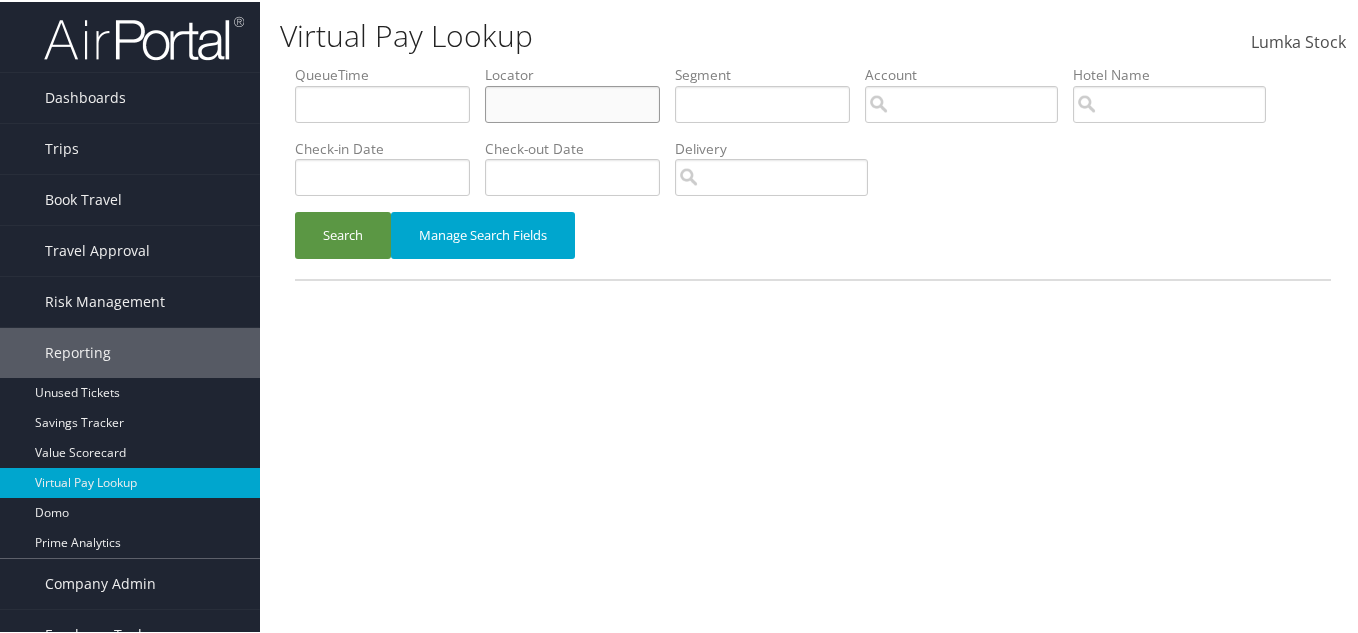 click at bounding box center [572, 102] 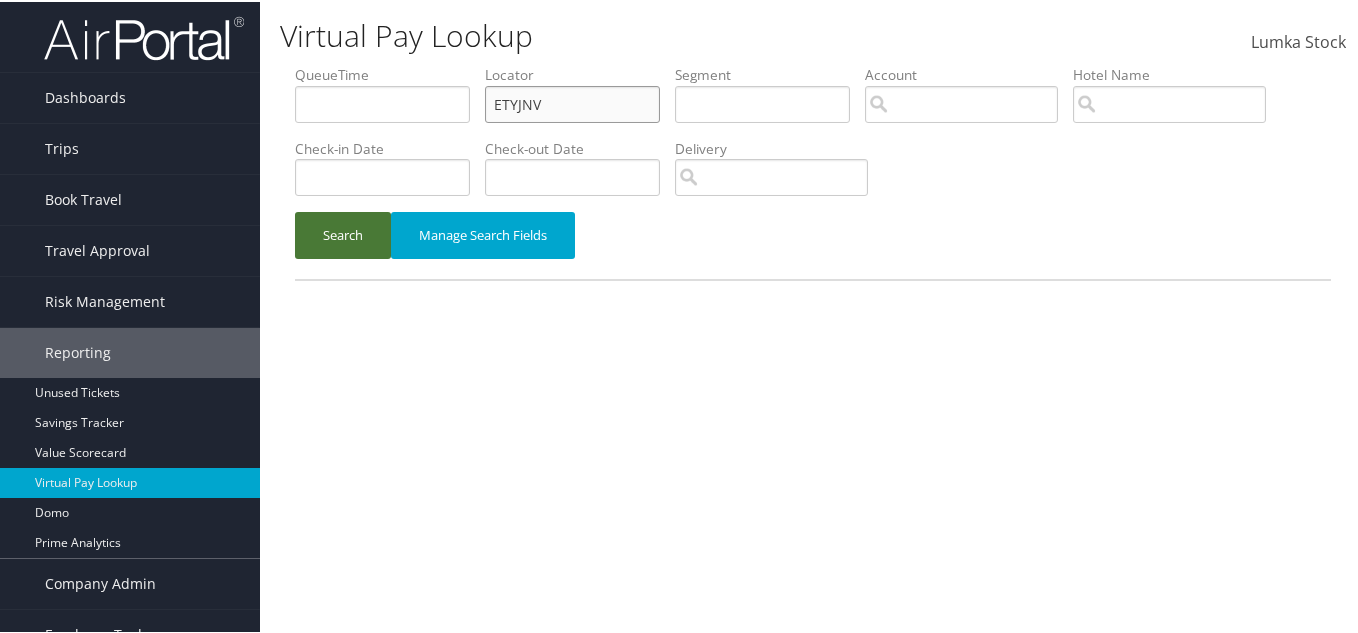 type on "ETYJNV" 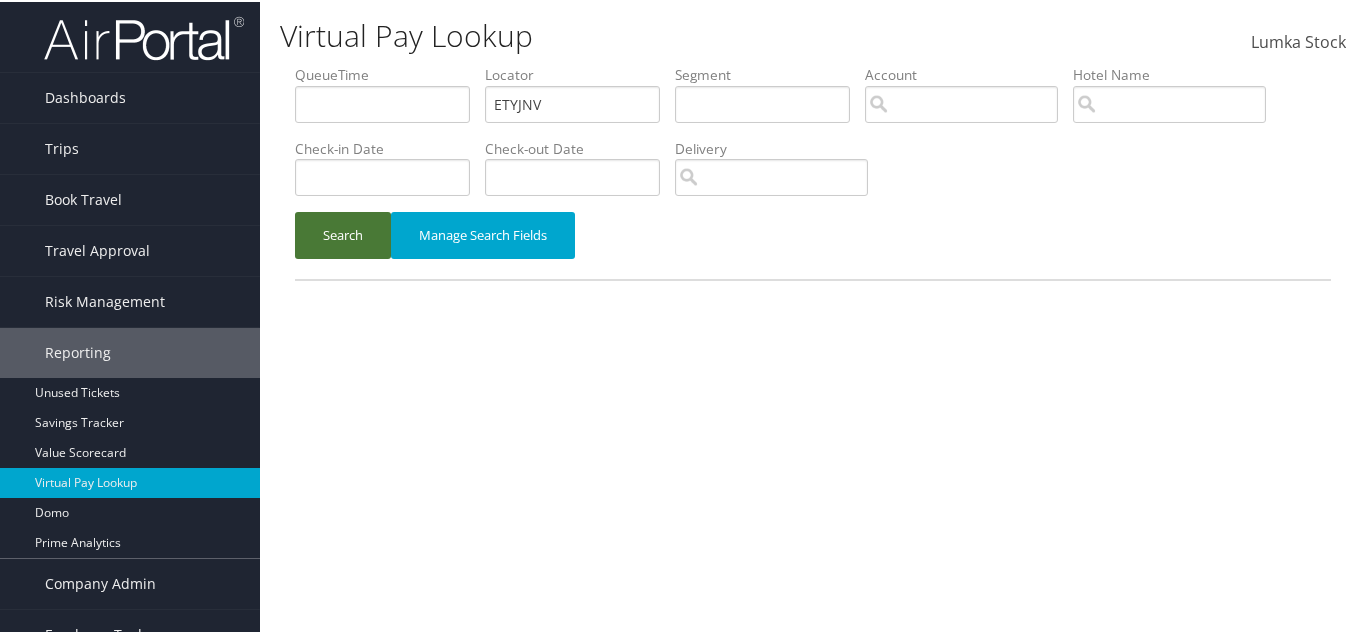click on "Search" at bounding box center [343, 233] 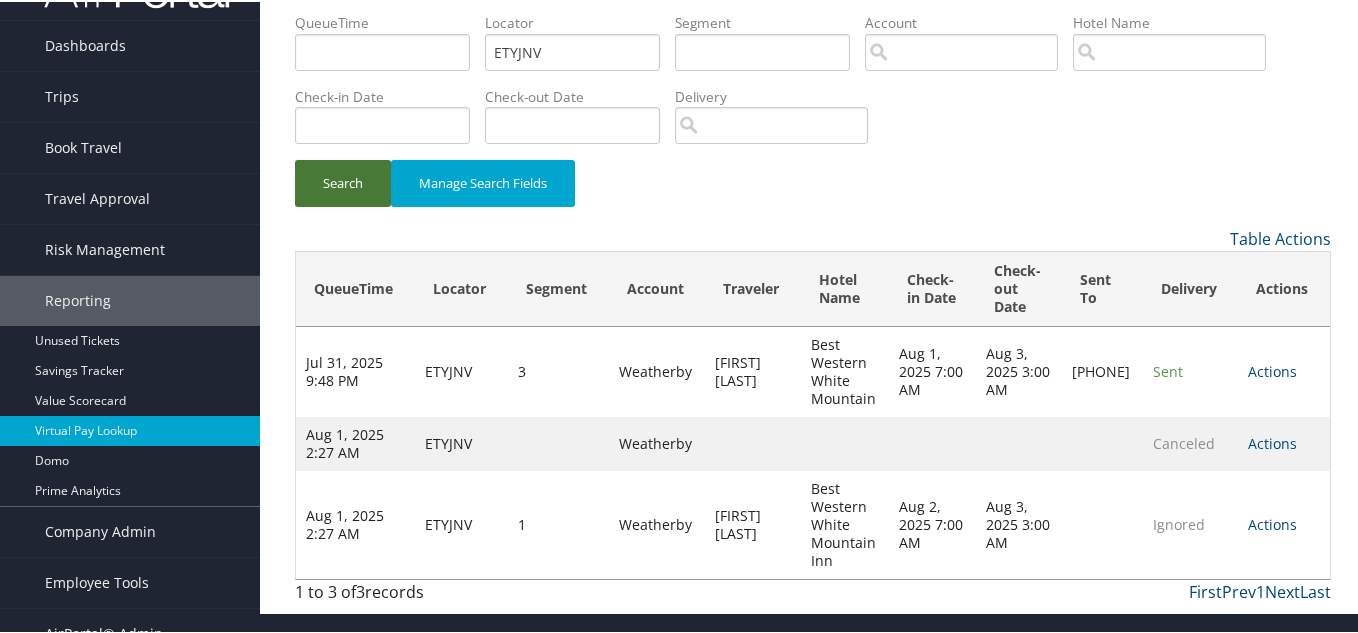 scroll, scrollTop: 77, scrollLeft: 0, axis: vertical 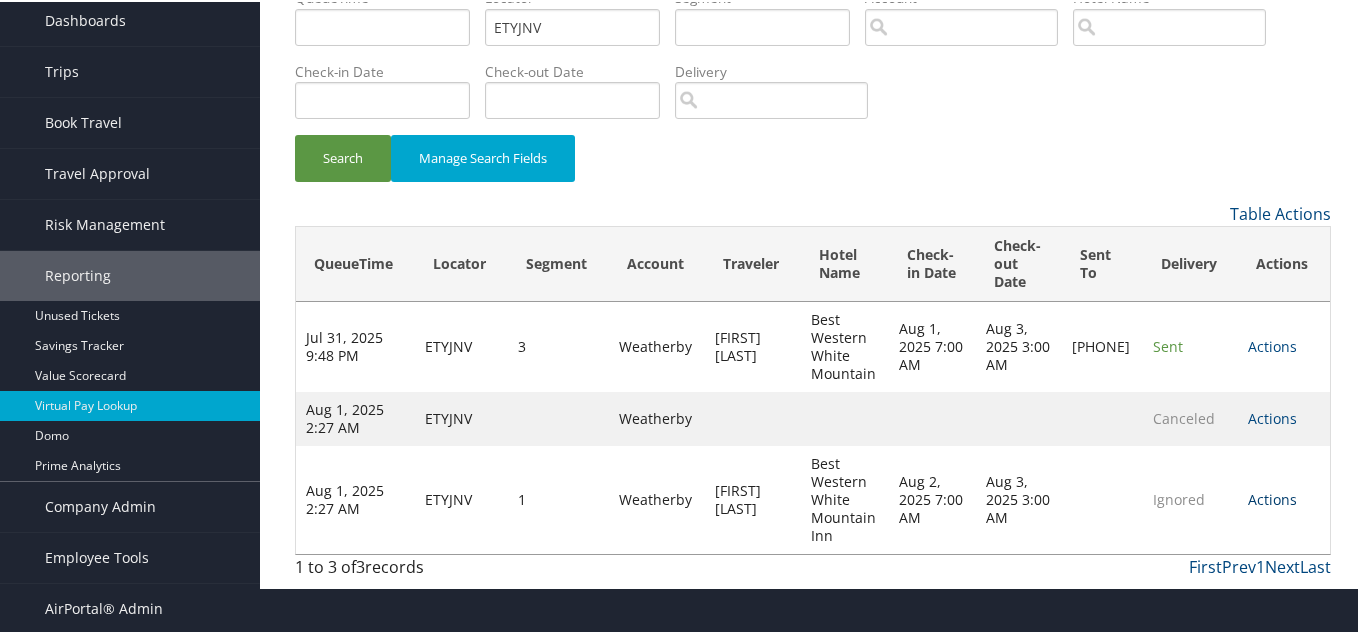 click on "Actions" at bounding box center [1272, 497] 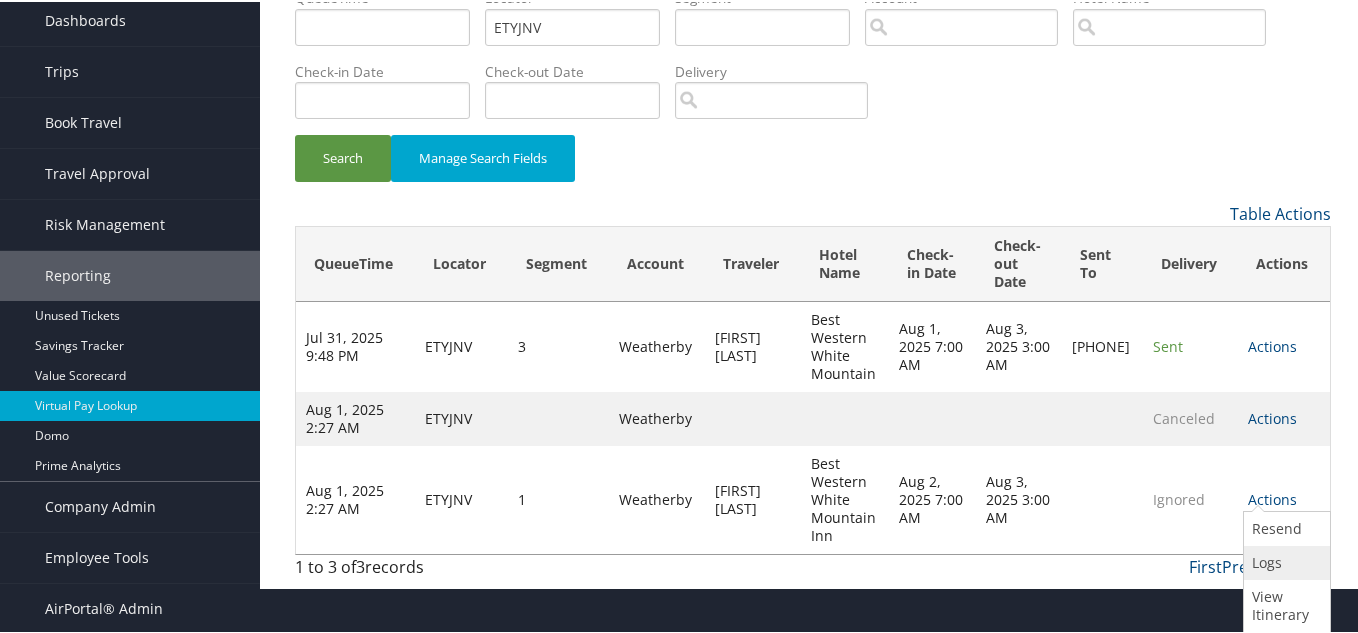 click on "Logs" at bounding box center [1284, 561] 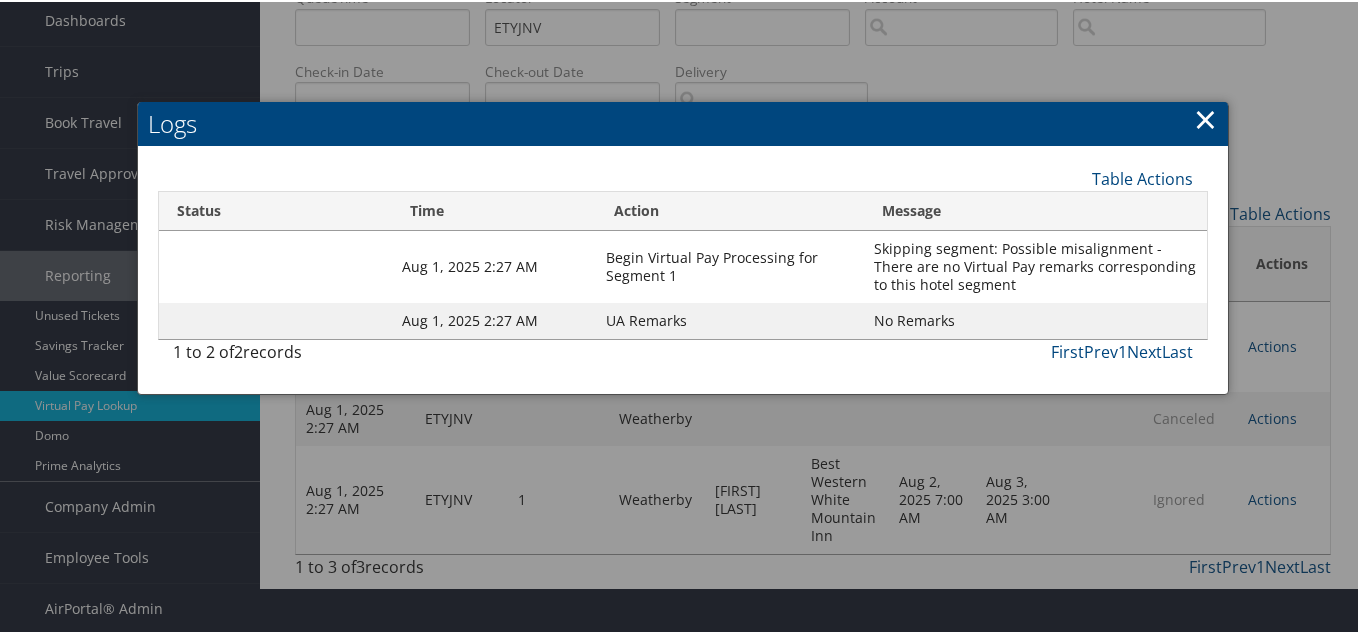 click on "×" at bounding box center [1205, 117] 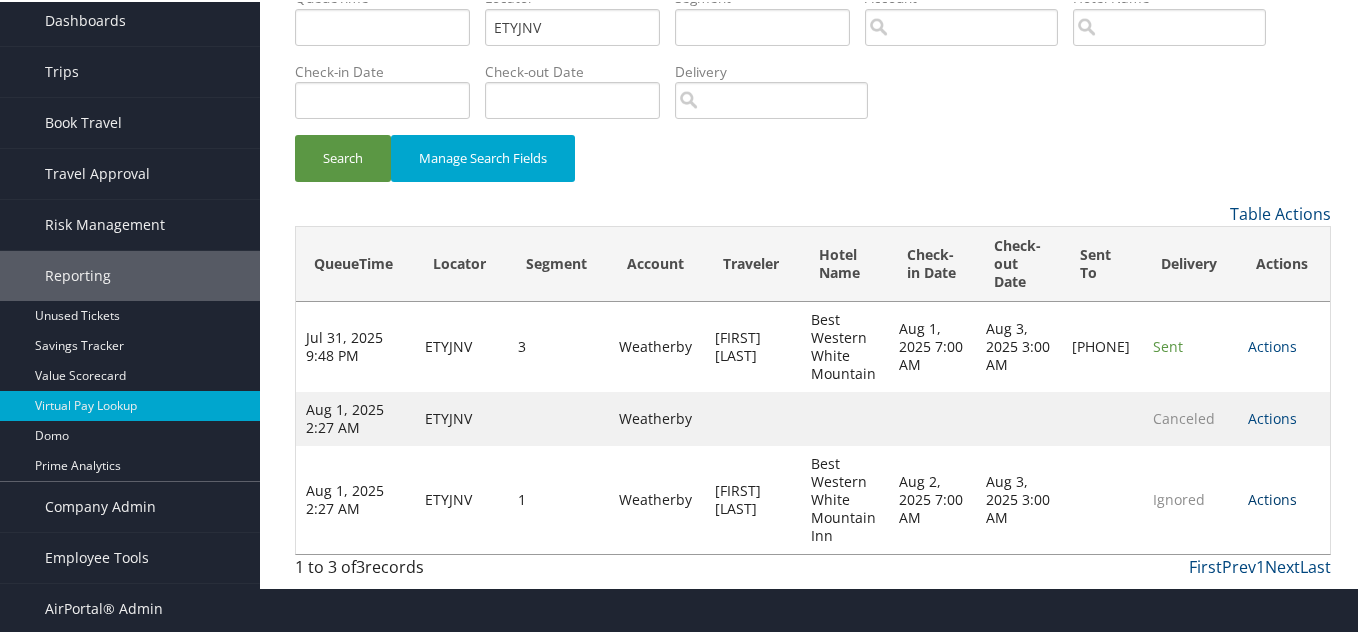 click on "Actions" at bounding box center (1272, 497) 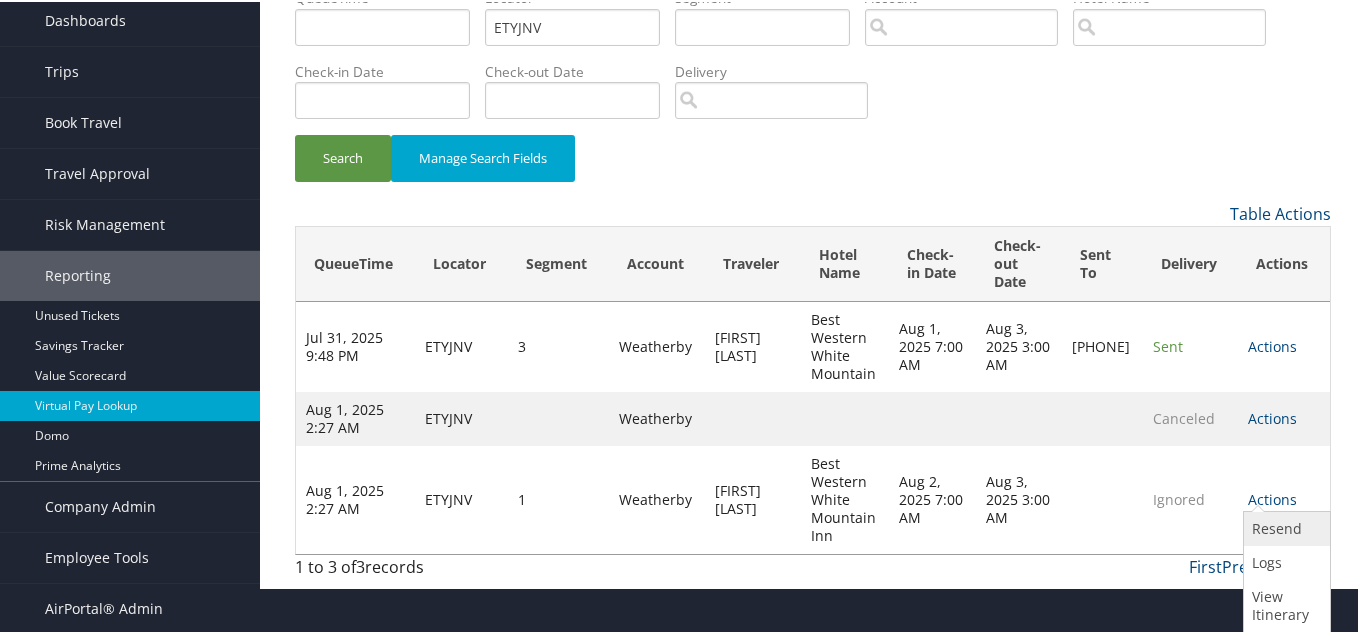 click on "Resend" at bounding box center [1284, 527] 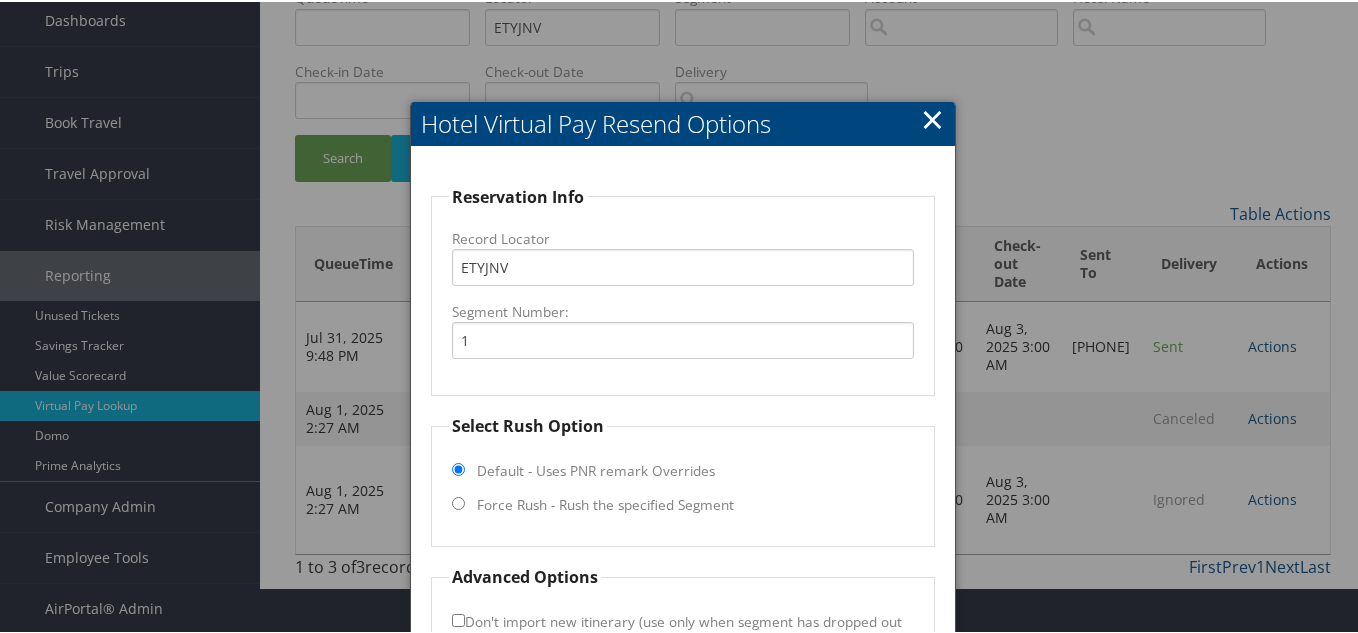 click on "Force Rush - Rush the specified Segment" at bounding box center [605, 503] 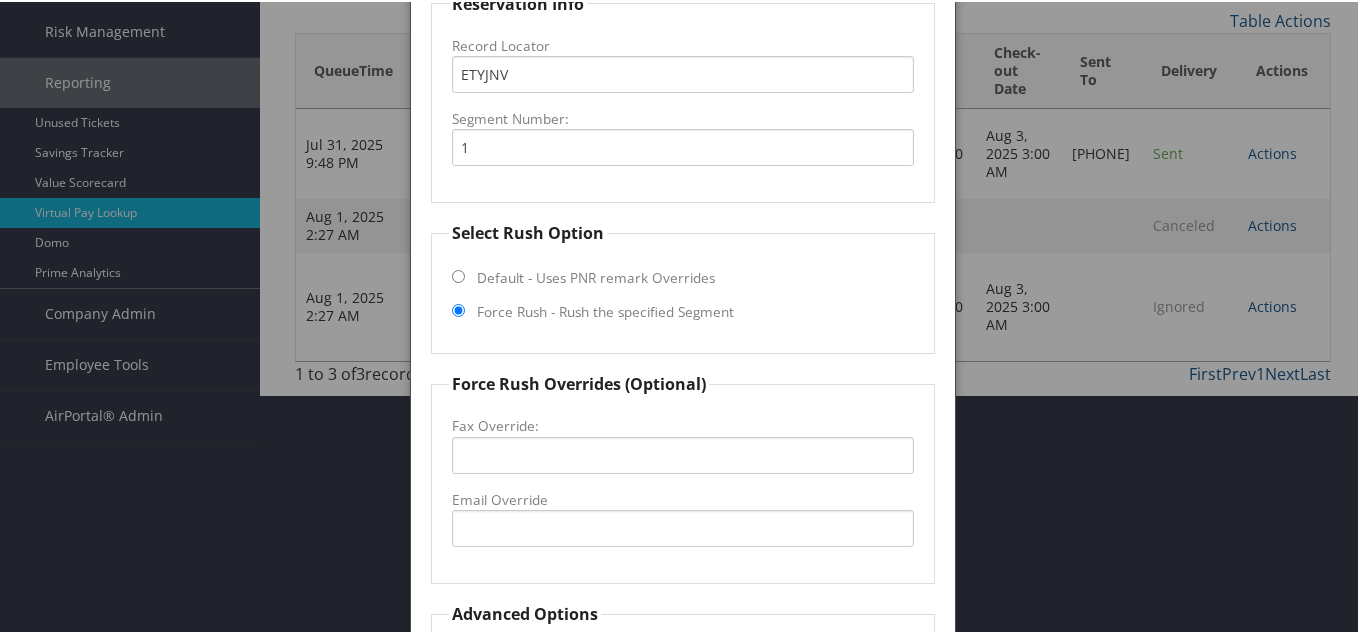 scroll, scrollTop: 451, scrollLeft: 0, axis: vertical 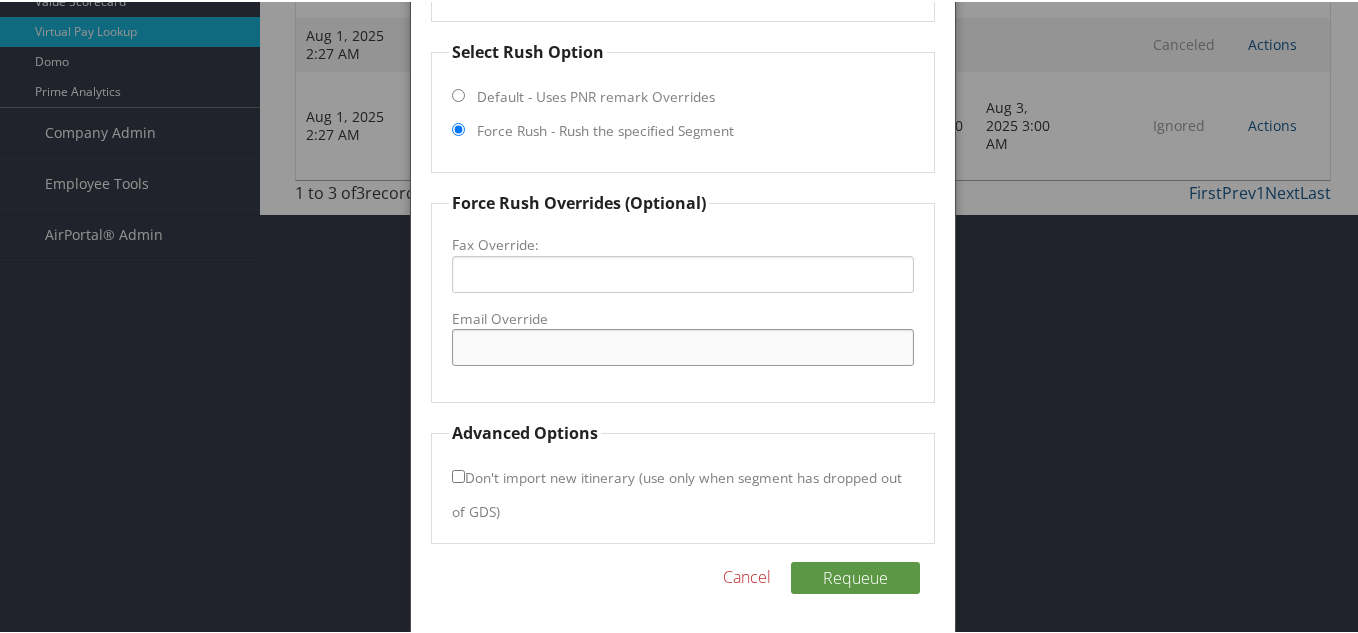click on "Email Override" at bounding box center (683, 345) 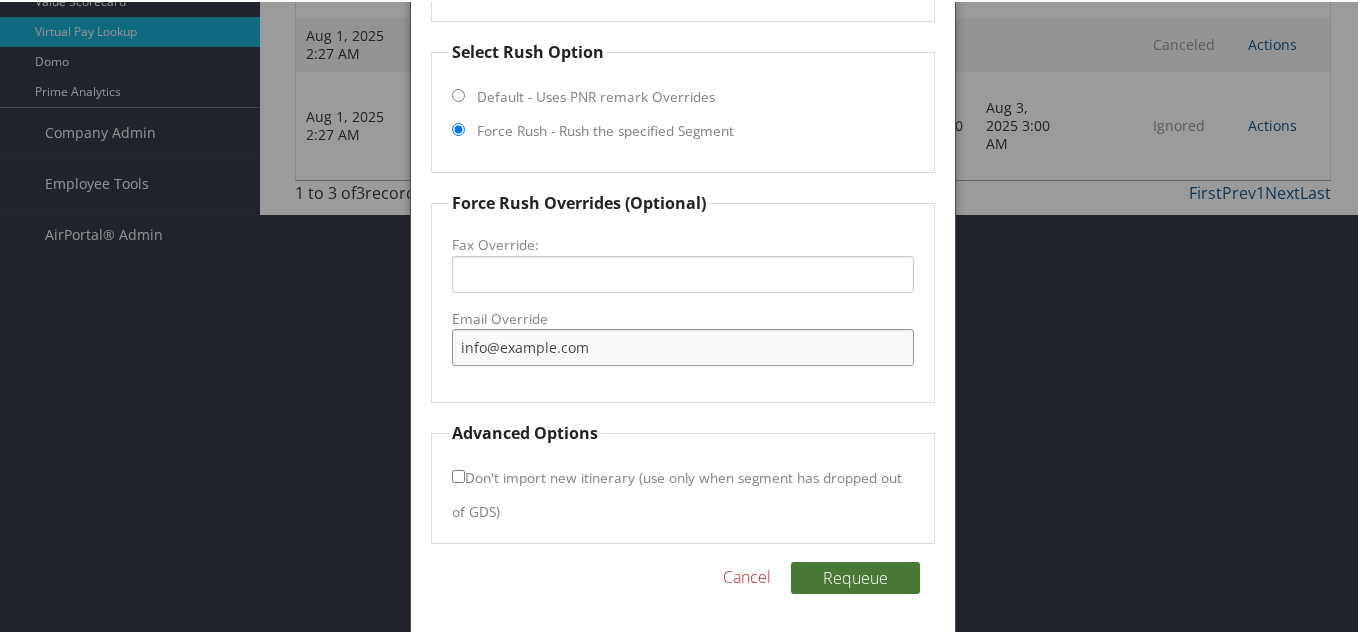 type on "info@bestwesternnh.com" 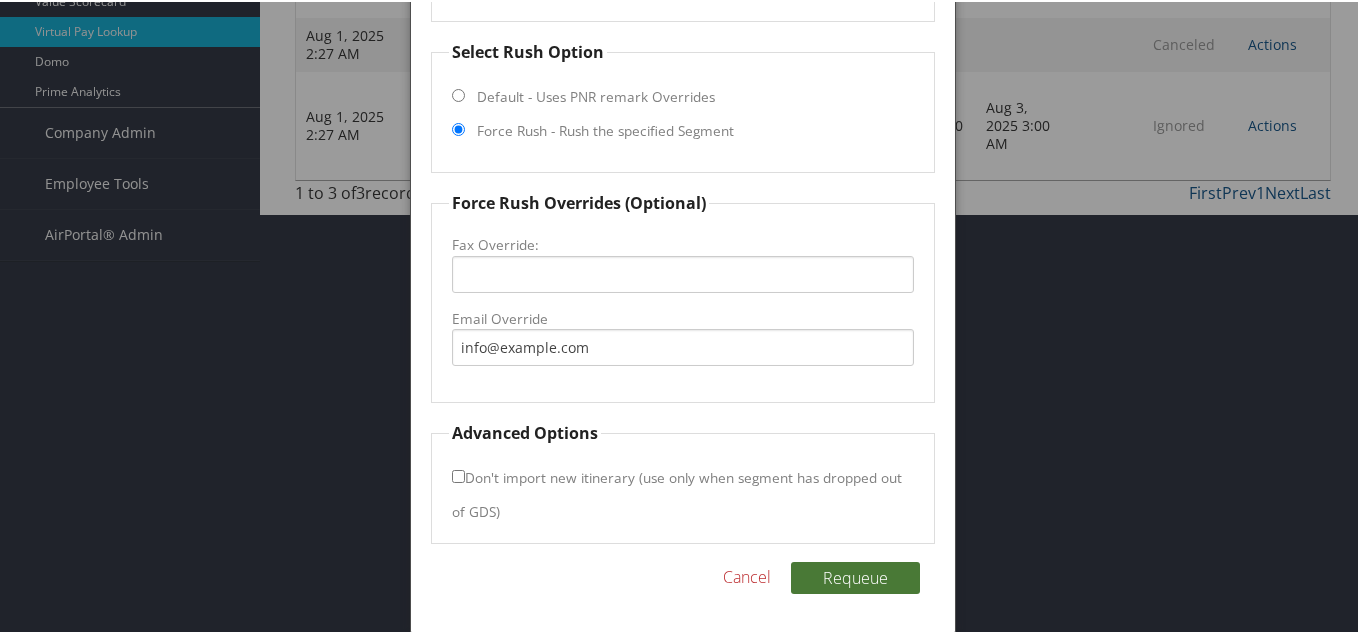 click on "Requeue" at bounding box center (855, 576) 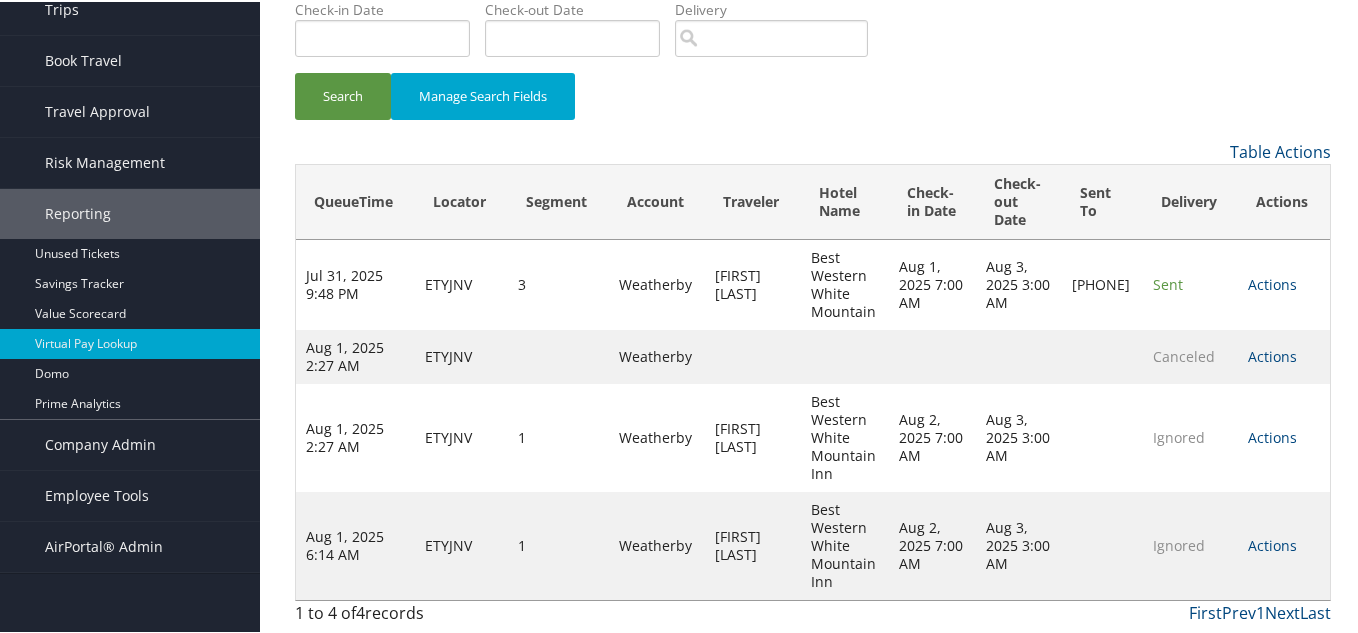 scroll, scrollTop: 139, scrollLeft: 0, axis: vertical 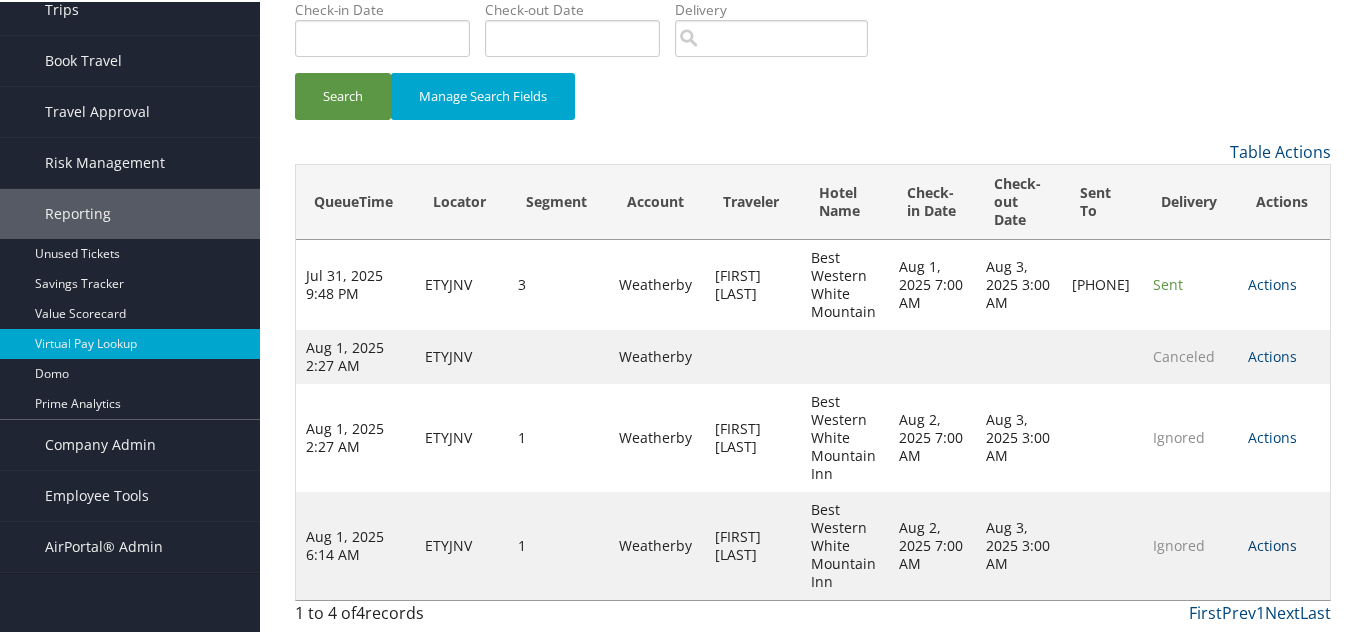 click on "Actions" at bounding box center (1272, 543) 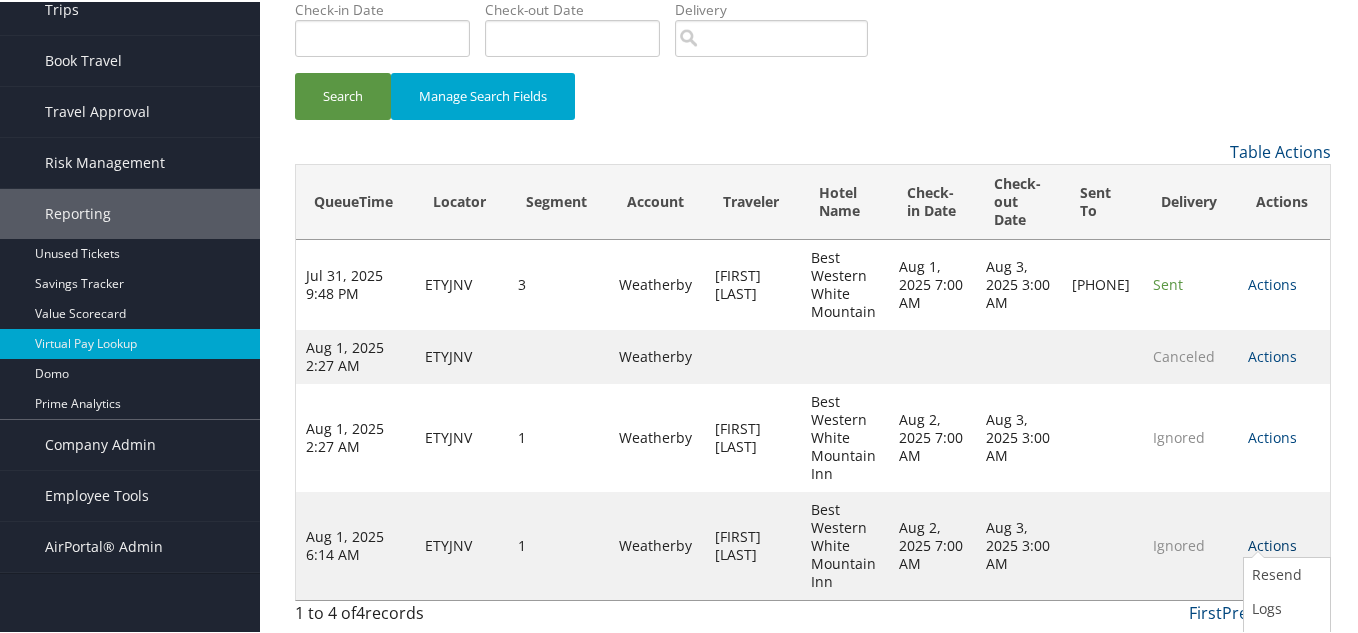 scroll, scrollTop: 183, scrollLeft: 0, axis: vertical 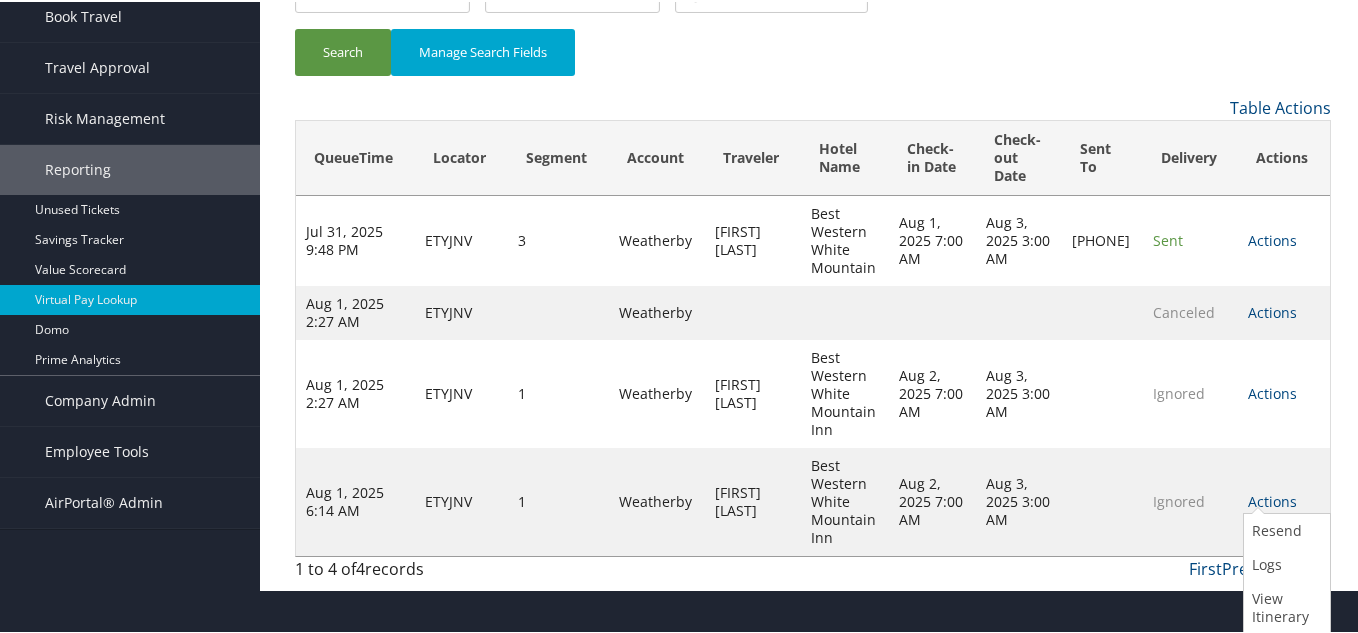 click on "Logs" at bounding box center [1284, 563] 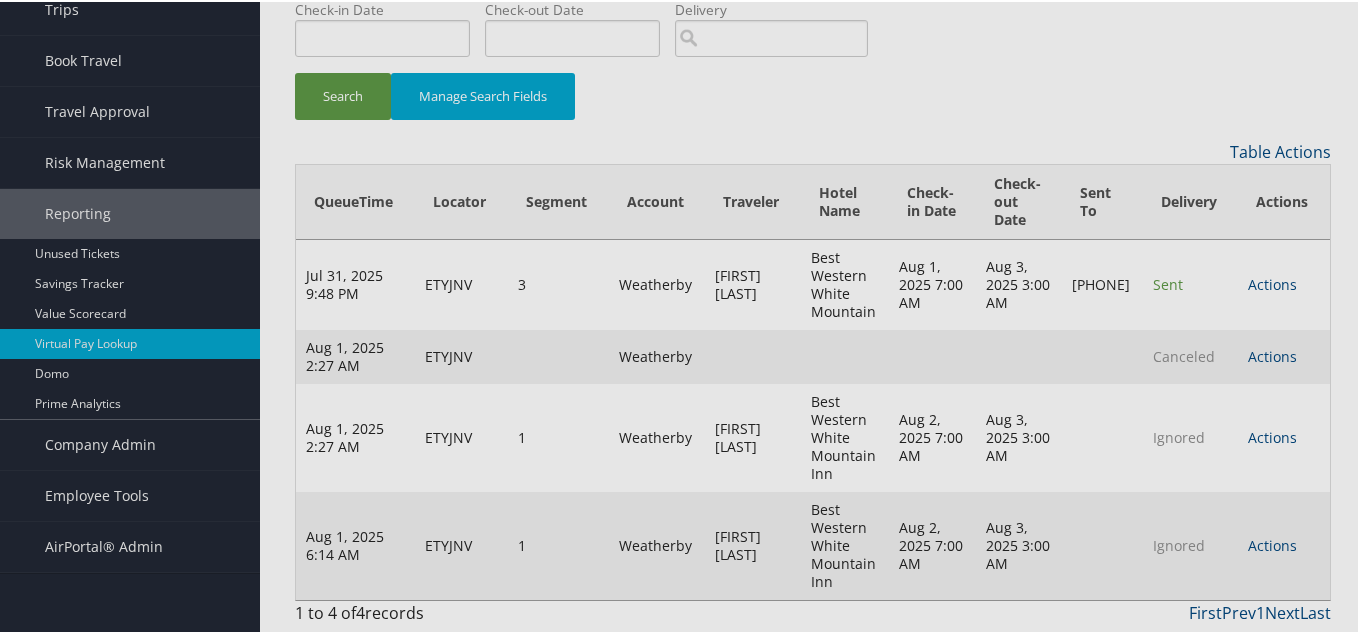 scroll, scrollTop: 139, scrollLeft: 0, axis: vertical 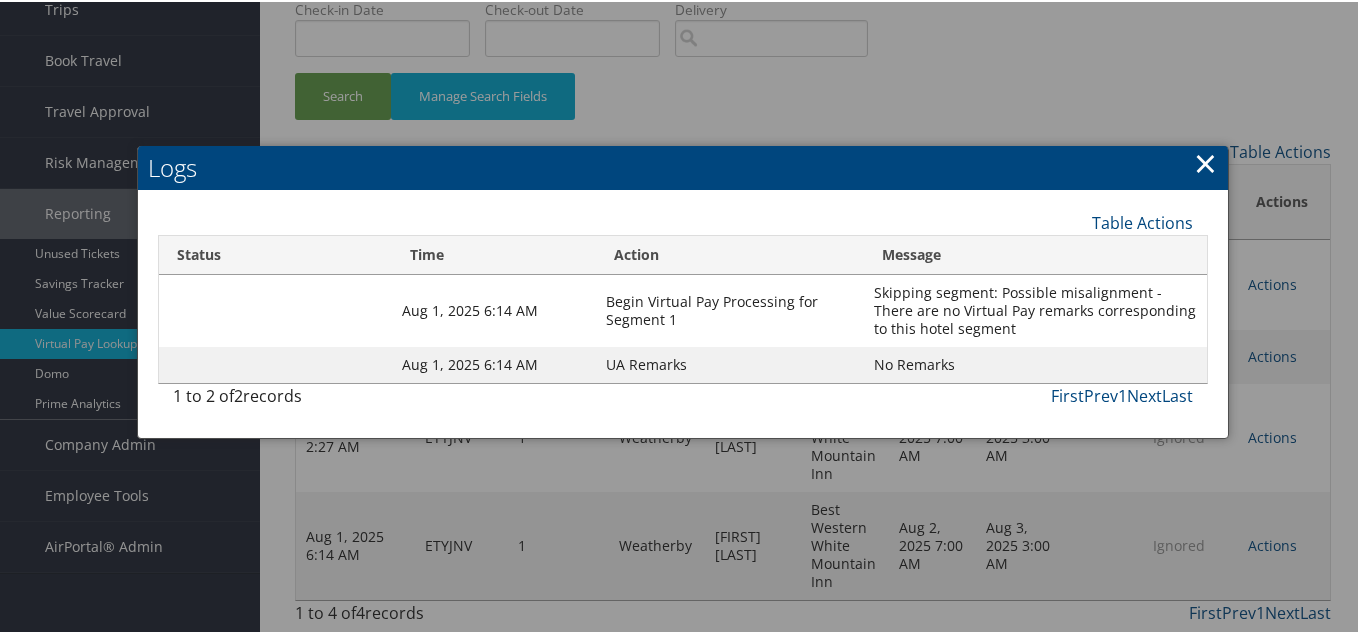 click on "×" at bounding box center [1205, 161] 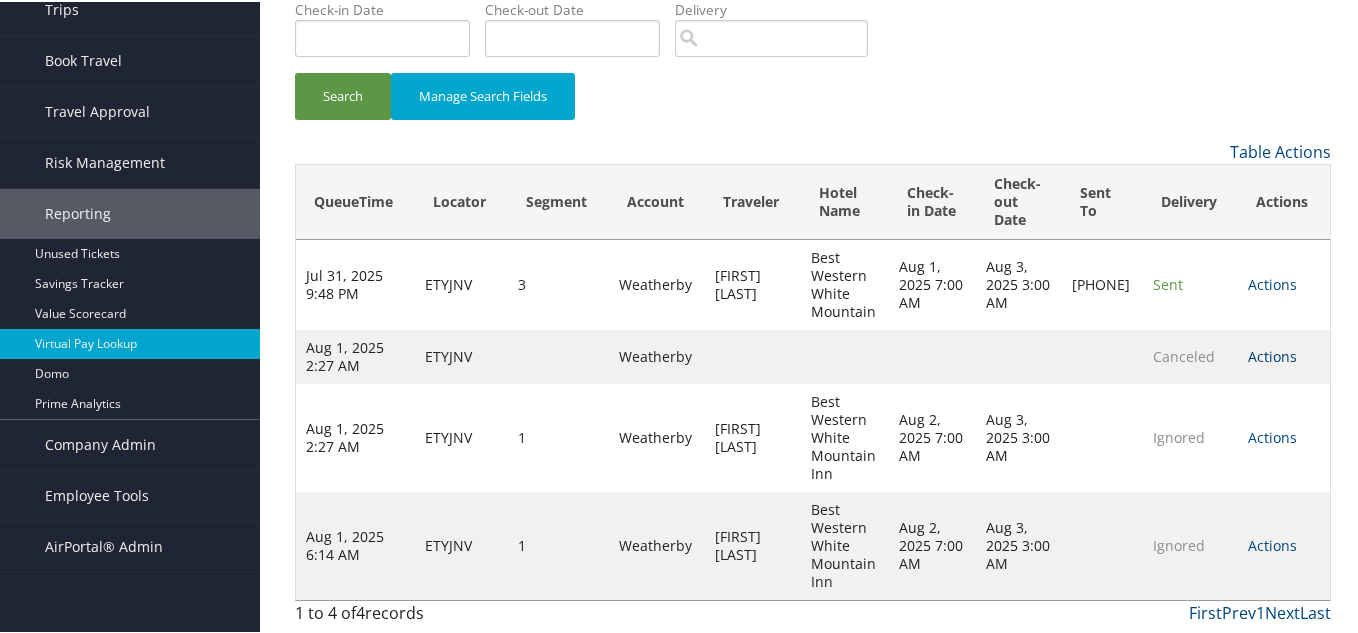 click on "Actions" at bounding box center [1272, 354] 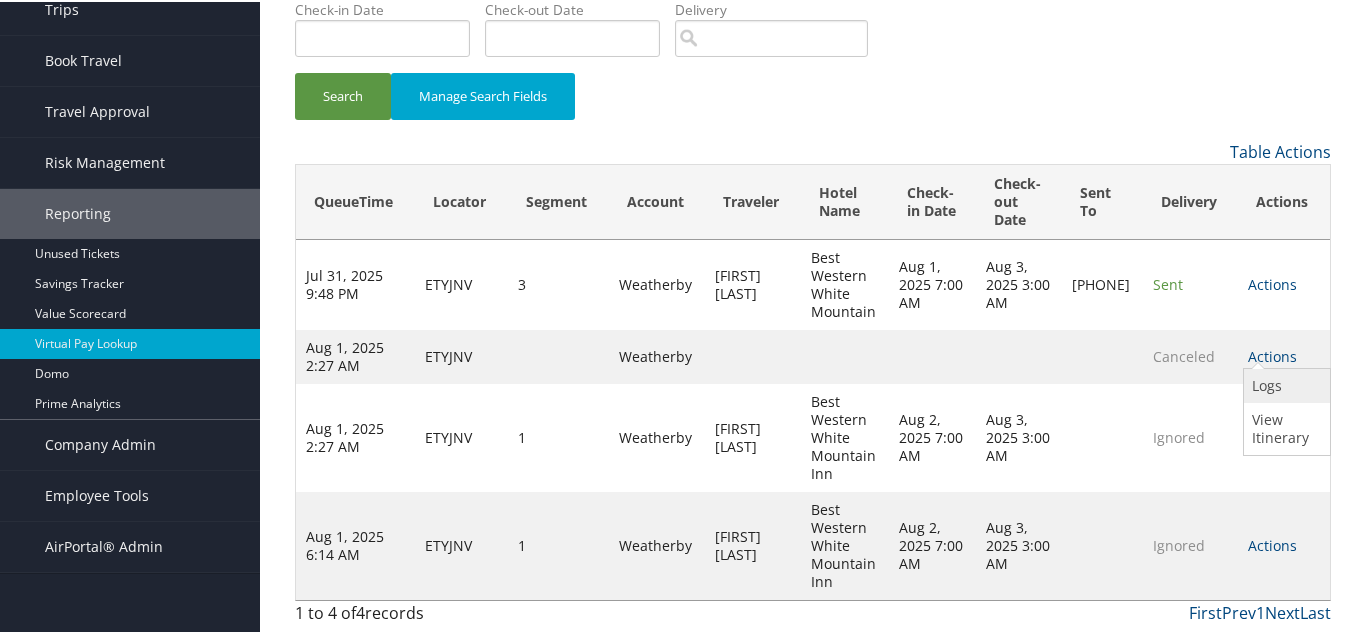 click on "Logs" at bounding box center (1284, 384) 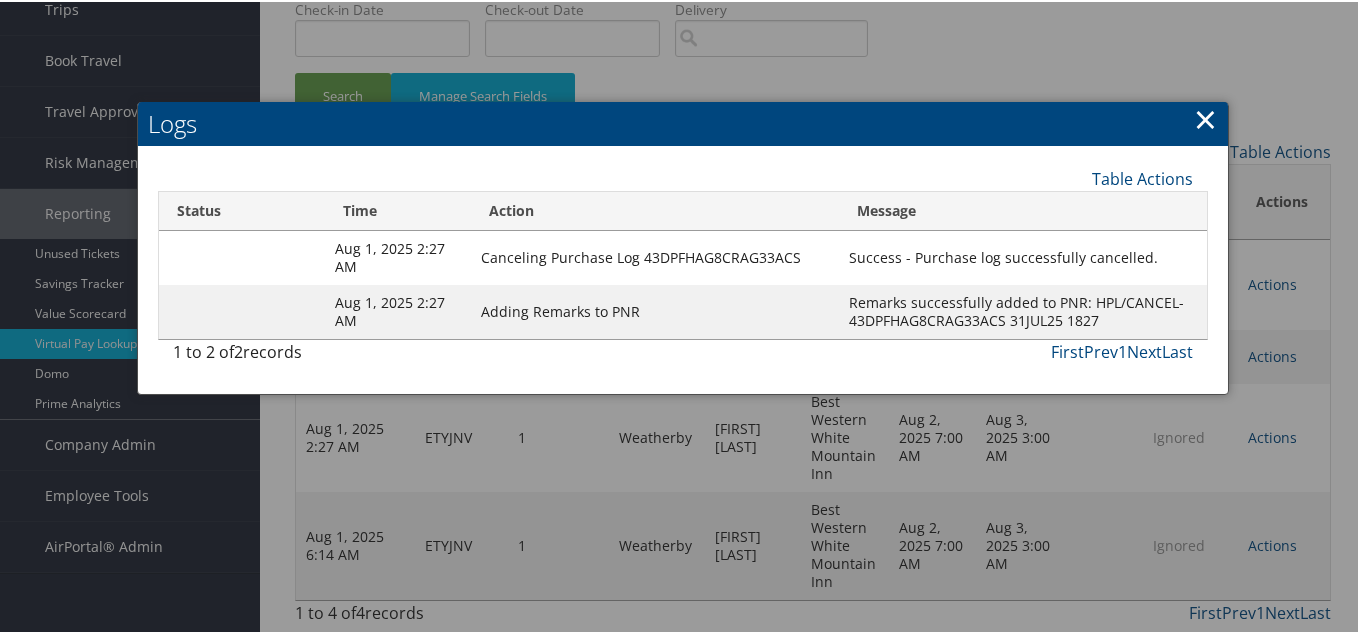 click on "×" at bounding box center [1205, 117] 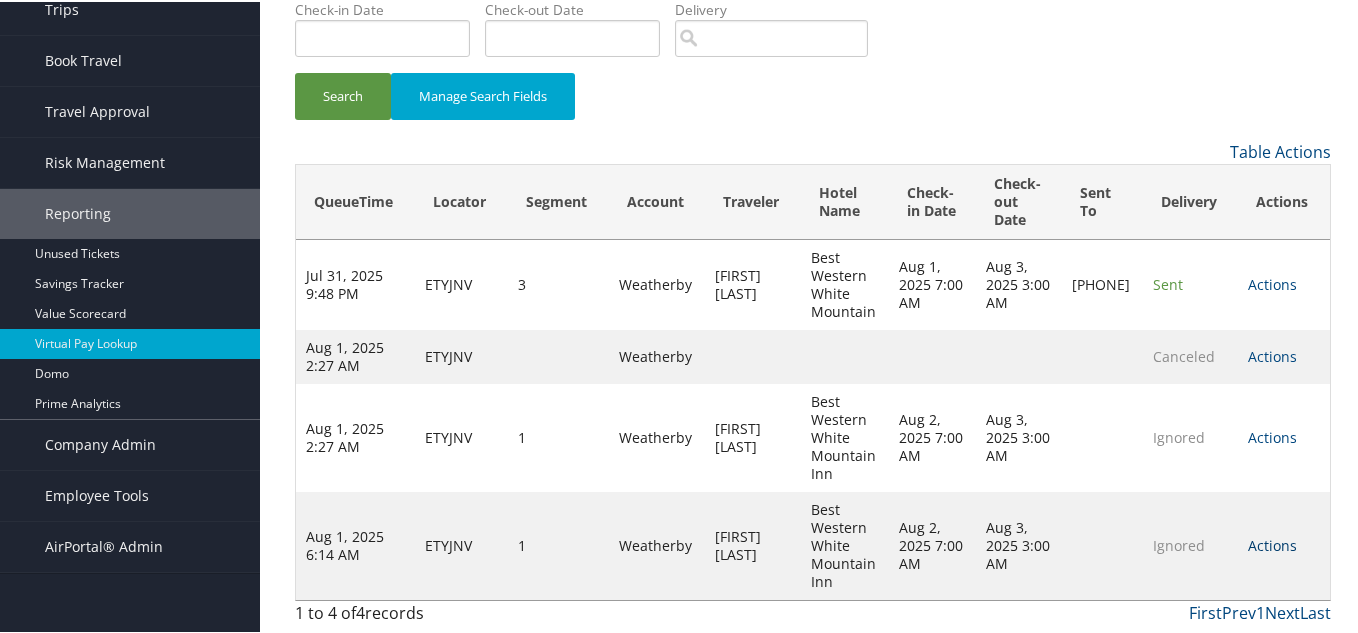 click on "Actions" at bounding box center [1272, 543] 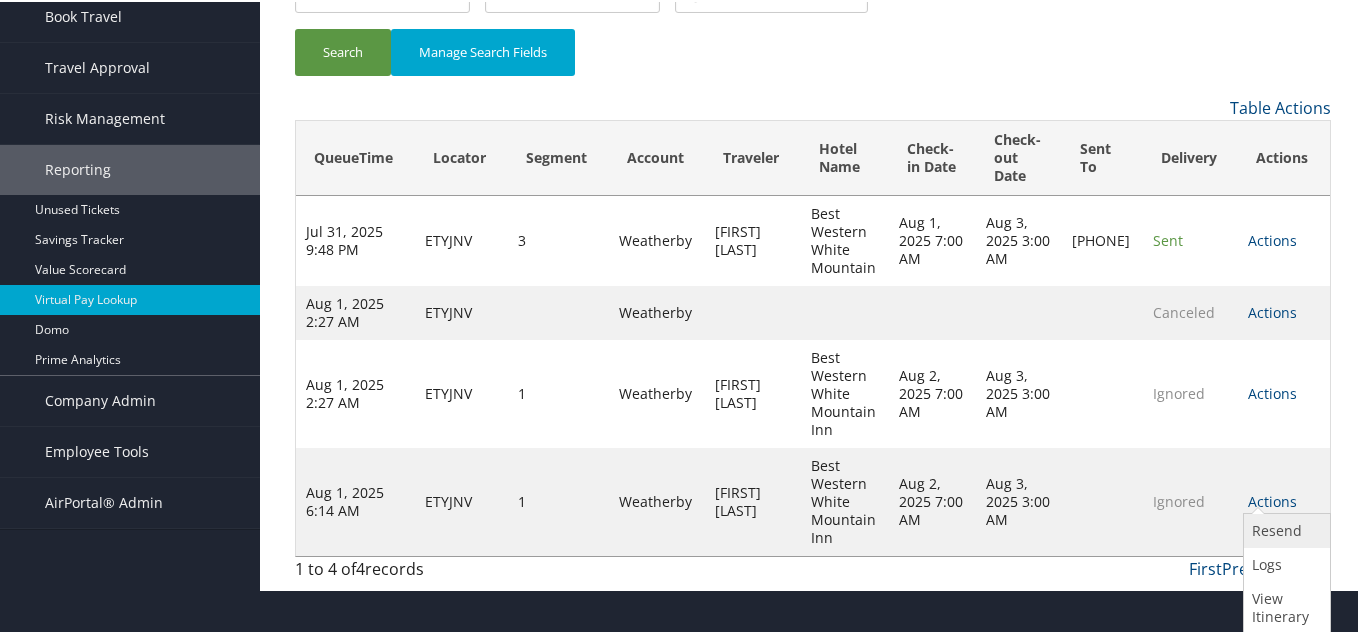 click on "Resend" at bounding box center [1284, 529] 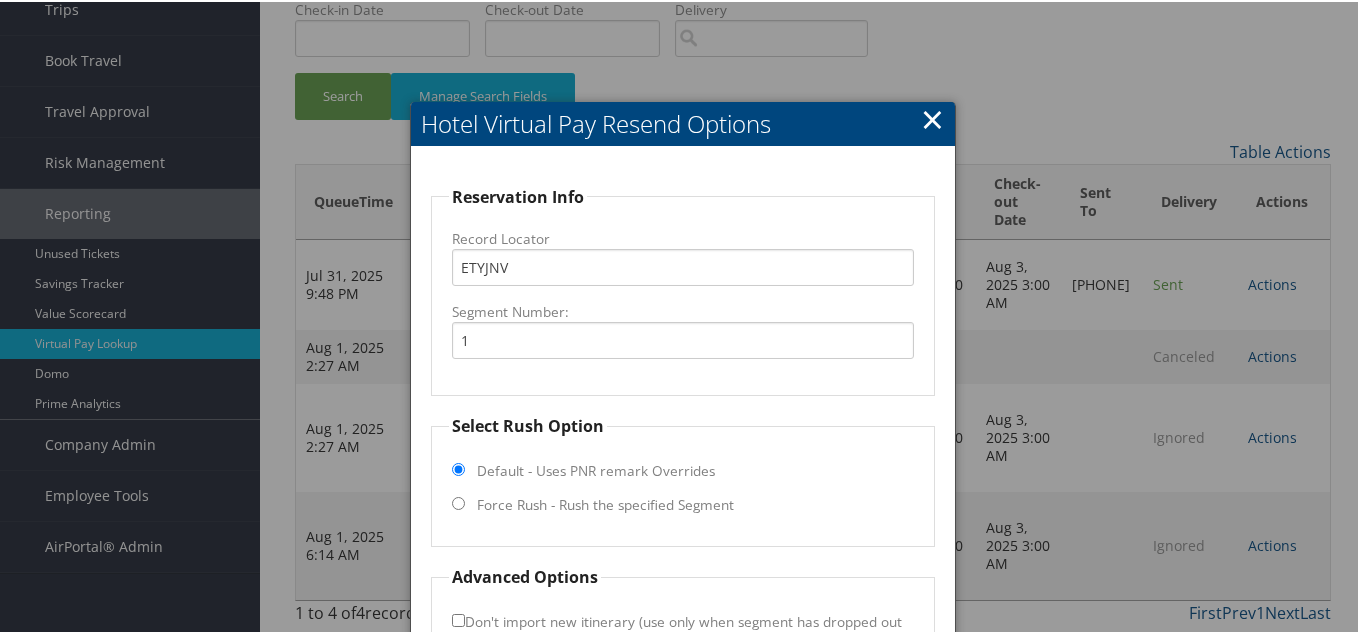 click on "Force Rush - Rush the specified Segment" at bounding box center [605, 503] 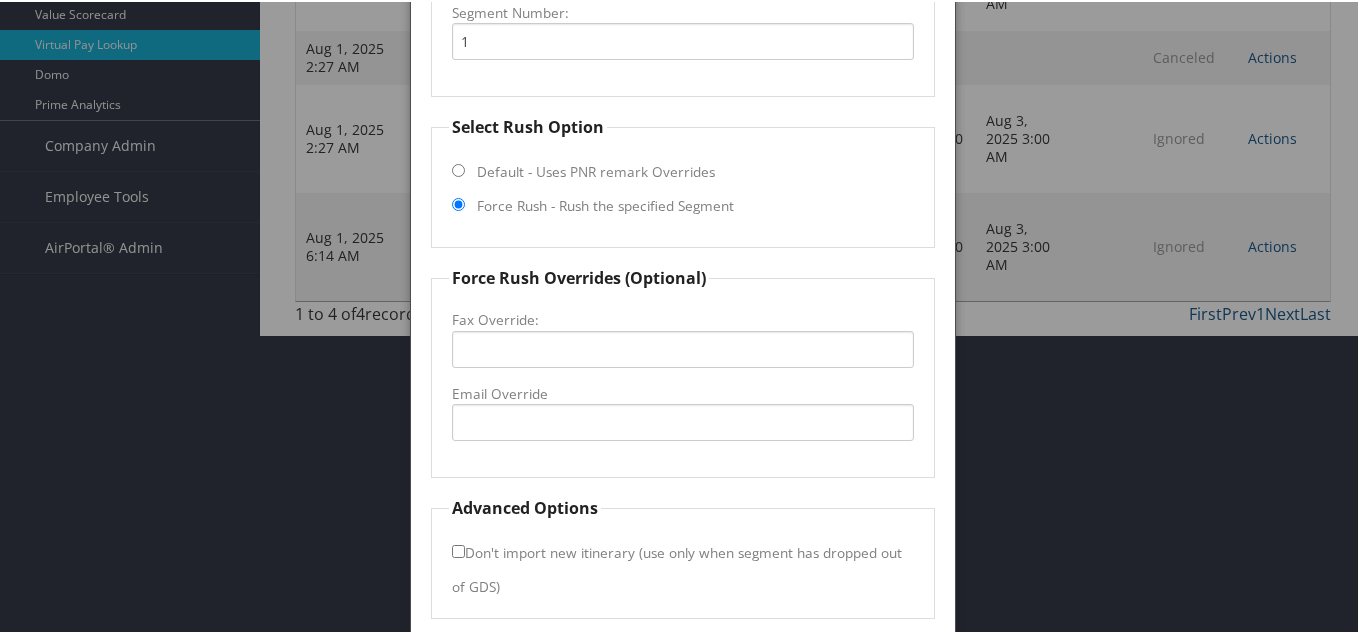 scroll, scrollTop: 439, scrollLeft: 0, axis: vertical 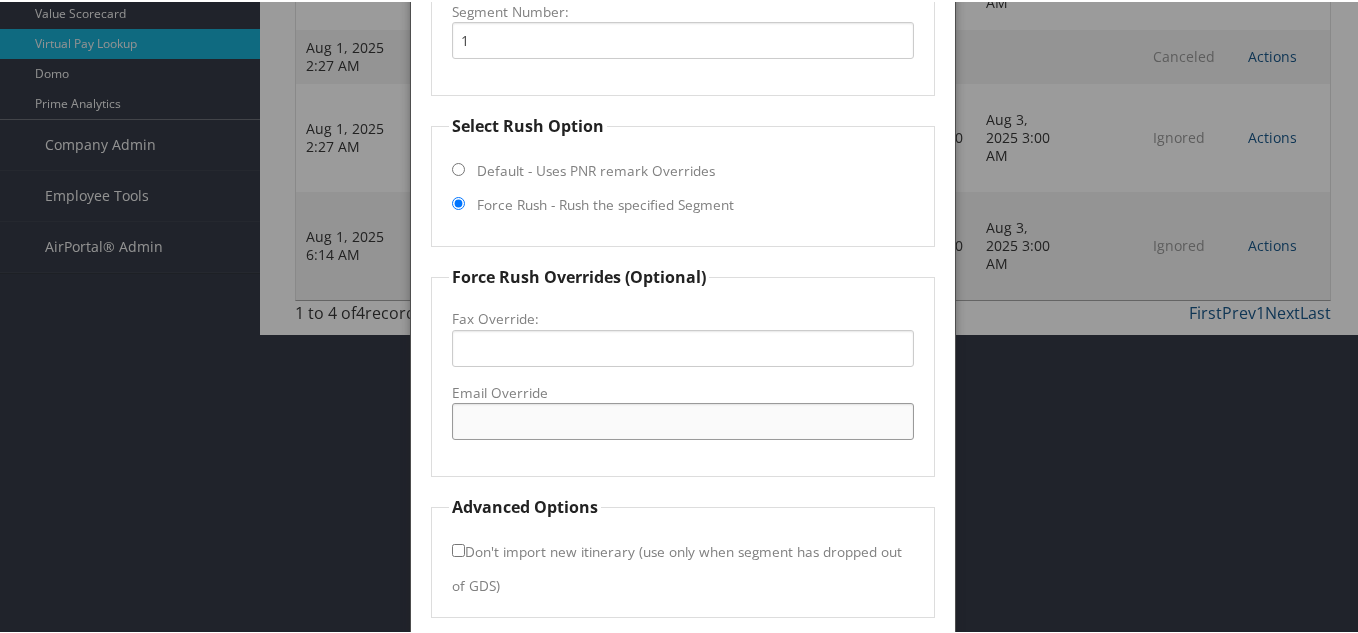 click on "Email Override" at bounding box center (683, 419) 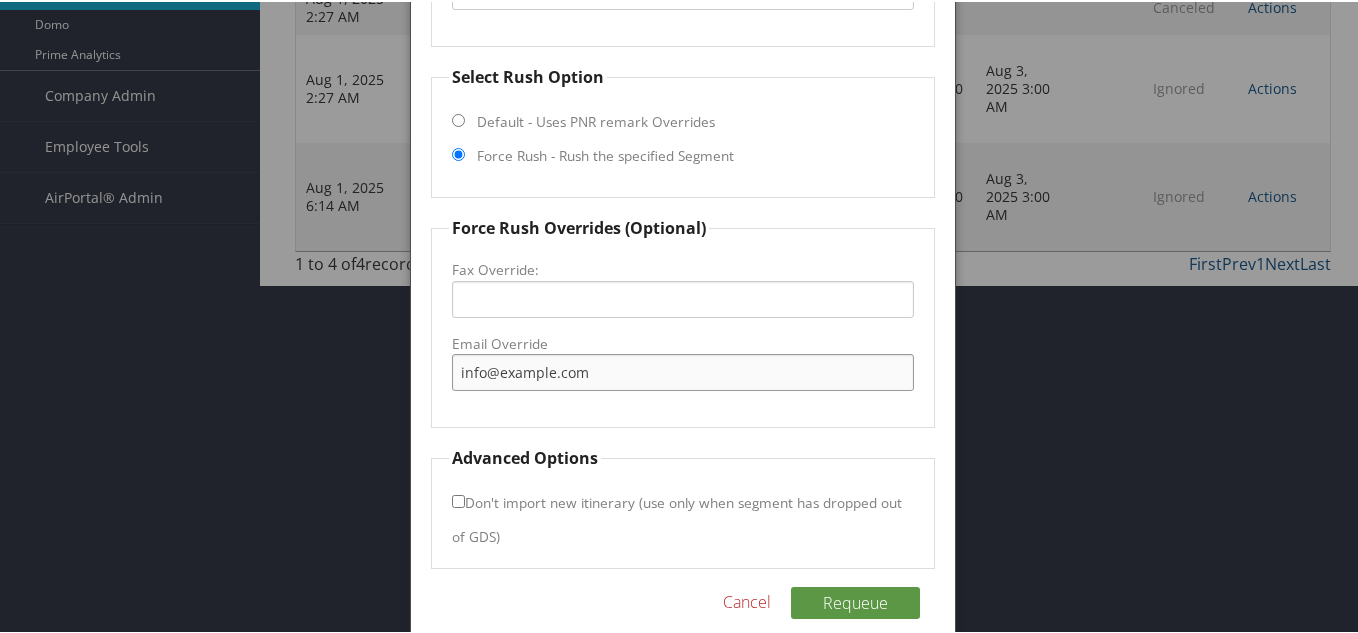 scroll, scrollTop: 513, scrollLeft: 0, axis: vertical 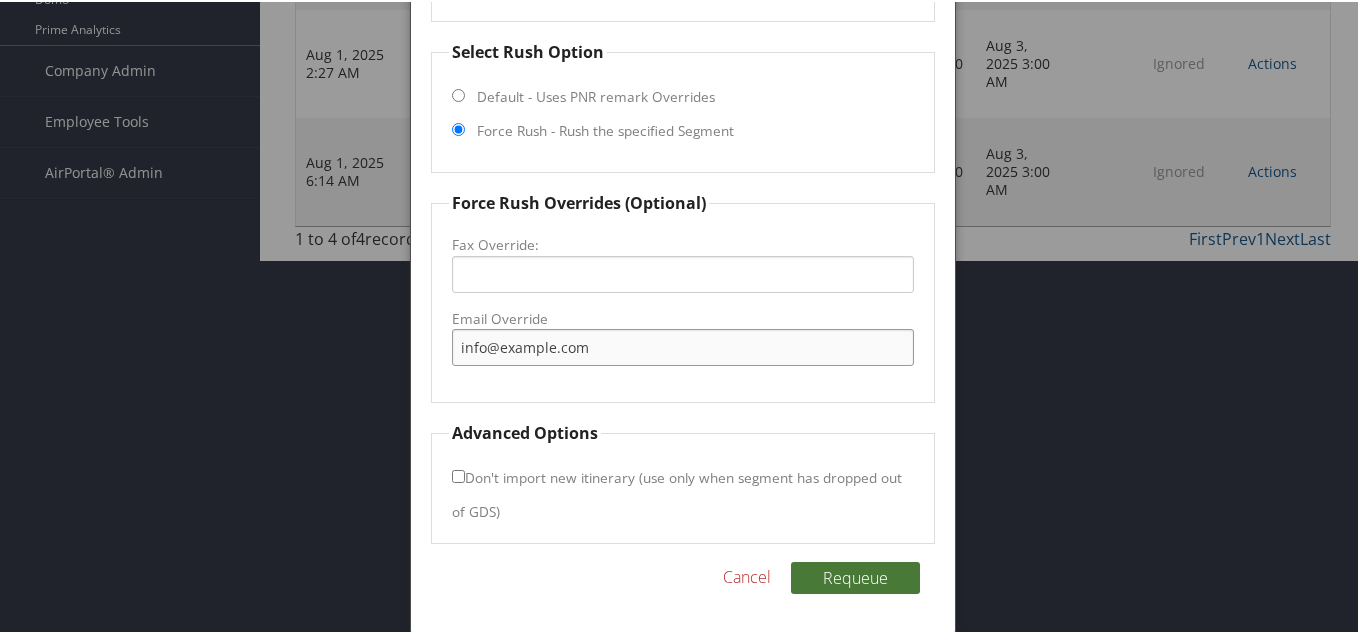 type on "info@bestwesternnh.com" 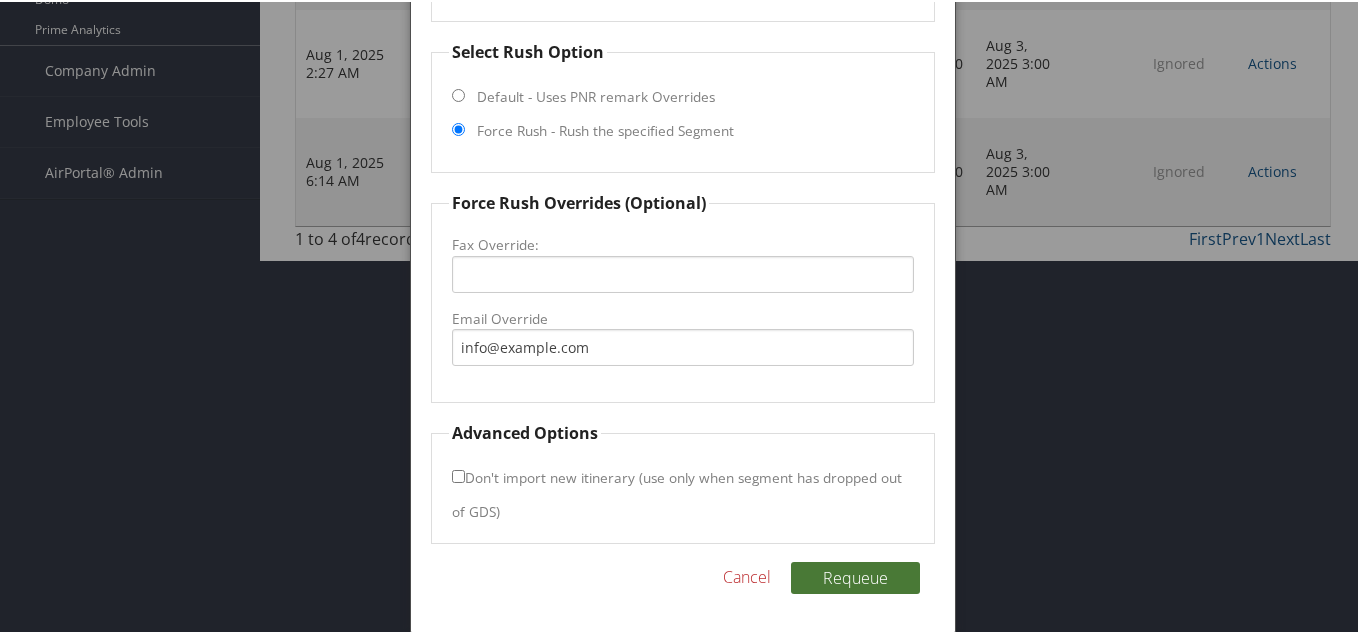click on "Requeue" at bounding box center (855, 576) 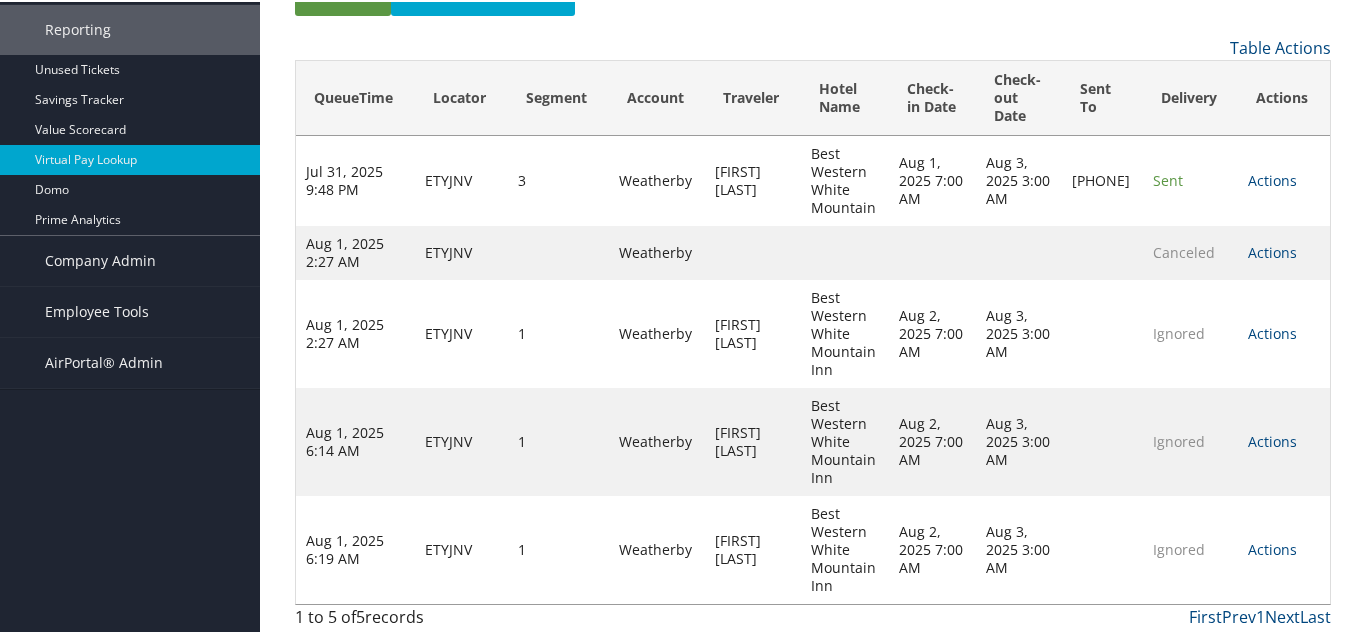 scroll, scrollTop: 327, scrollLeft: 0, axis: vertical 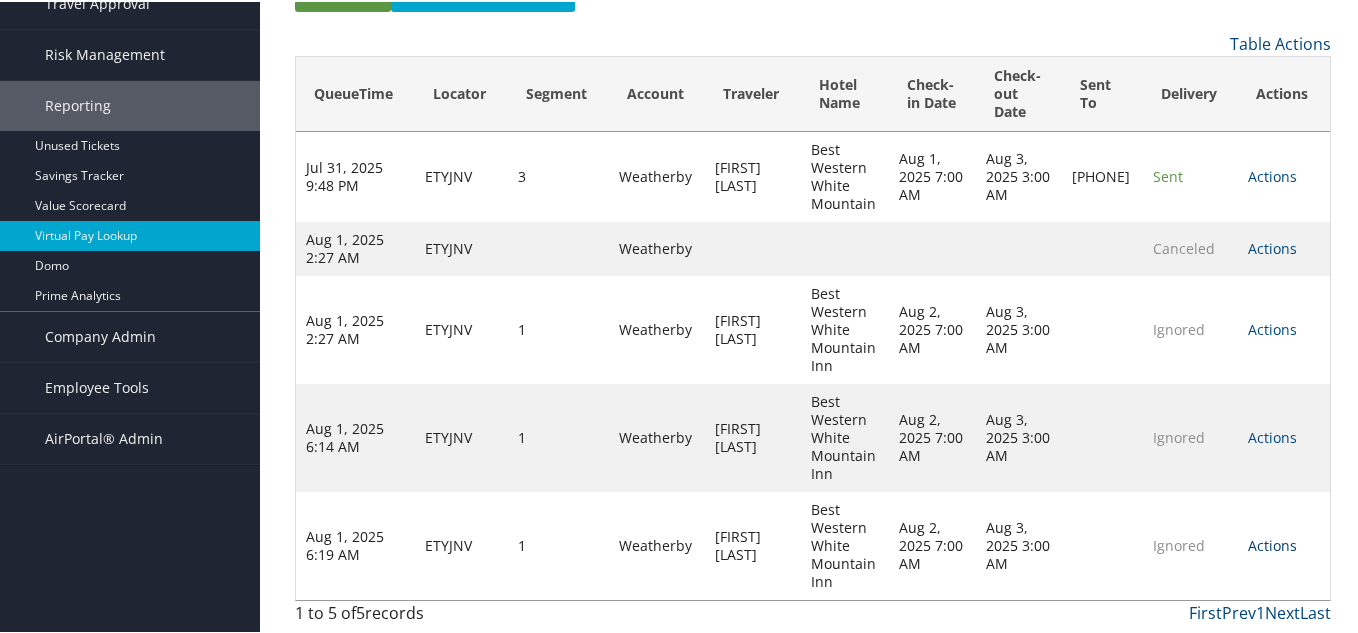 click on "Actions" at bounding box center [1272, 543] 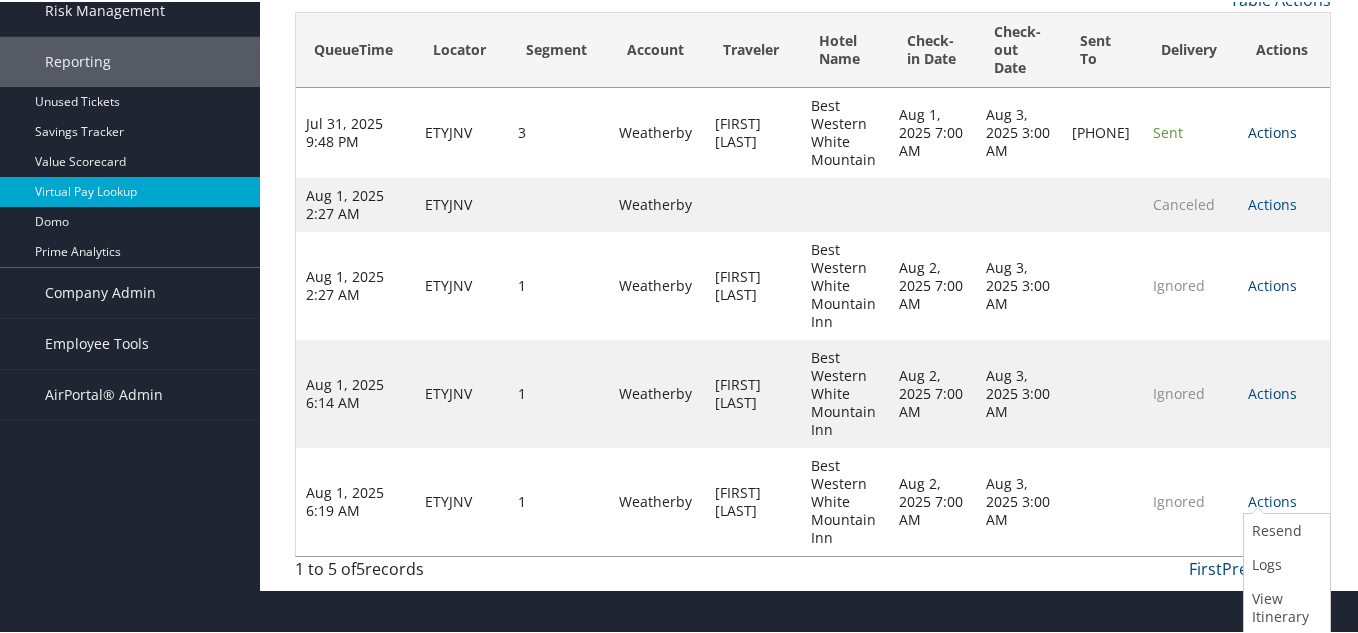 click on "Actions" at bounding box center [1272, 130] 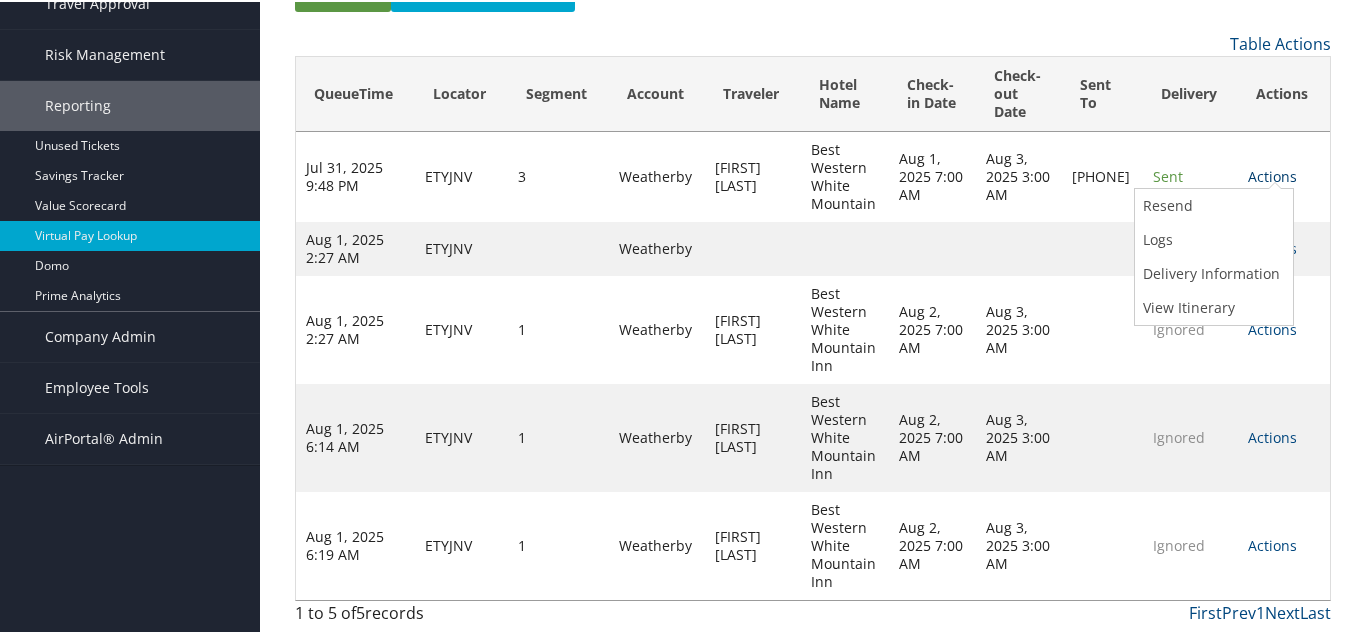 scroll, scrollTop: 247, scrollLeft: 0, axis: vertical 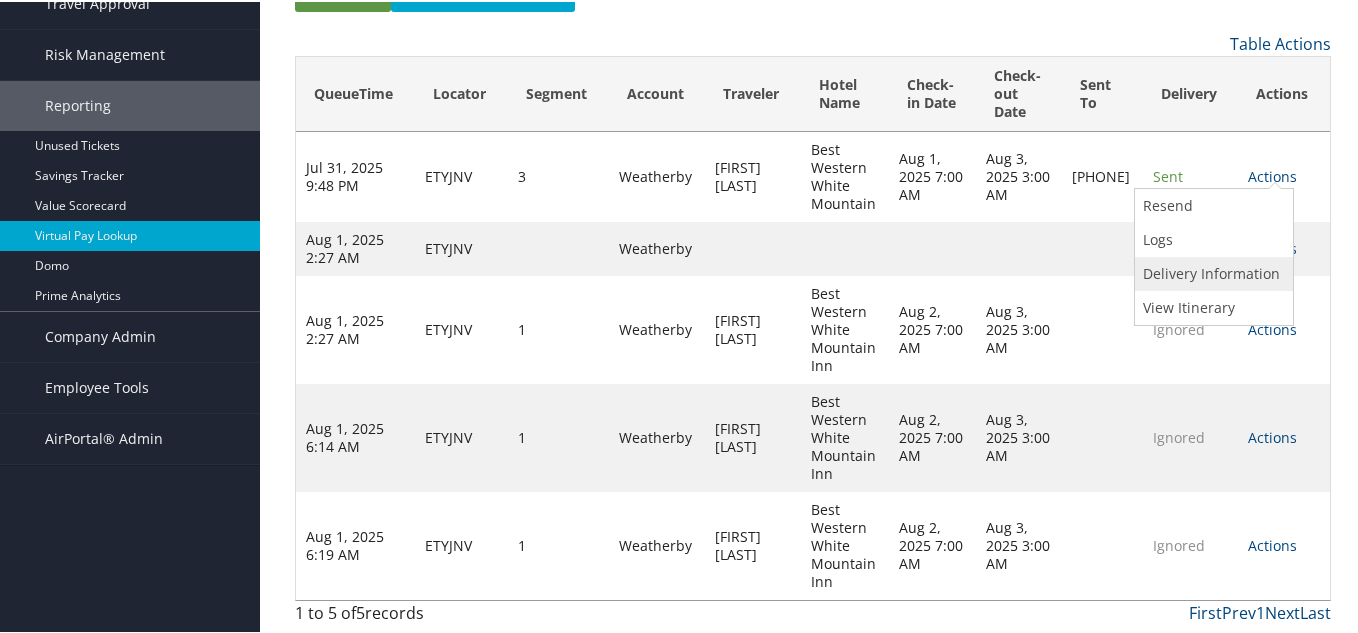 click on "Delivery Information" at bounding box center [1211, 272] 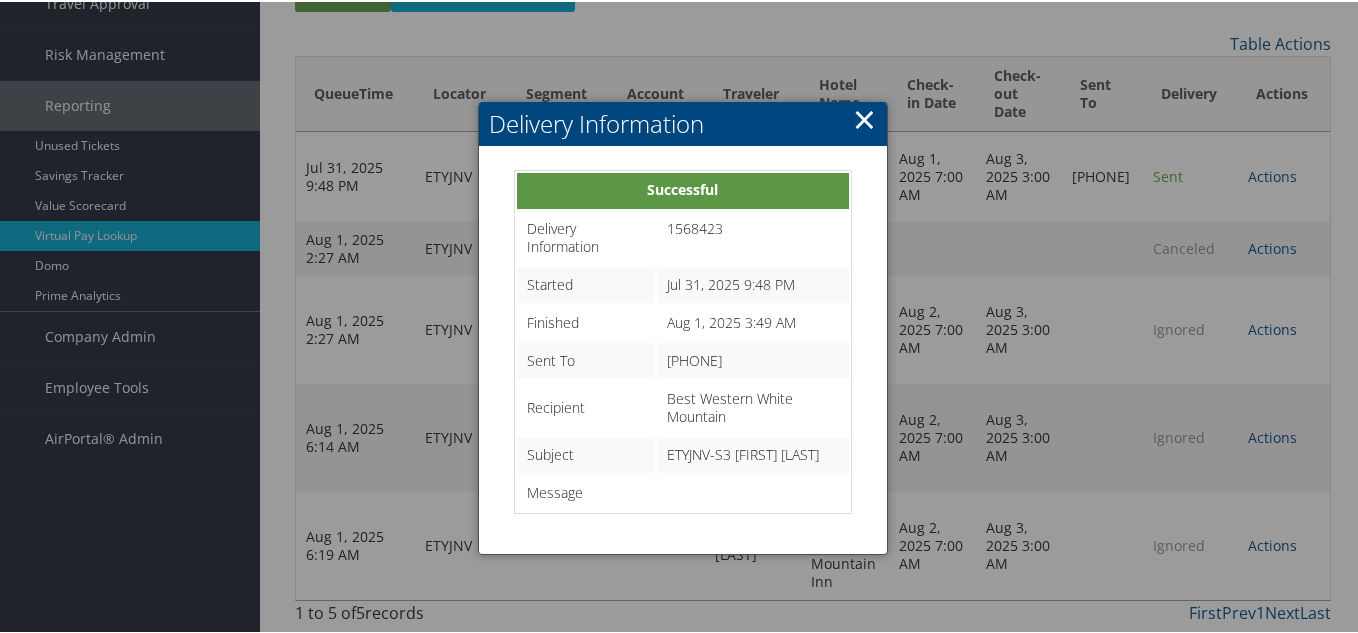 click on "×" at bounding box center [864, 117] 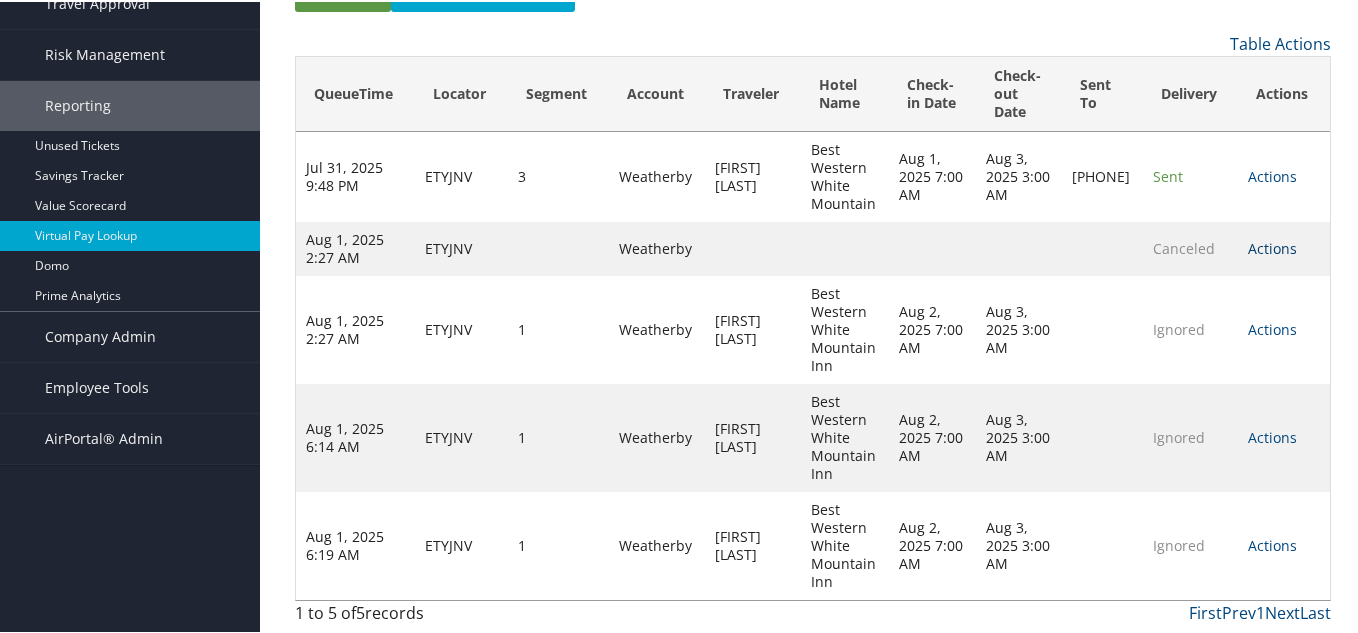 click on "Actions" at bounding box center [1272, 246] 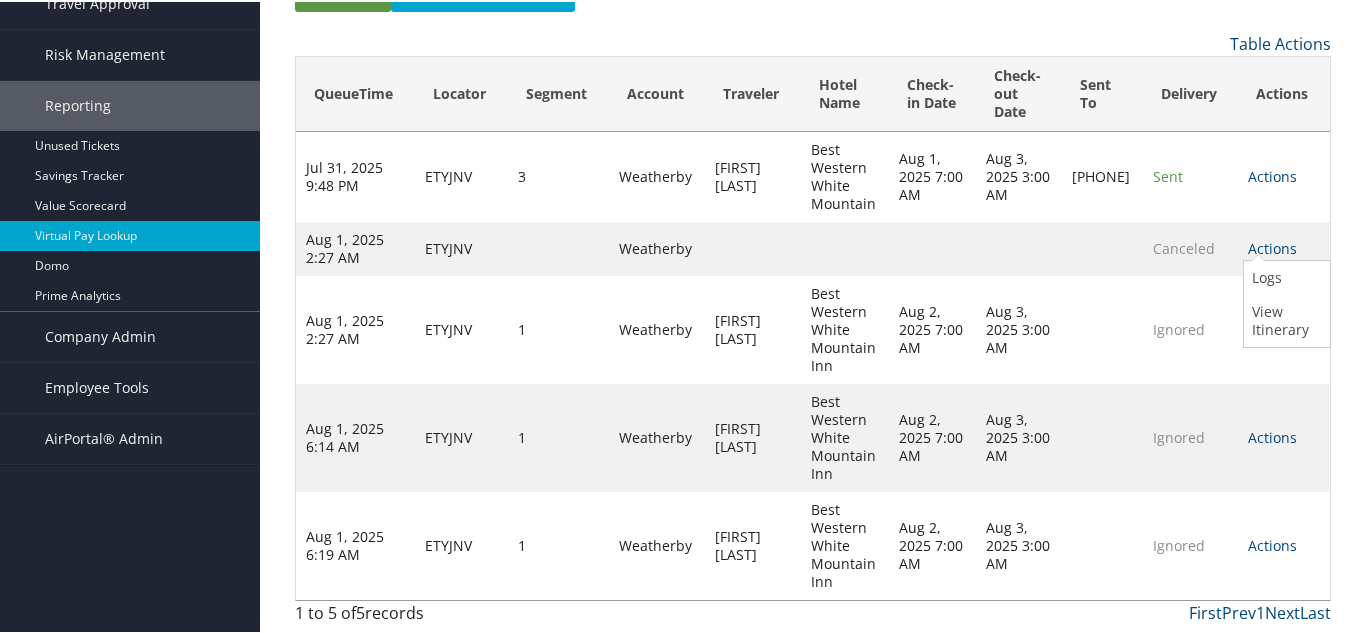click on "Logs  View Itinerary" at bounding box center (1287, 302) 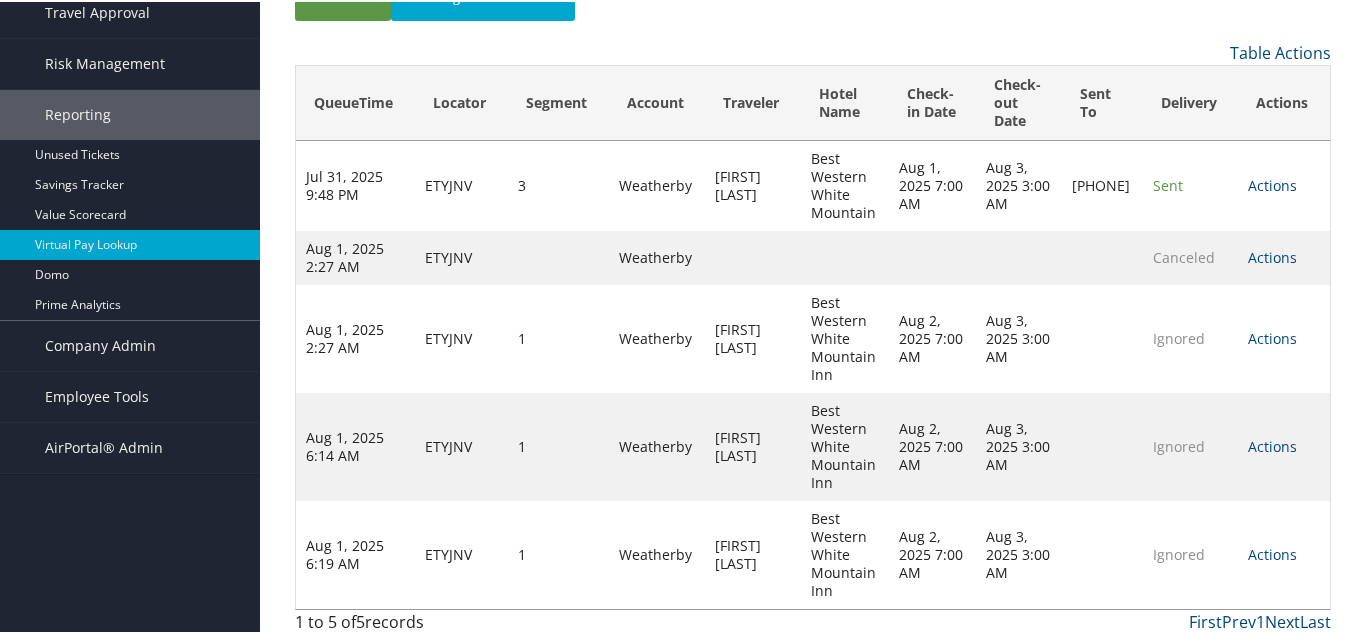 scroll, scrollTop: 247, scrollLeft: 0, axis: vertical 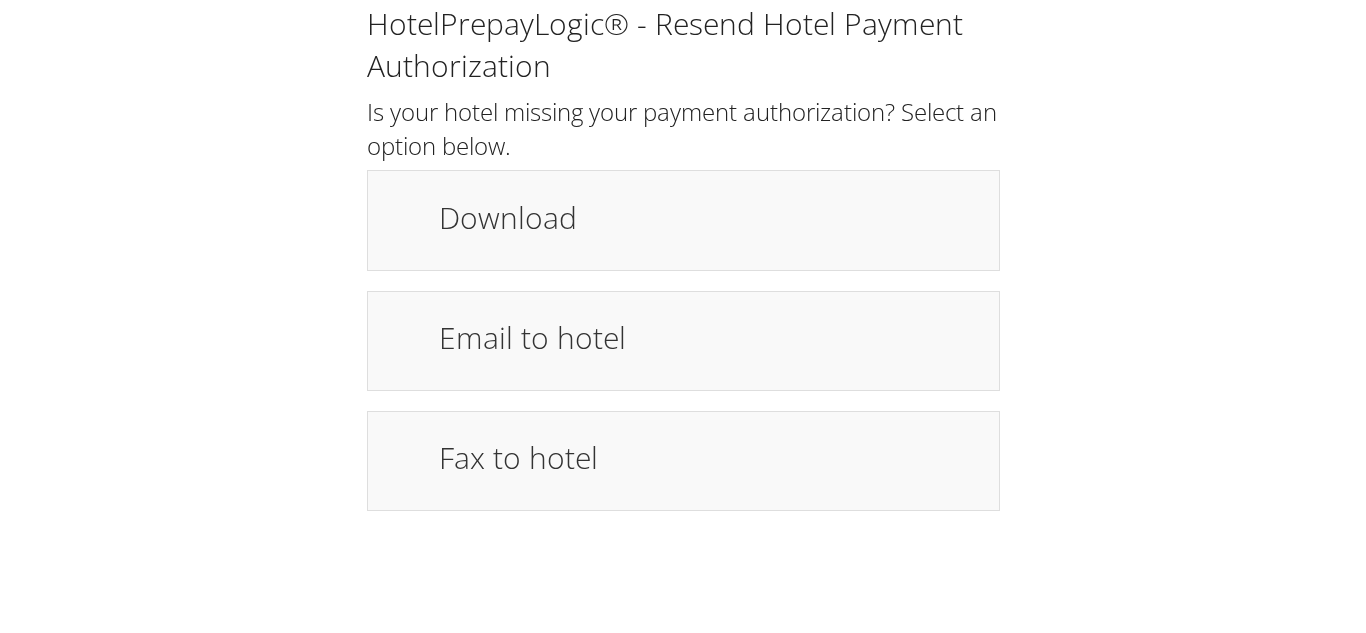 click on "Email to hotel" at bounding box center [683, 341] 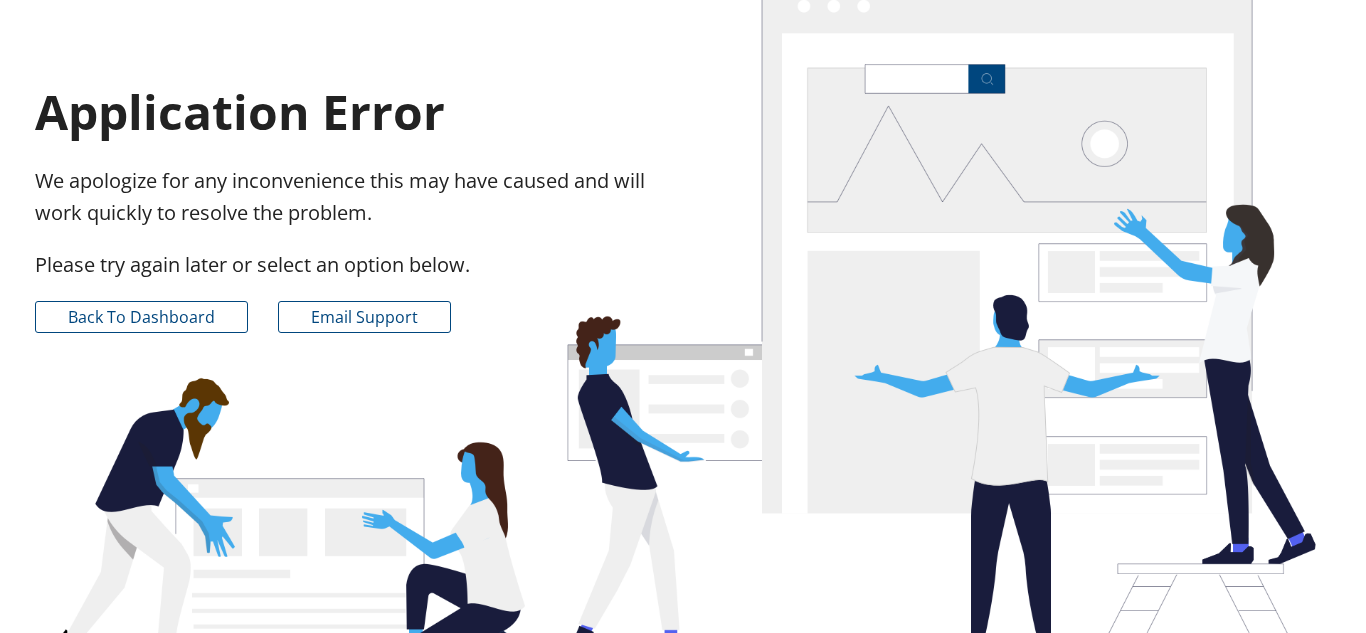 scroll, scrollTop: 0, scrollLeft: 0, axis: both 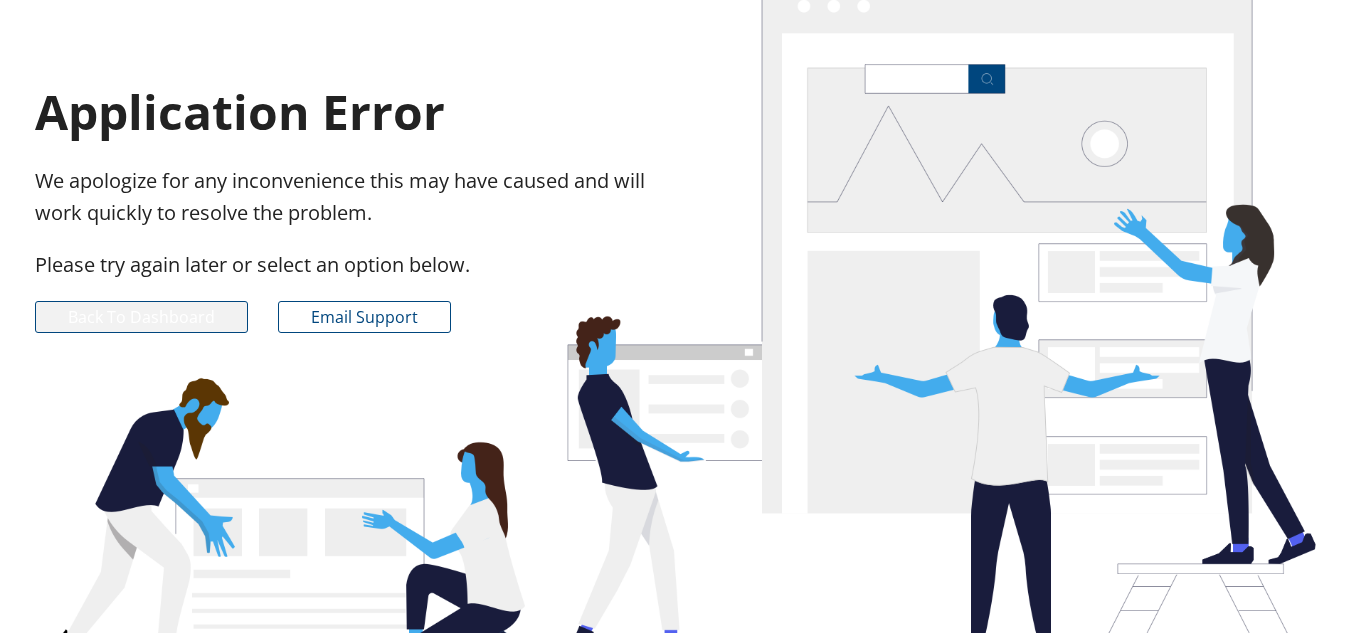click on "Back to Dashboard" at bounding box center [141, 317] 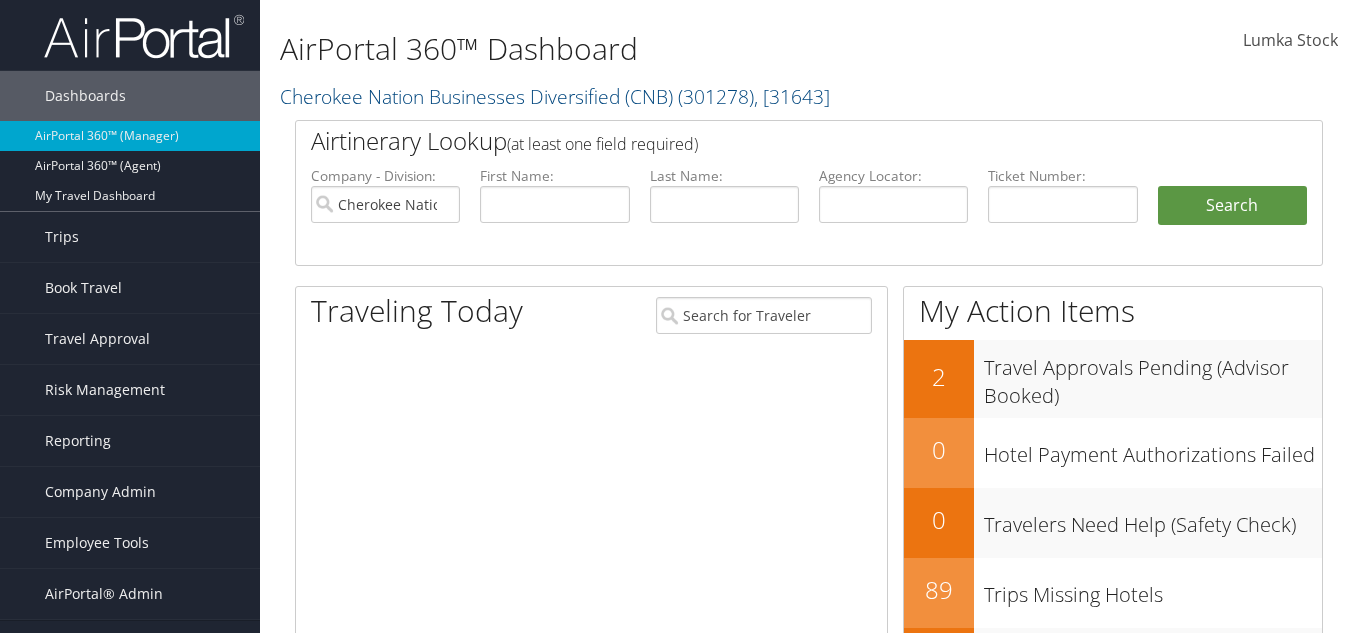 scroll, scrollTop: 0, scrollLeft: 0, axis: both 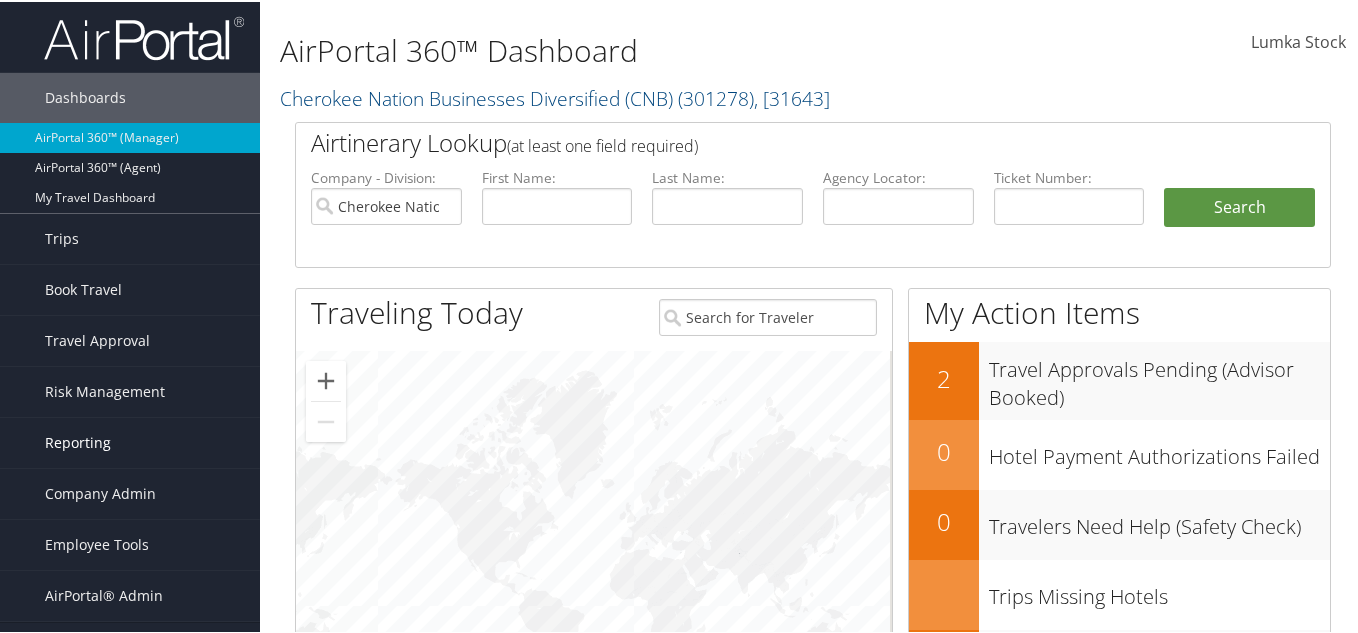 click on "Reporting" at bounding box center (78, 441) 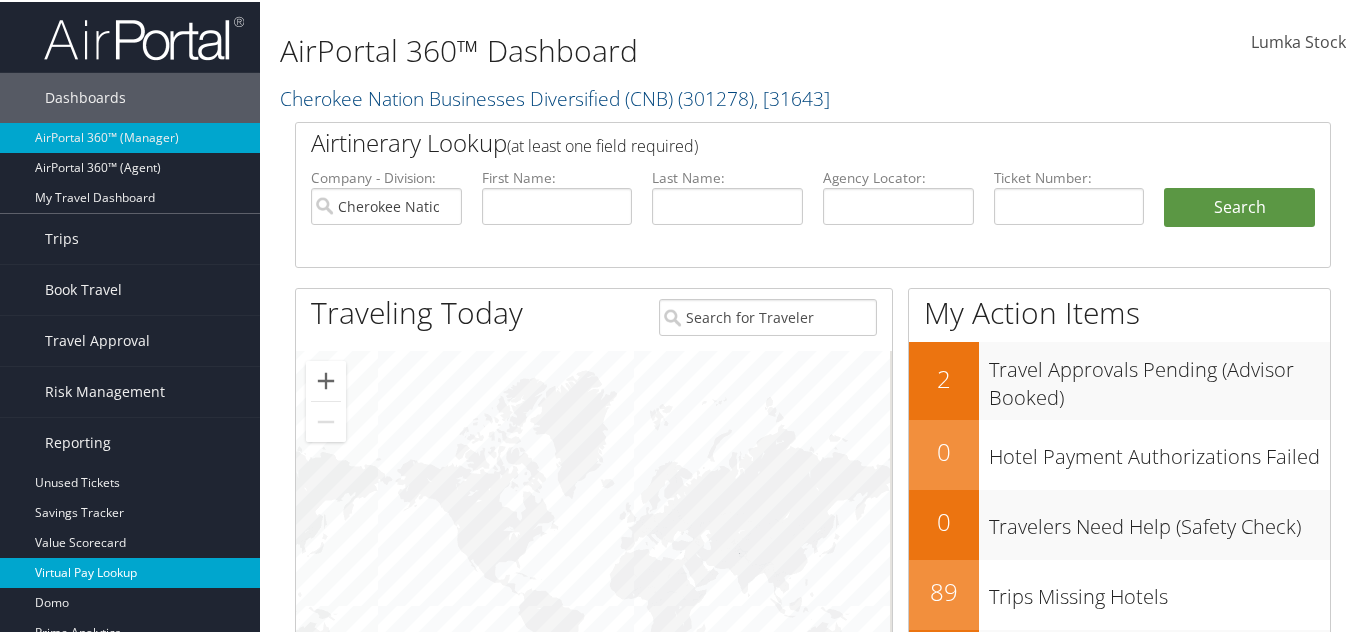 click on "Virtual Pay Lookup" at bounding box center (130, 571) 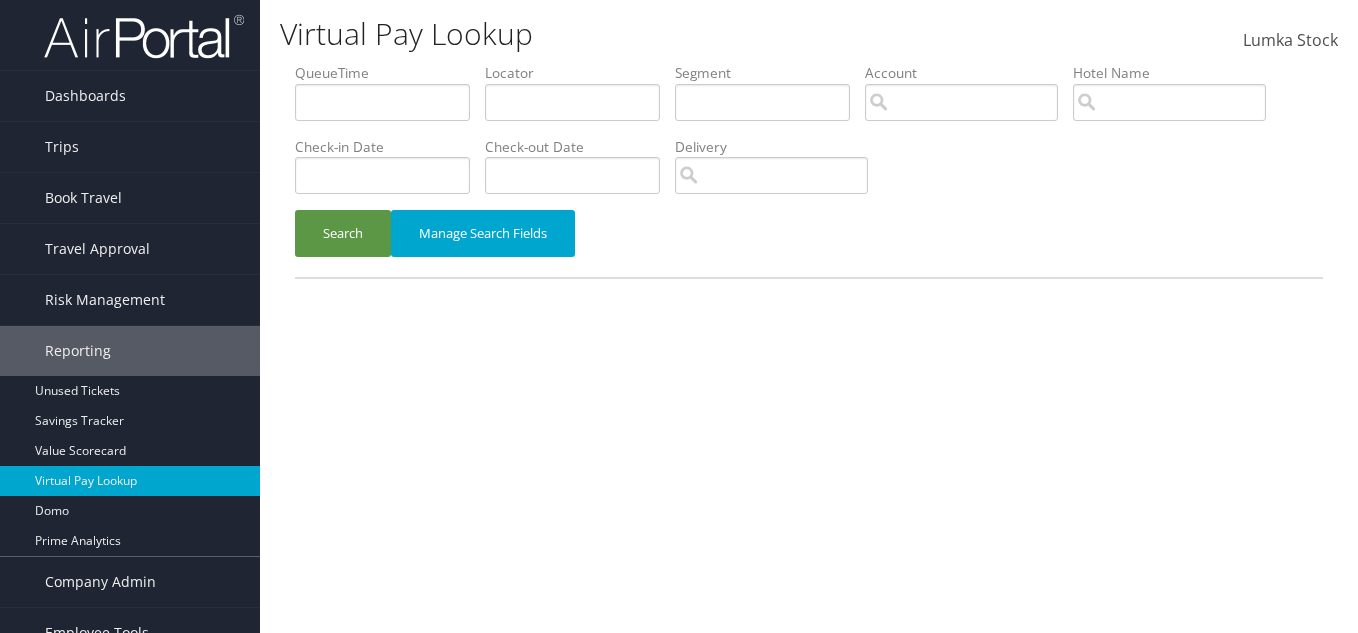 scroll, scrollTop: 0, scrollLeft: 0, axis: both 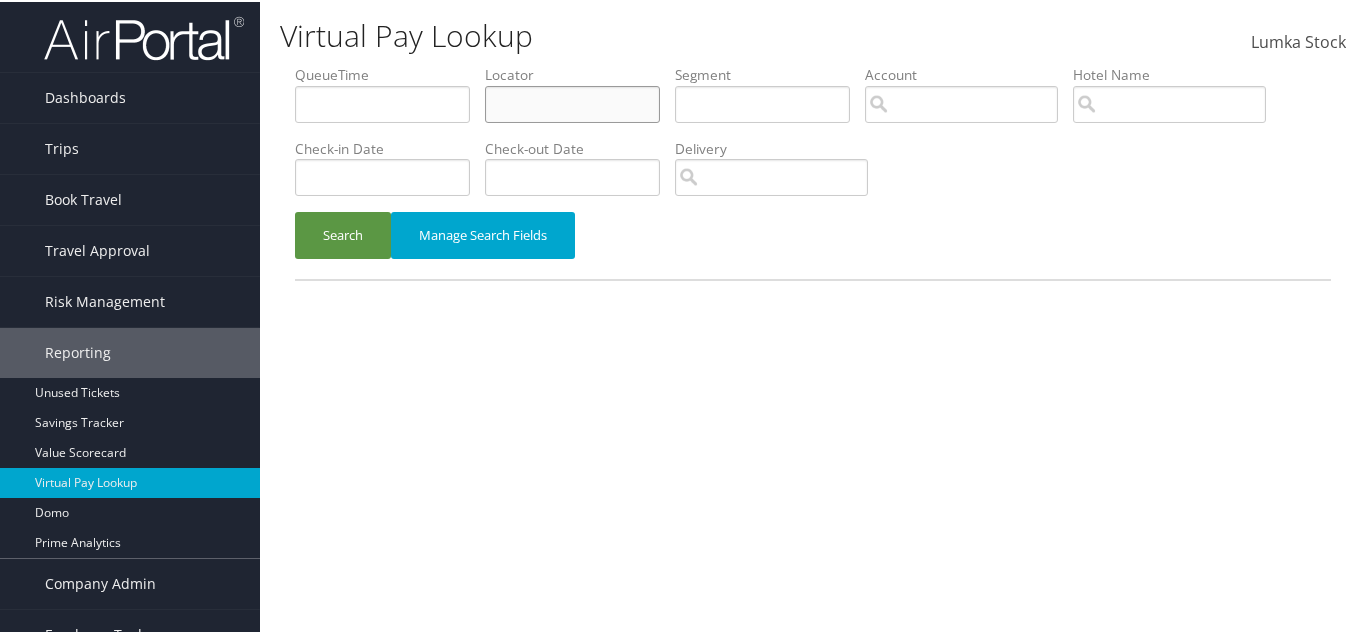 click at bounding box center [572, 102] 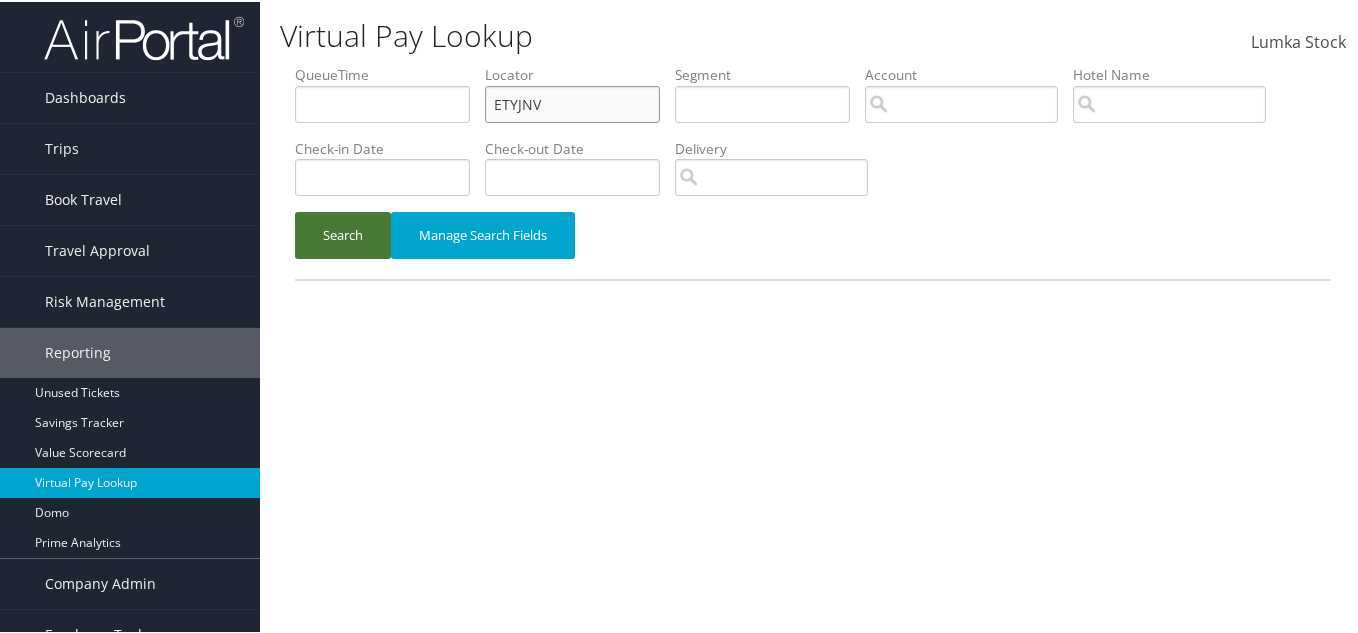 type on "ETYJNV" 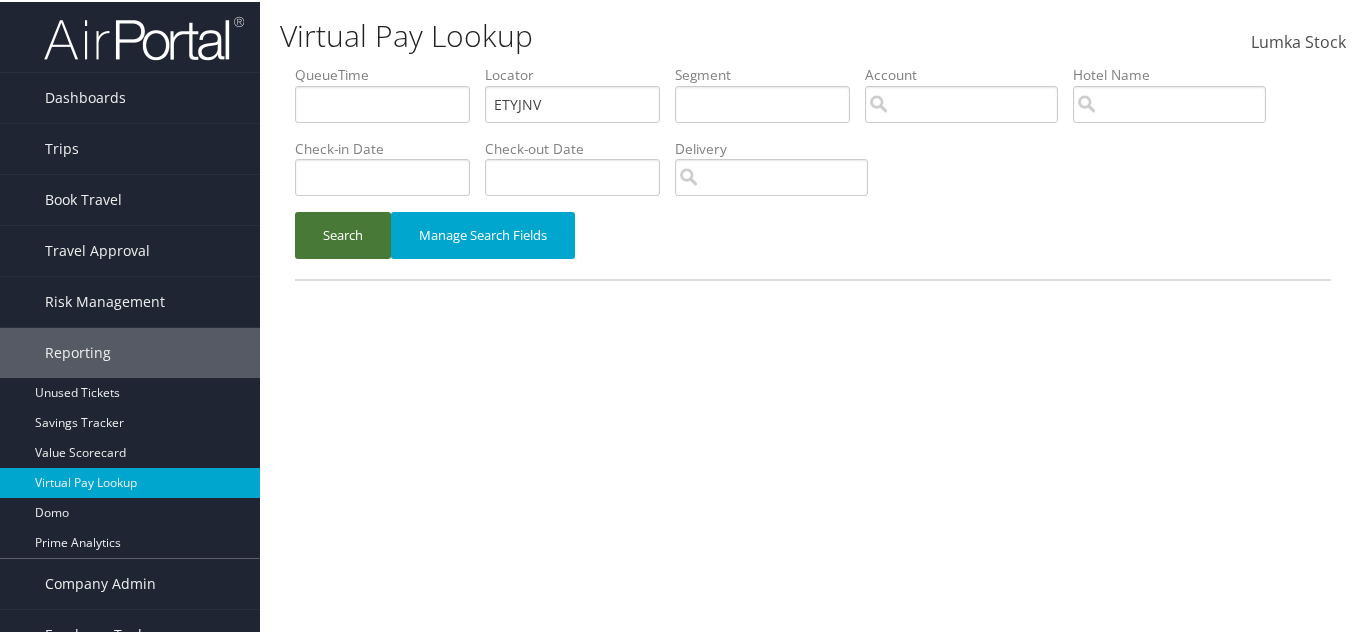 click on "Search" at bounding box center (343, 233) 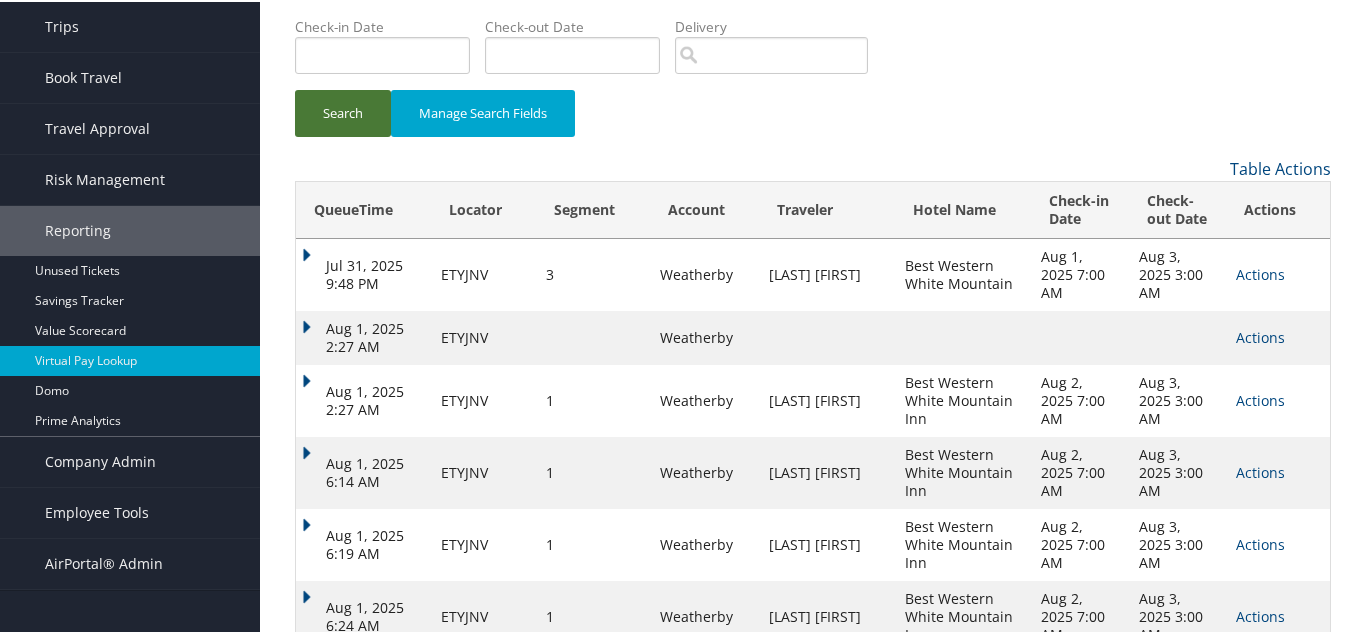 scroll, scrollTop: 193, scrollLeft: 0, axis: vertical 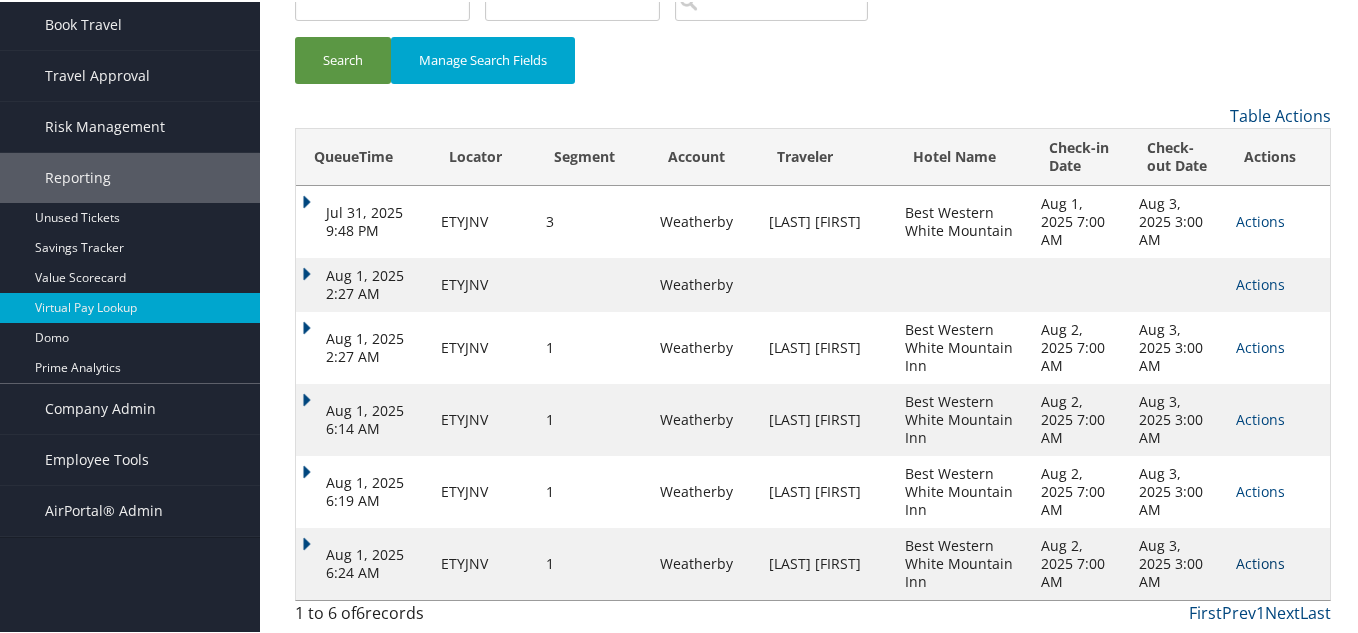 click on "Actions" at bounding box center (1260, 561) 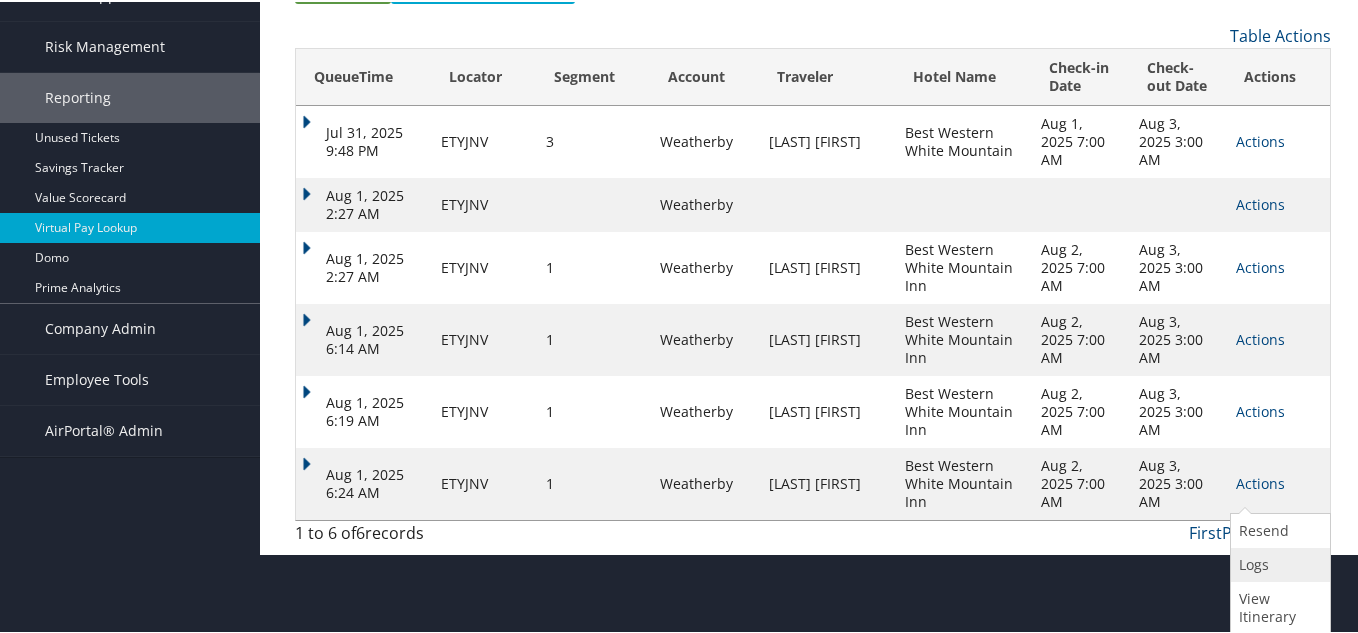 click on "Logs" at bounding box center (1278, 563) 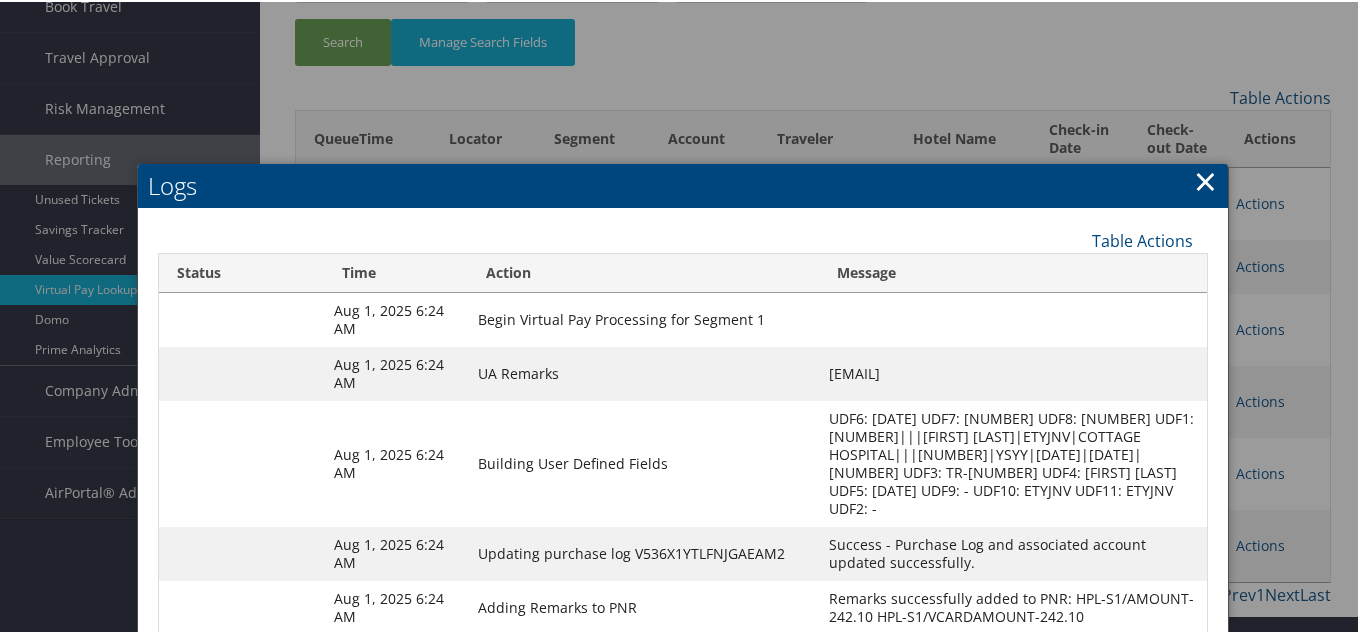 scroll, scrollTop: 393, scrollLeft: 0, axis: vertical 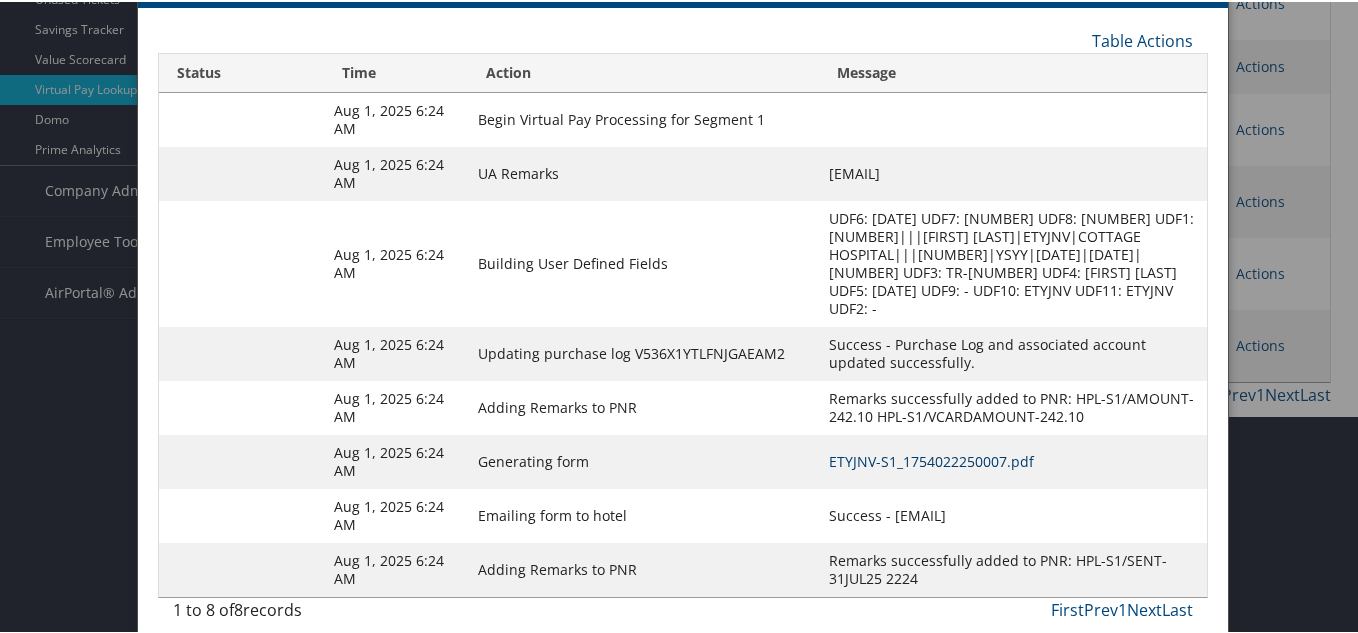 click on "ETYJNV-S1_1754022250007.pdf" at bounding box center [931, 459] 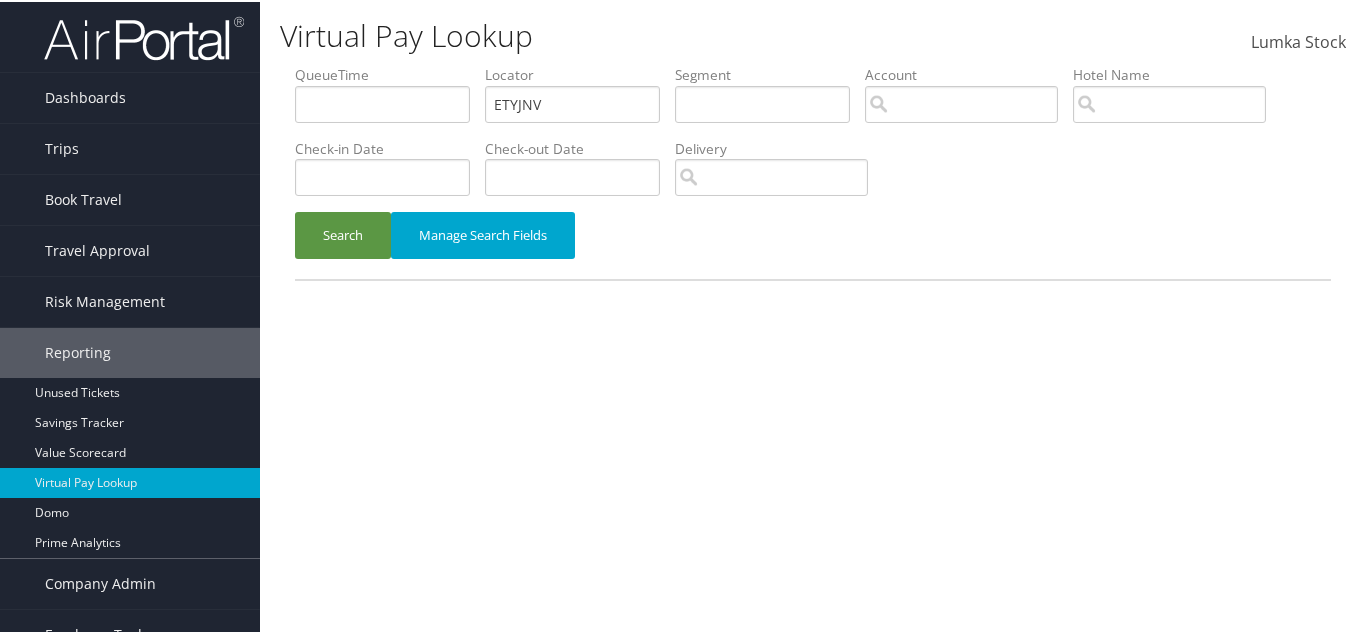 scroll, scrollTop: 77, scrollLeft: 0, axis: vertical 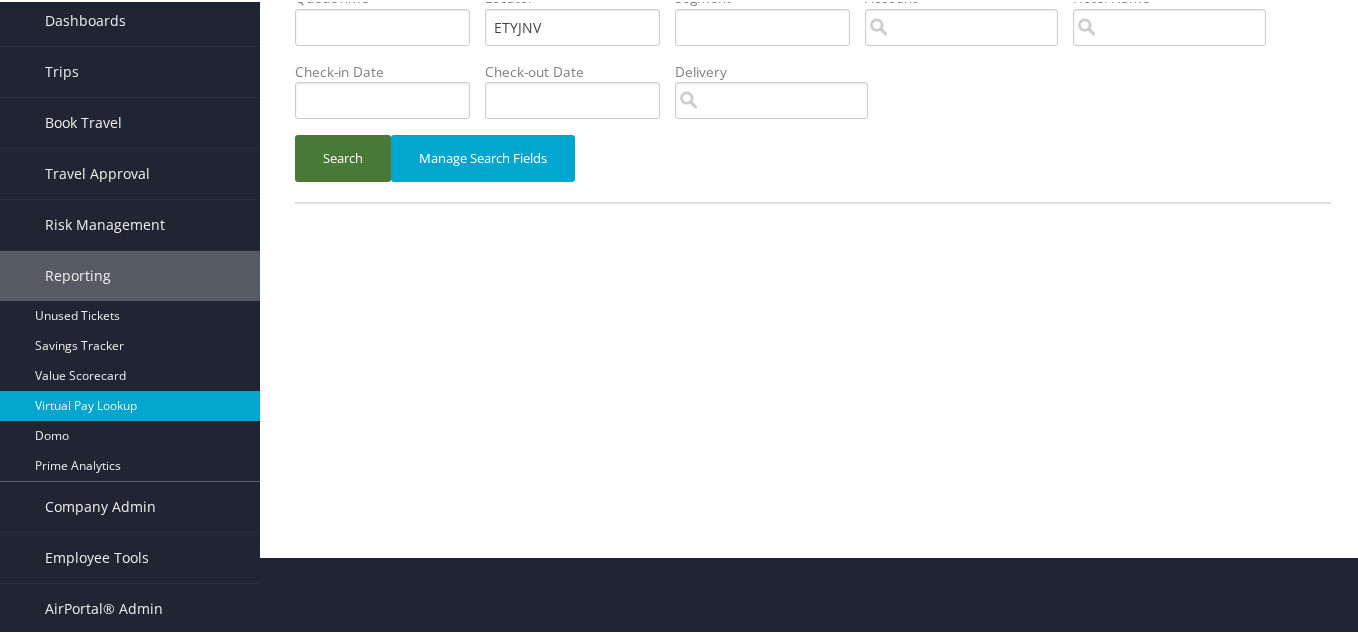click on "Search" at bounding box center [343, 156] 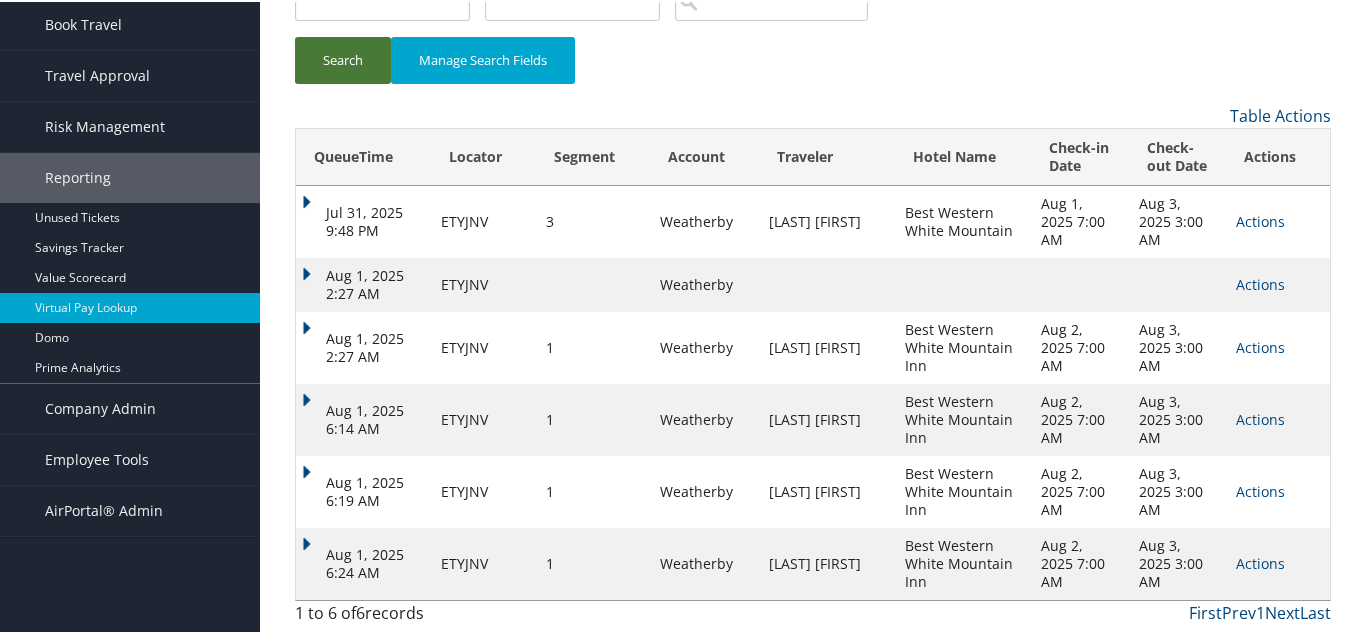 scroll, scrollTop: 193, scrollLeft: 0, axis: vertical 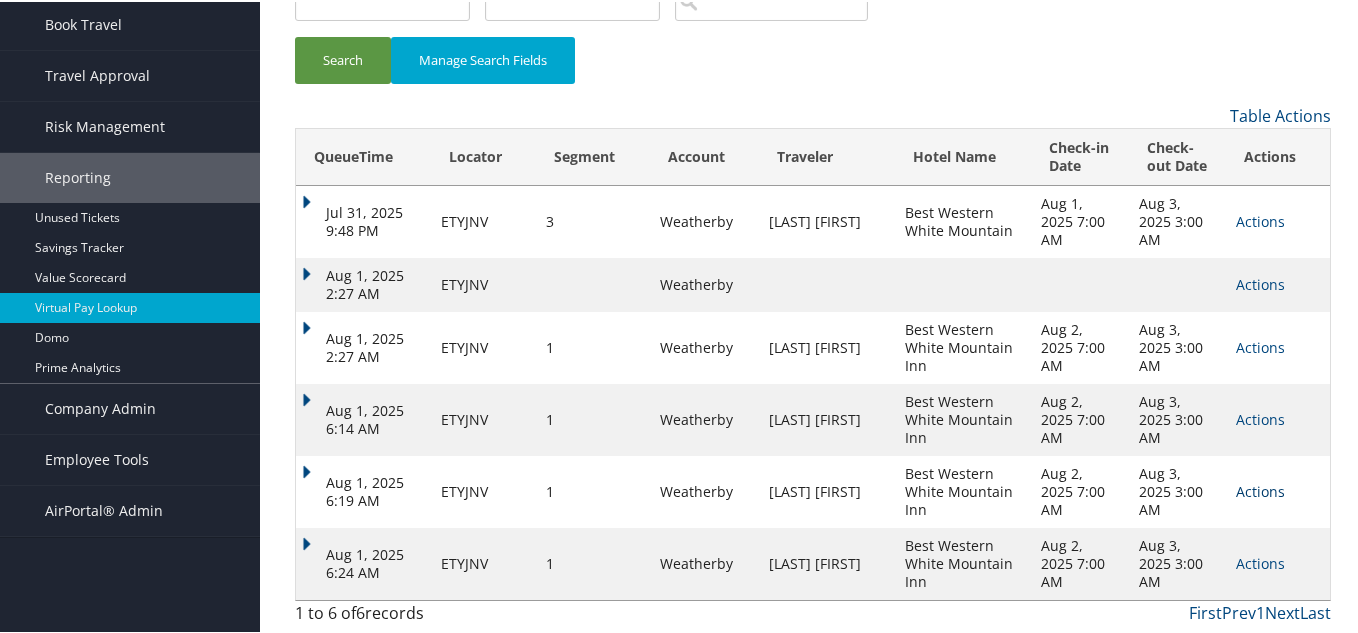 click on "Actions" at bounding box center [1260, 489] 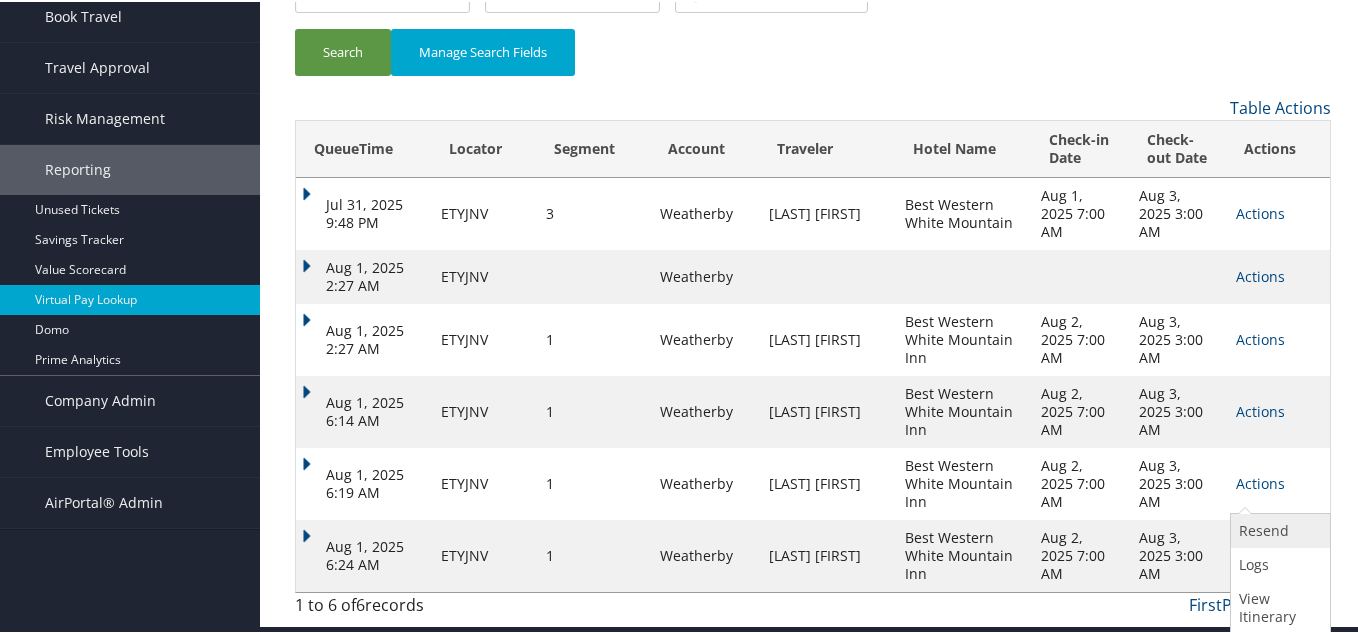 click on "Resend" at bounding box center (1278, 529) 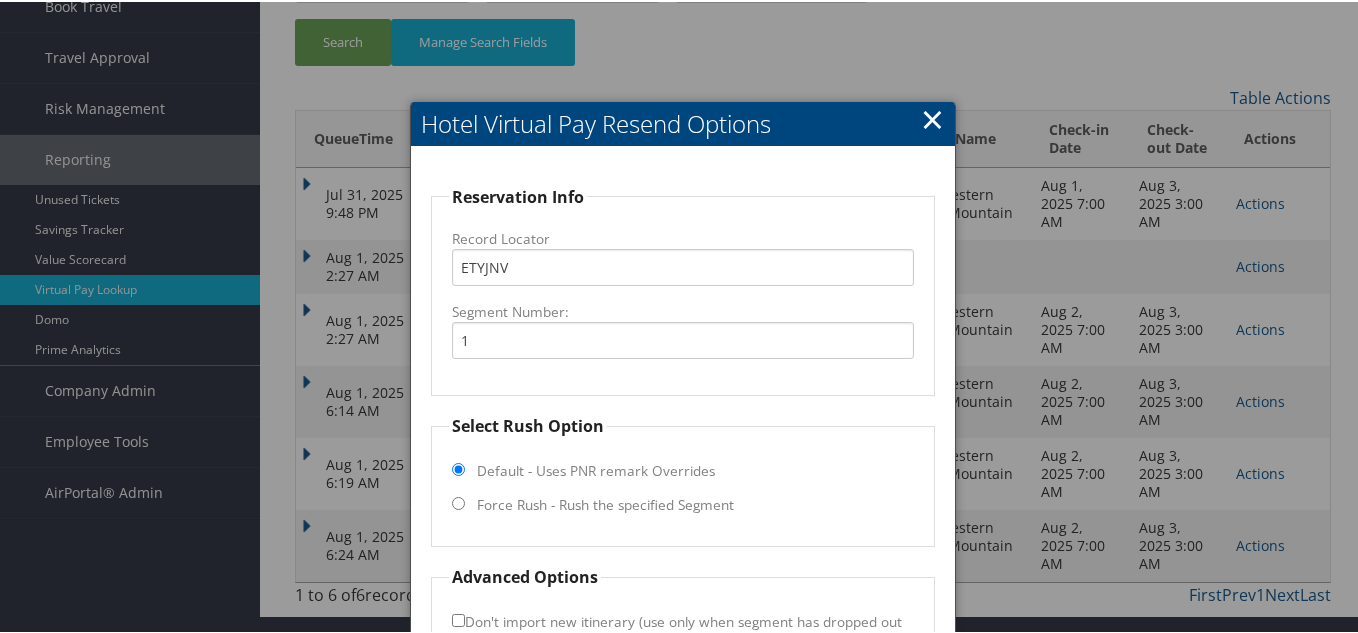 click on "×" at bounding box center [932, 117] 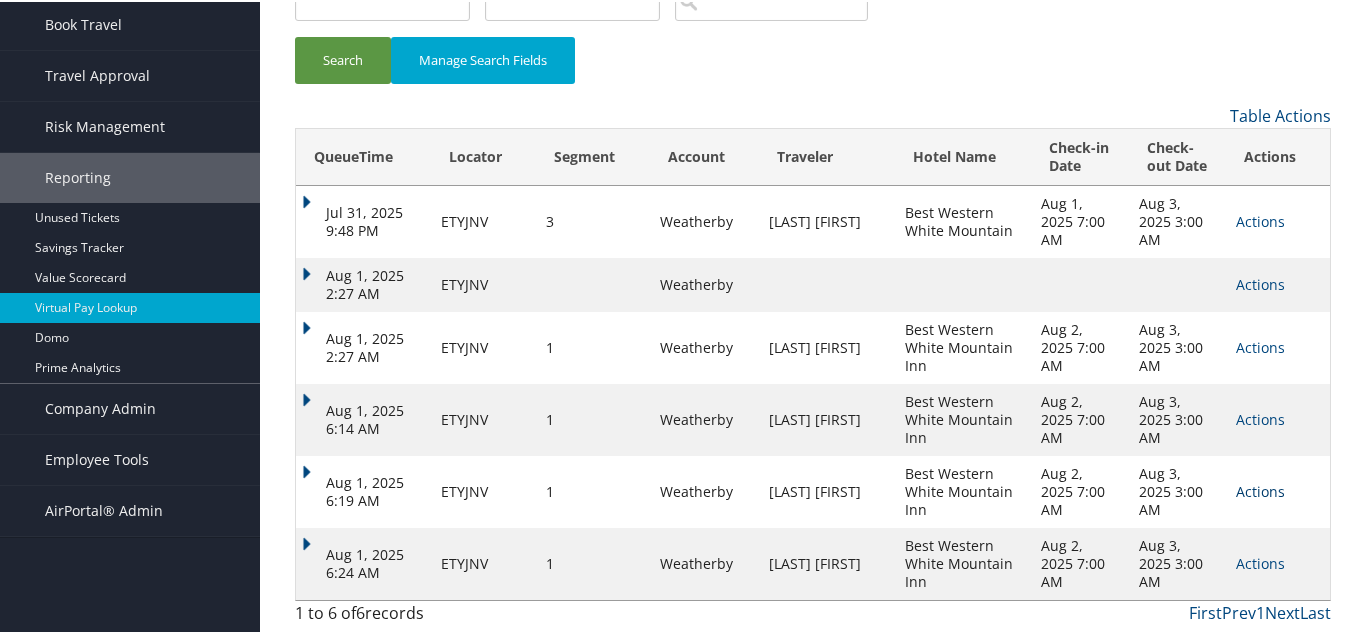 click on "Actions" at bounding box center (1260, 489) 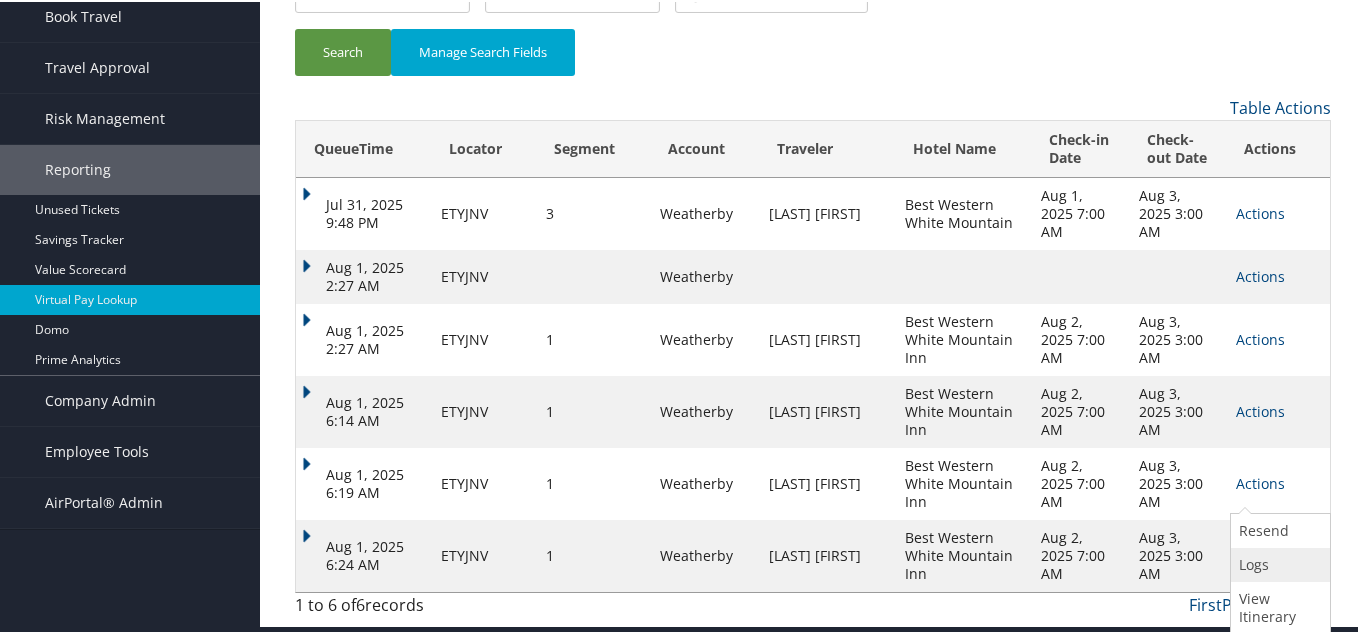 click on "Logs" at bounding box center (1278, 563) 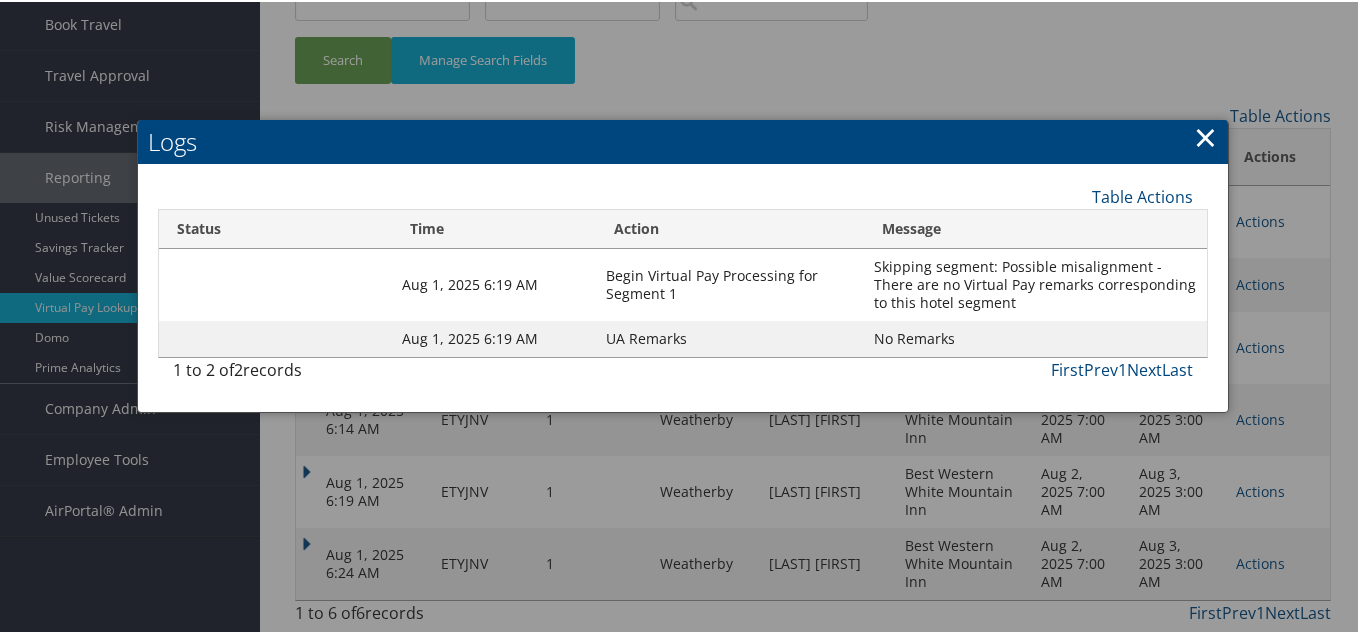 click on "Logs" at bounding box center [683, 140] 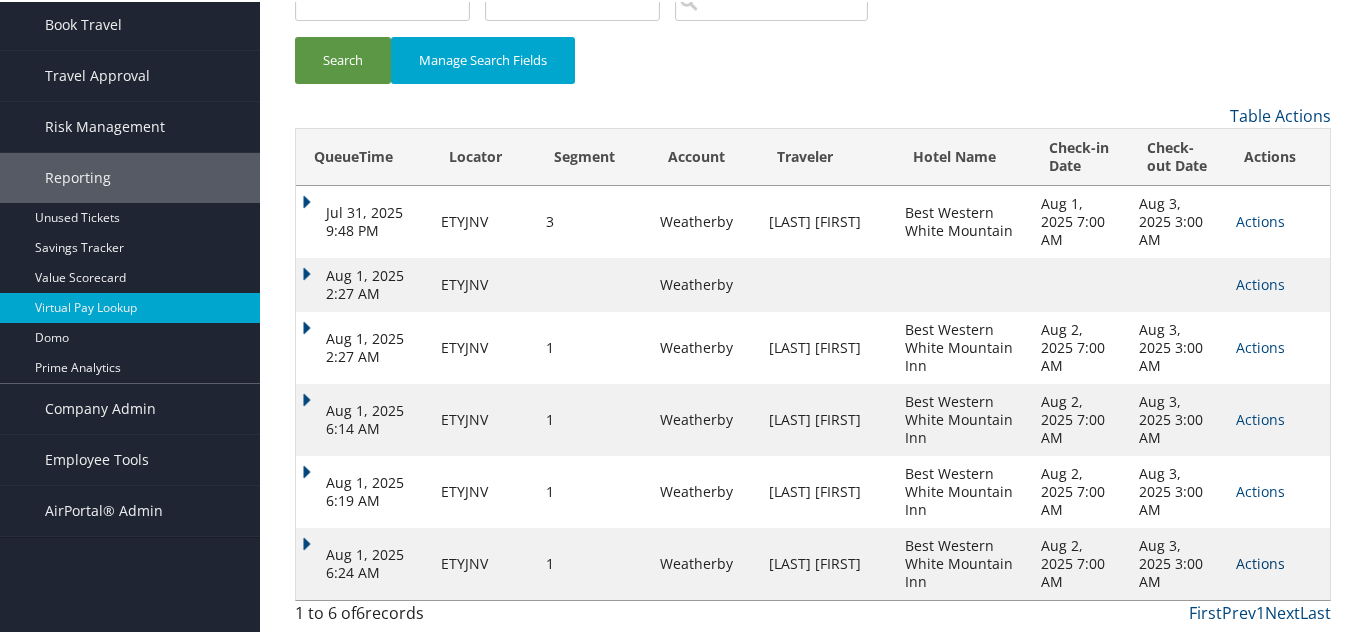 click on "Actions" at bounding box center [1260, 561] 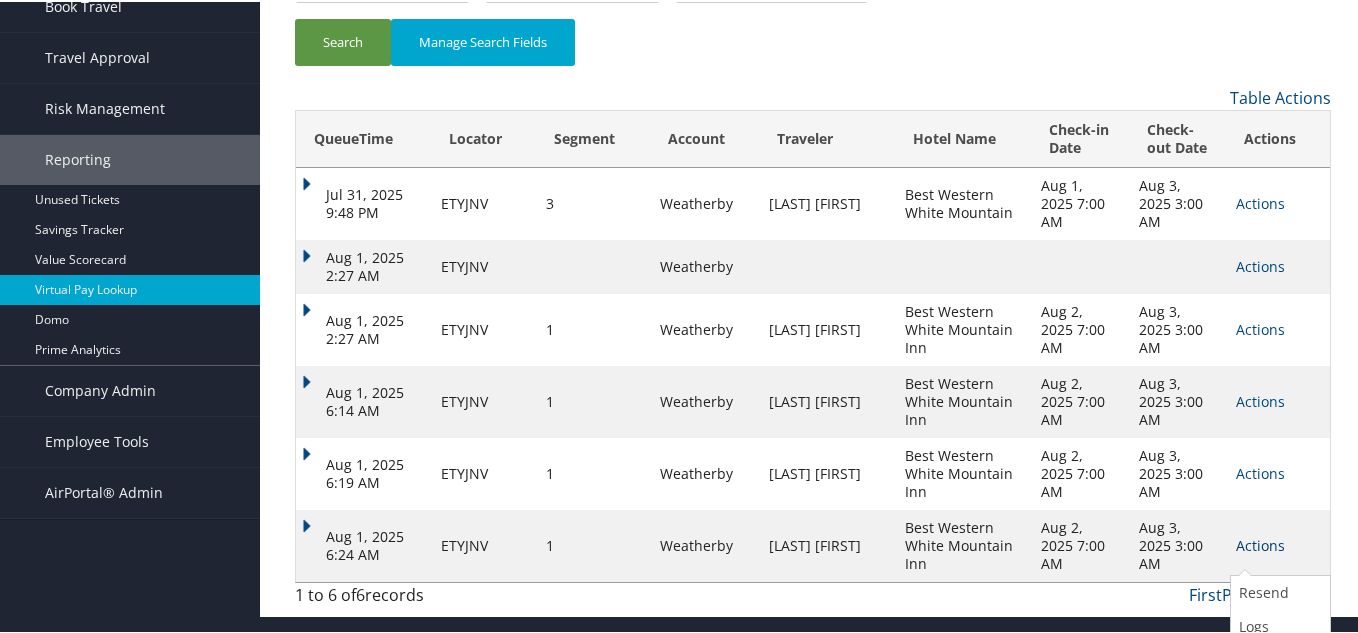 scroll, scrollTop: 255, scrollLeft: 0, axis: vertical 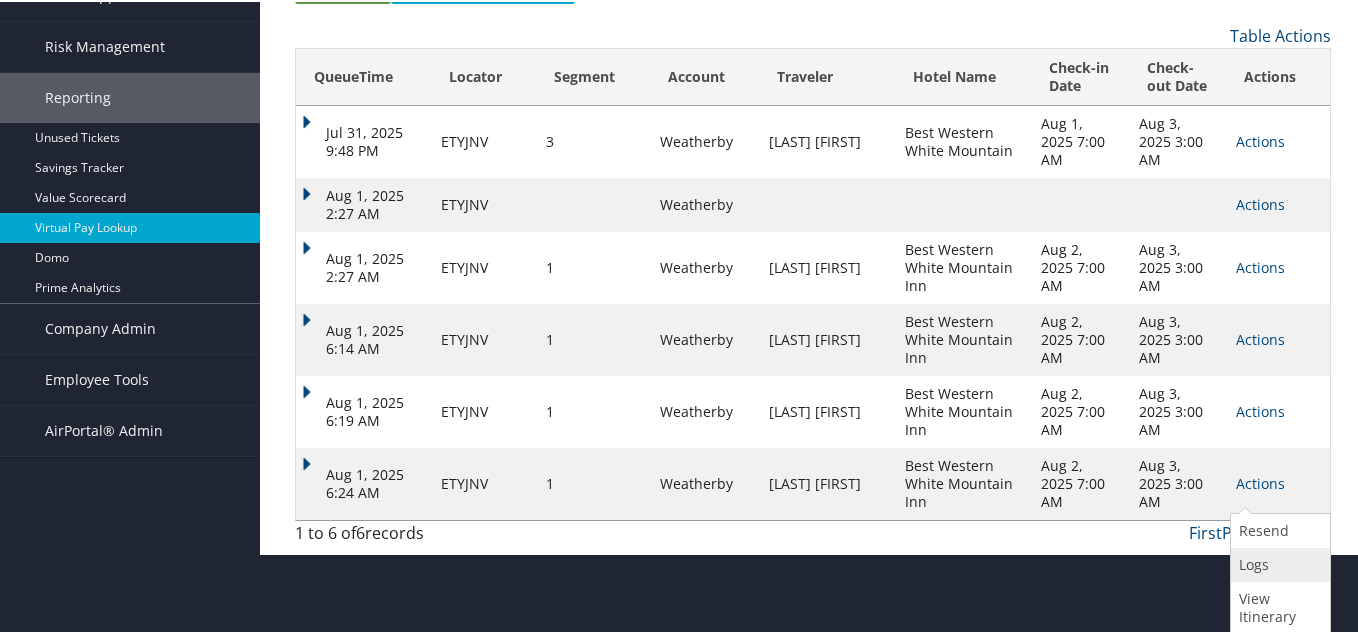 click on "Logs" at bounding box center [1278, 563] 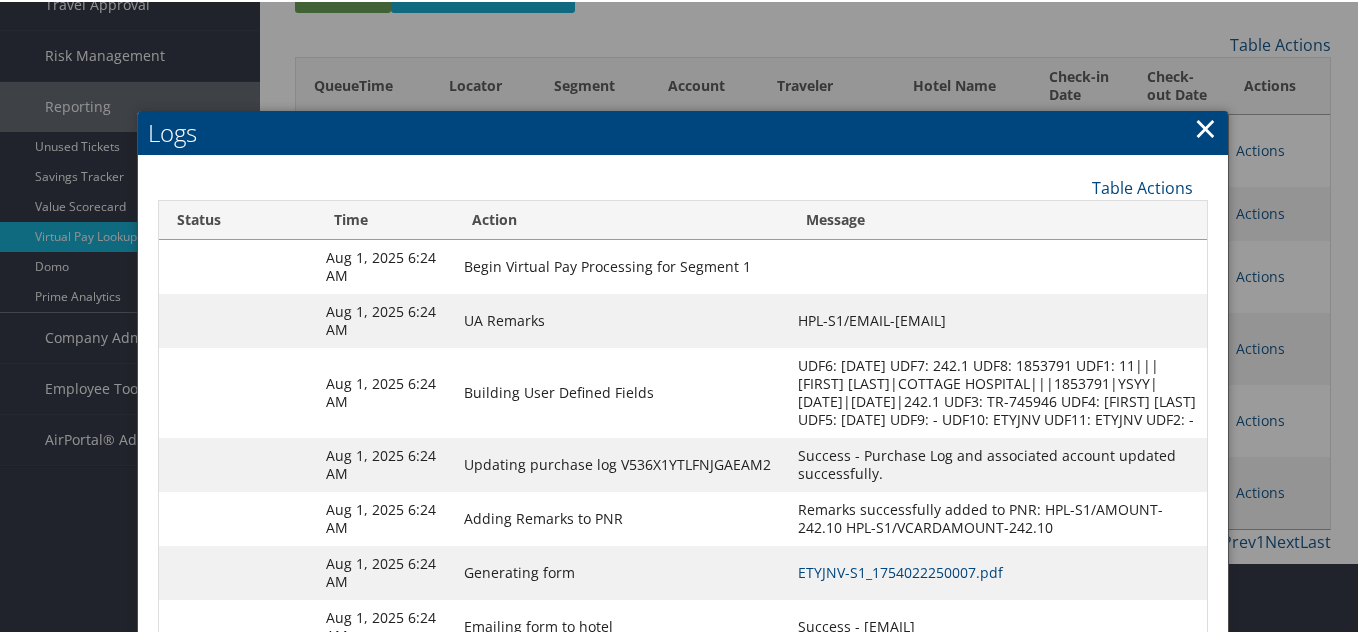 scroll, scrollTop: 393, scrollLeft: 0, axis: vertical 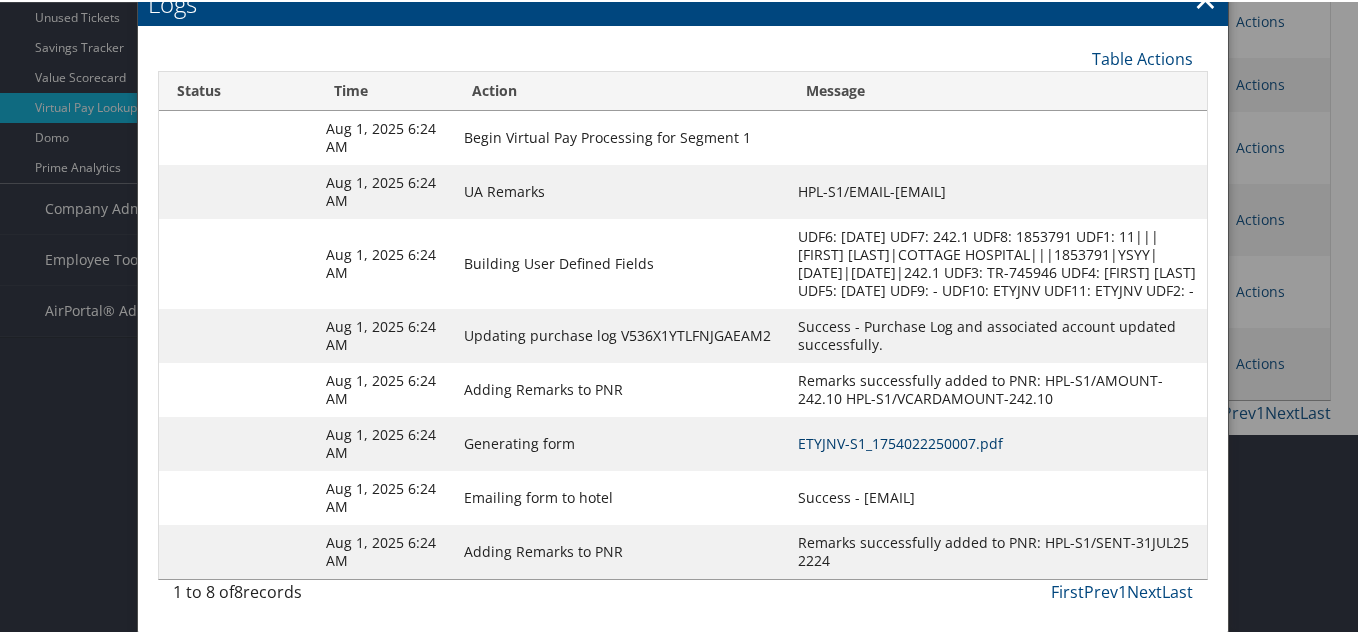 click on "ETYJNV-S1_1754022250007.pdf" at bounding box center [900, 441] 